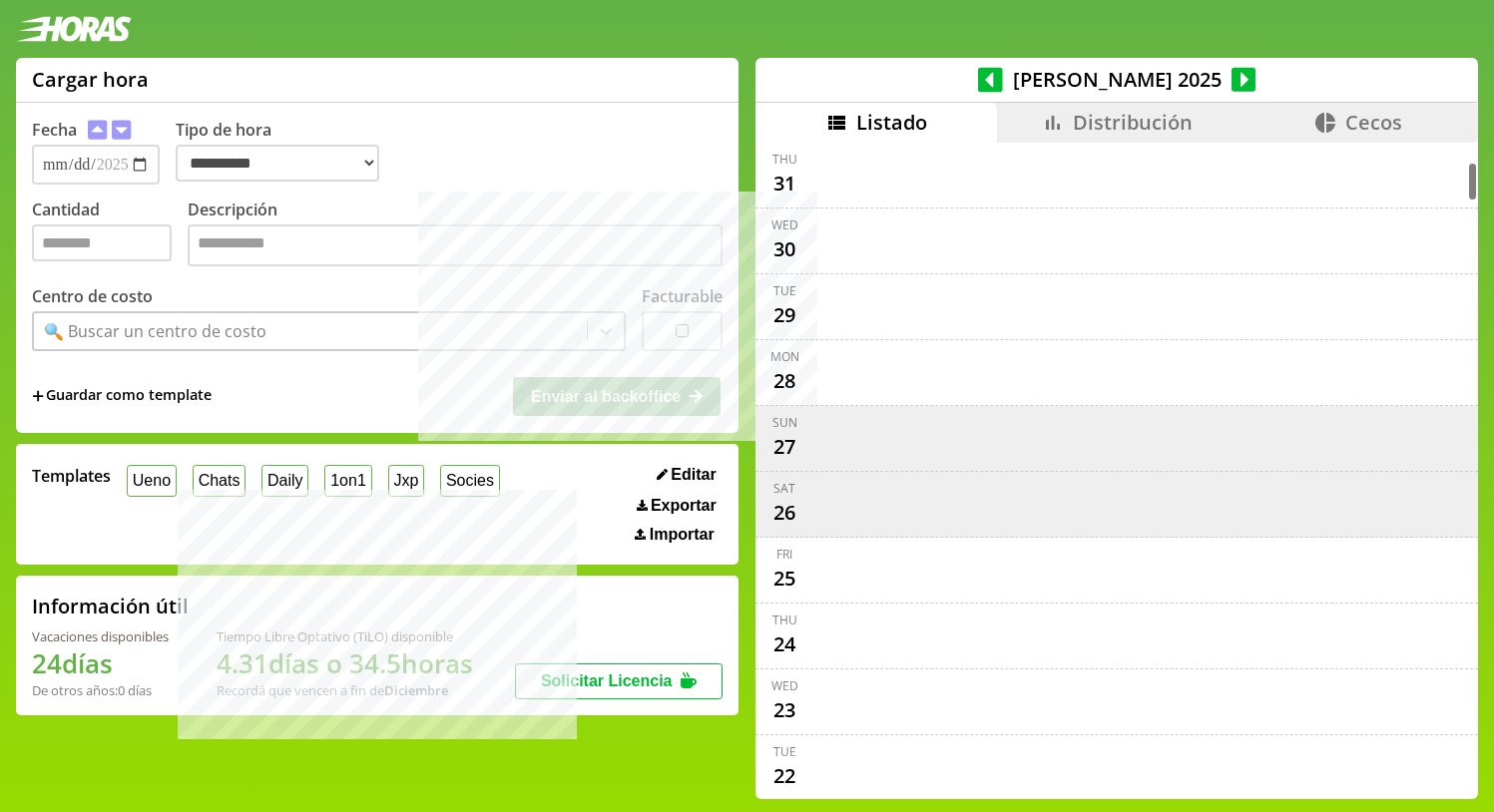 select on "**********" 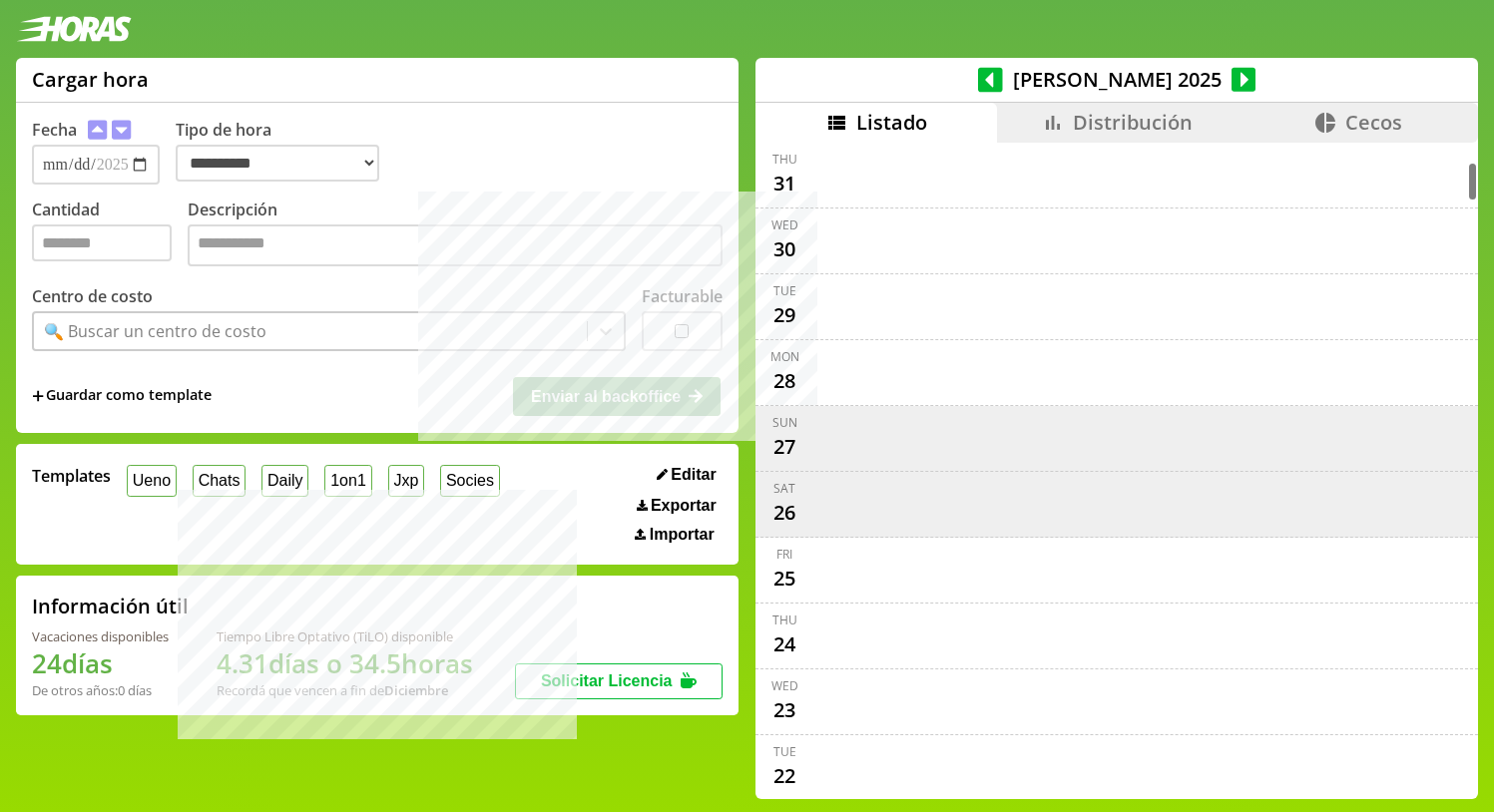 scroll, scrollTop: 0, scrollLeft: 0, axis: both 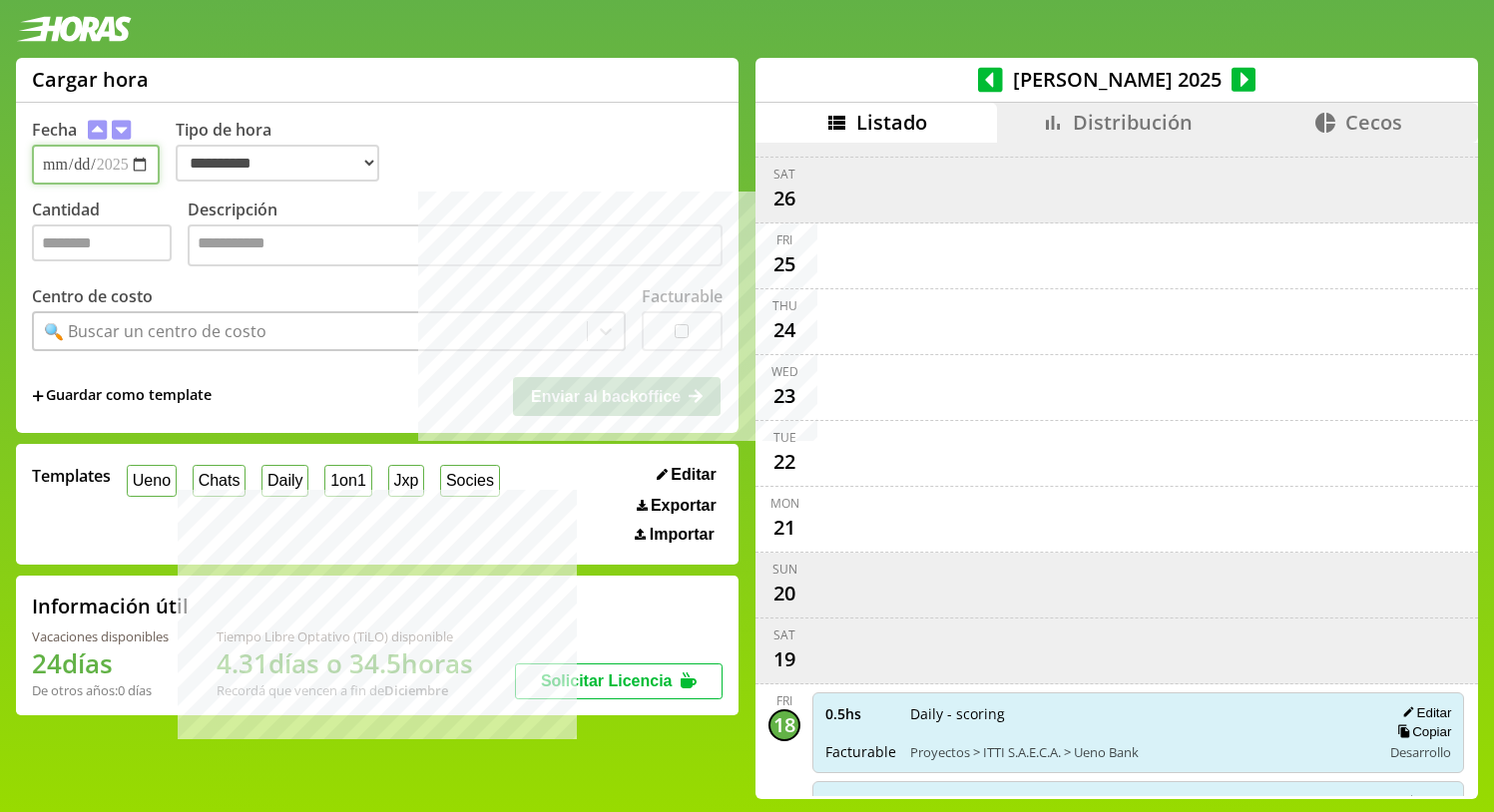 click on "**********" at bounding box center (96, 165) 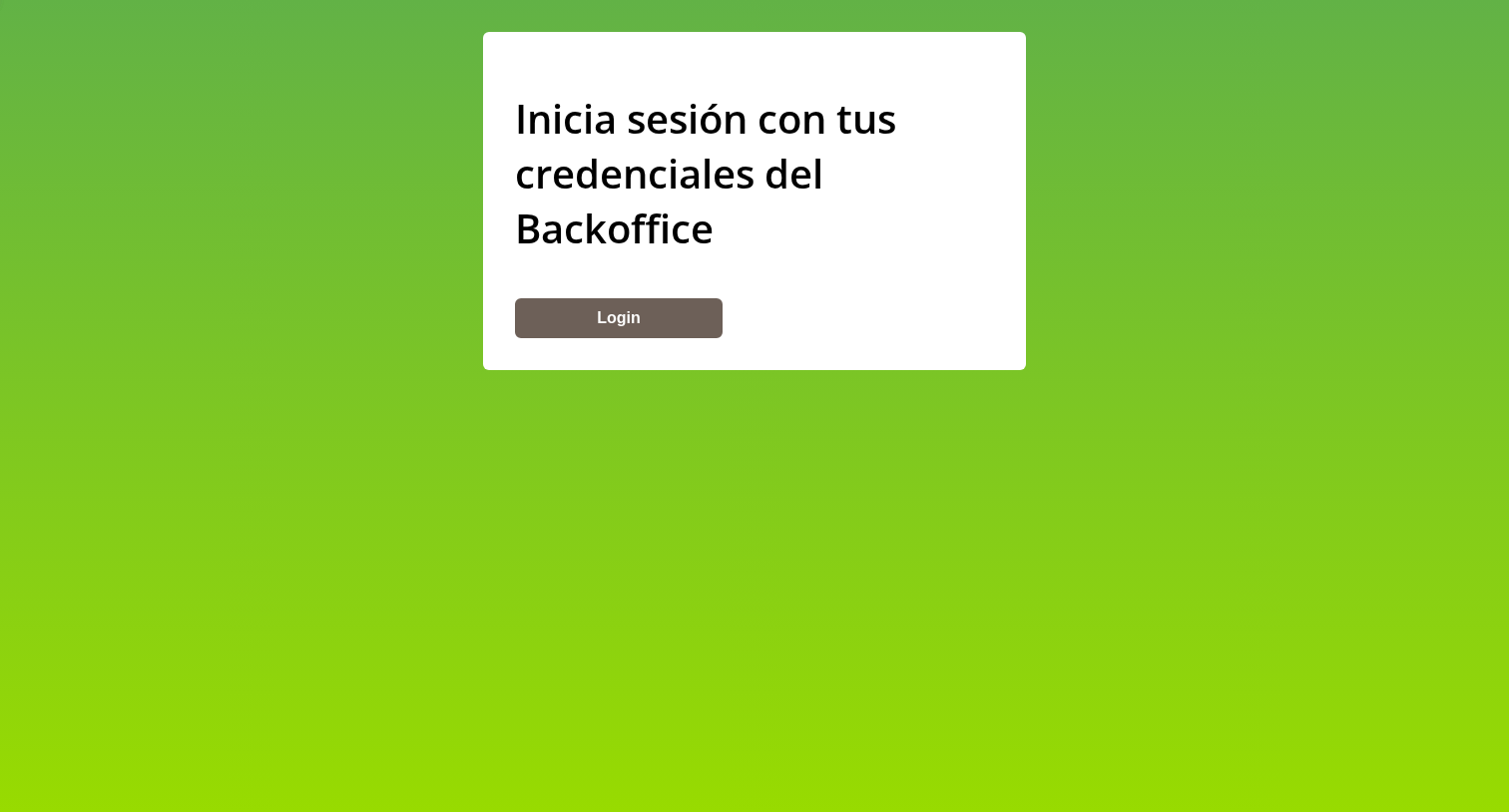 click on "Login" at bounding box center (619, 318) 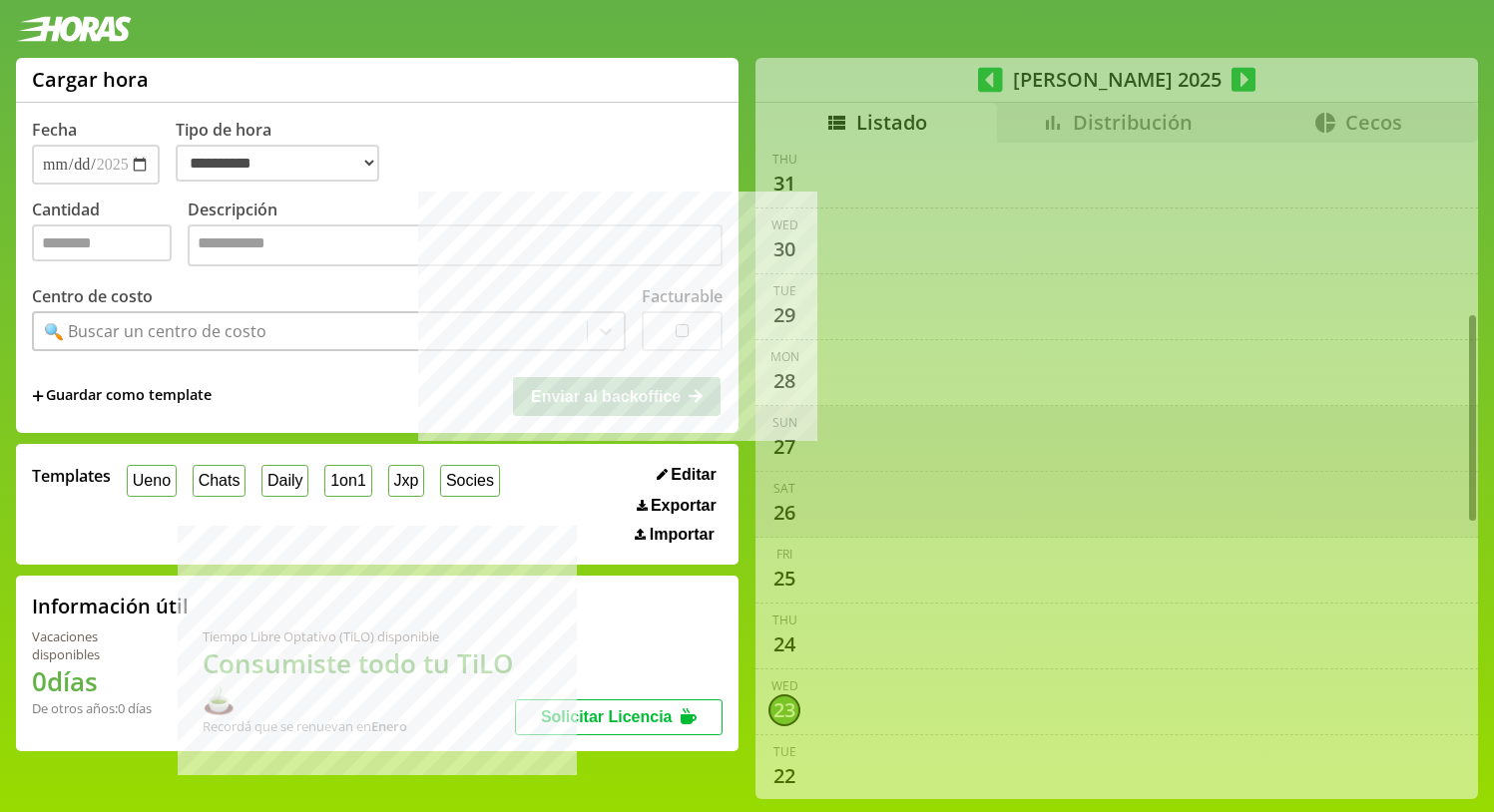 select on "**********" 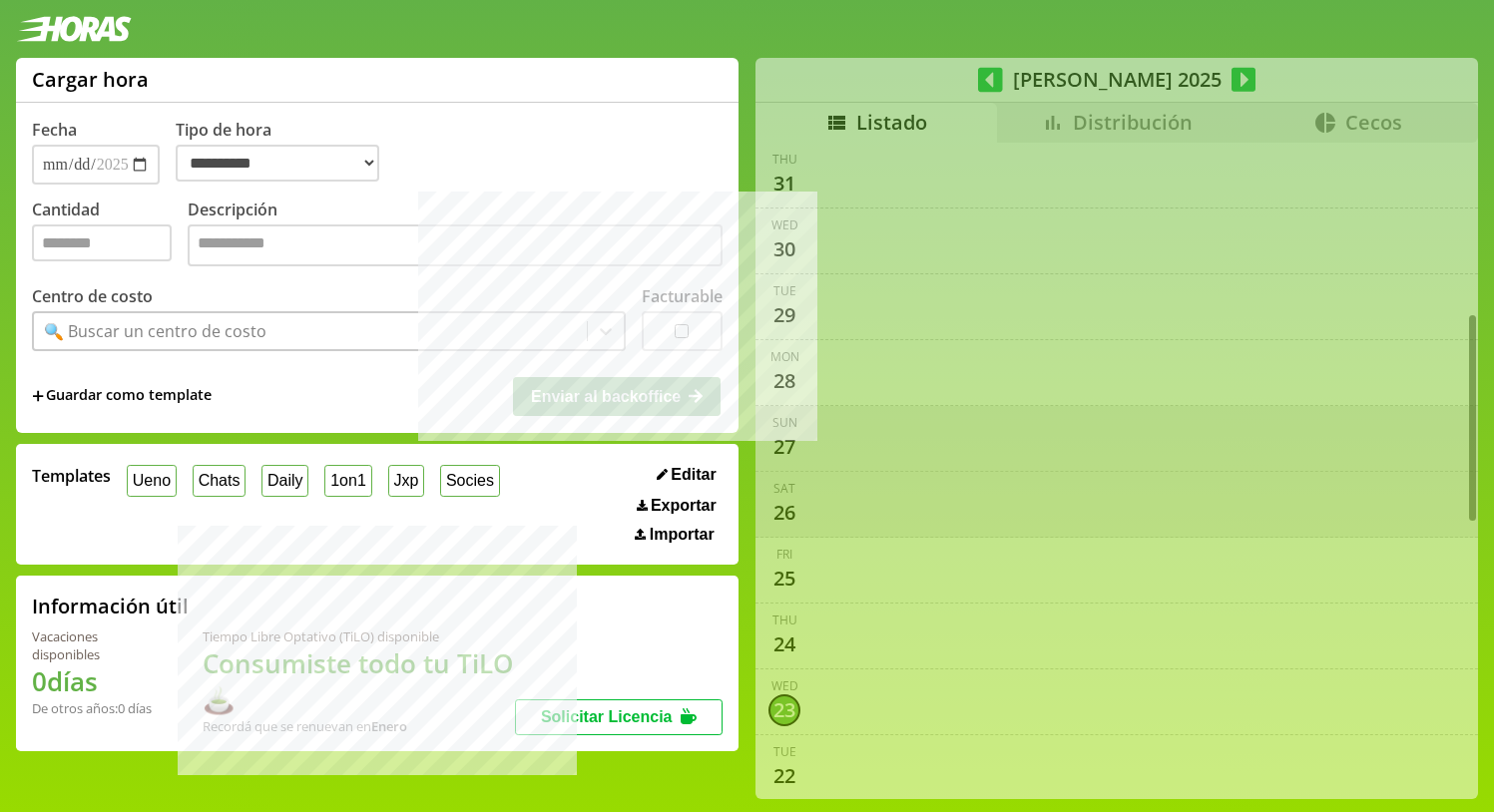 scroll, scrollTop: 4, scrollLeft: 0, axis: vertical 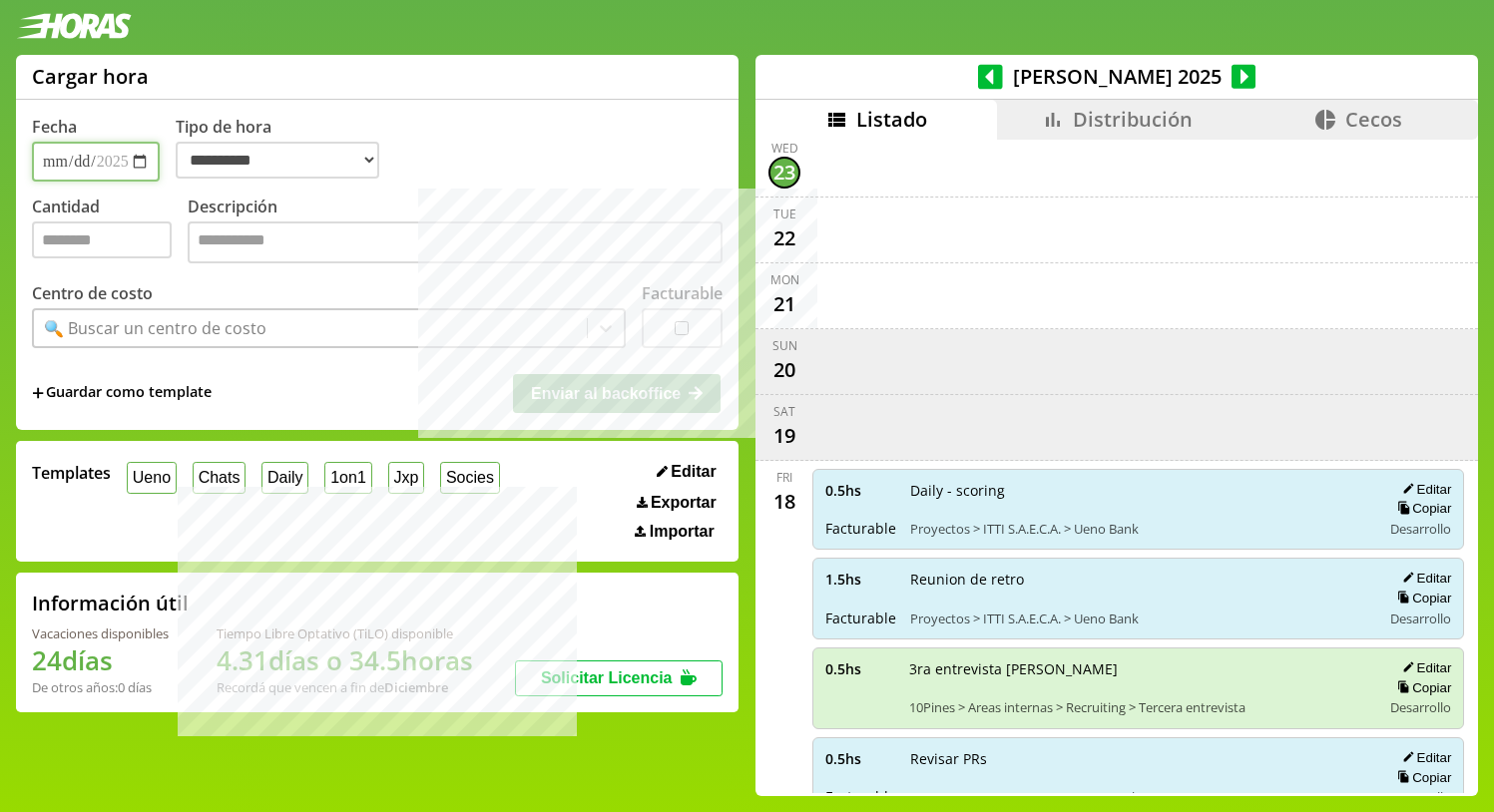 click on "**********" at bounding box center [96, 162] 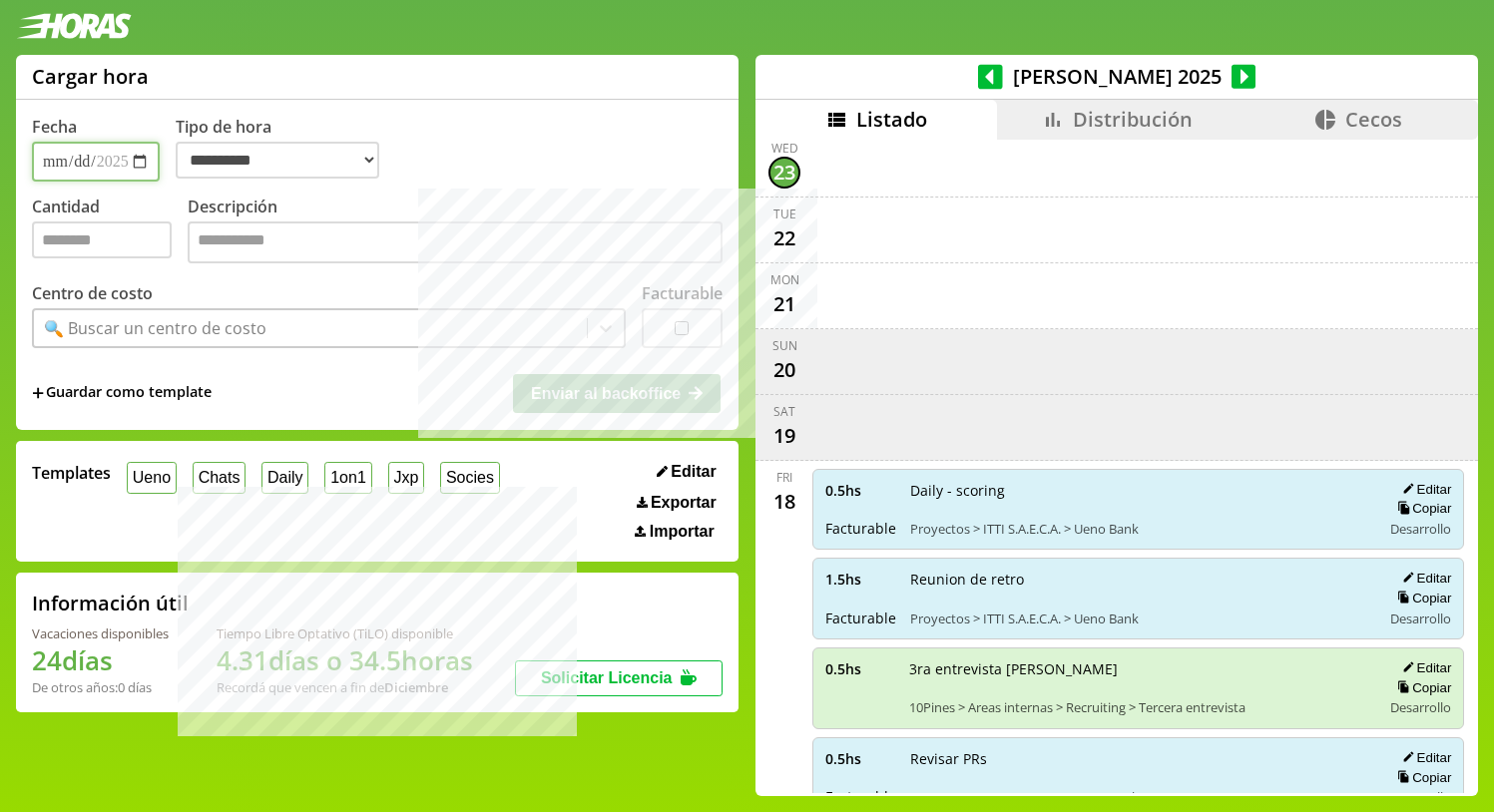 type on "**********" 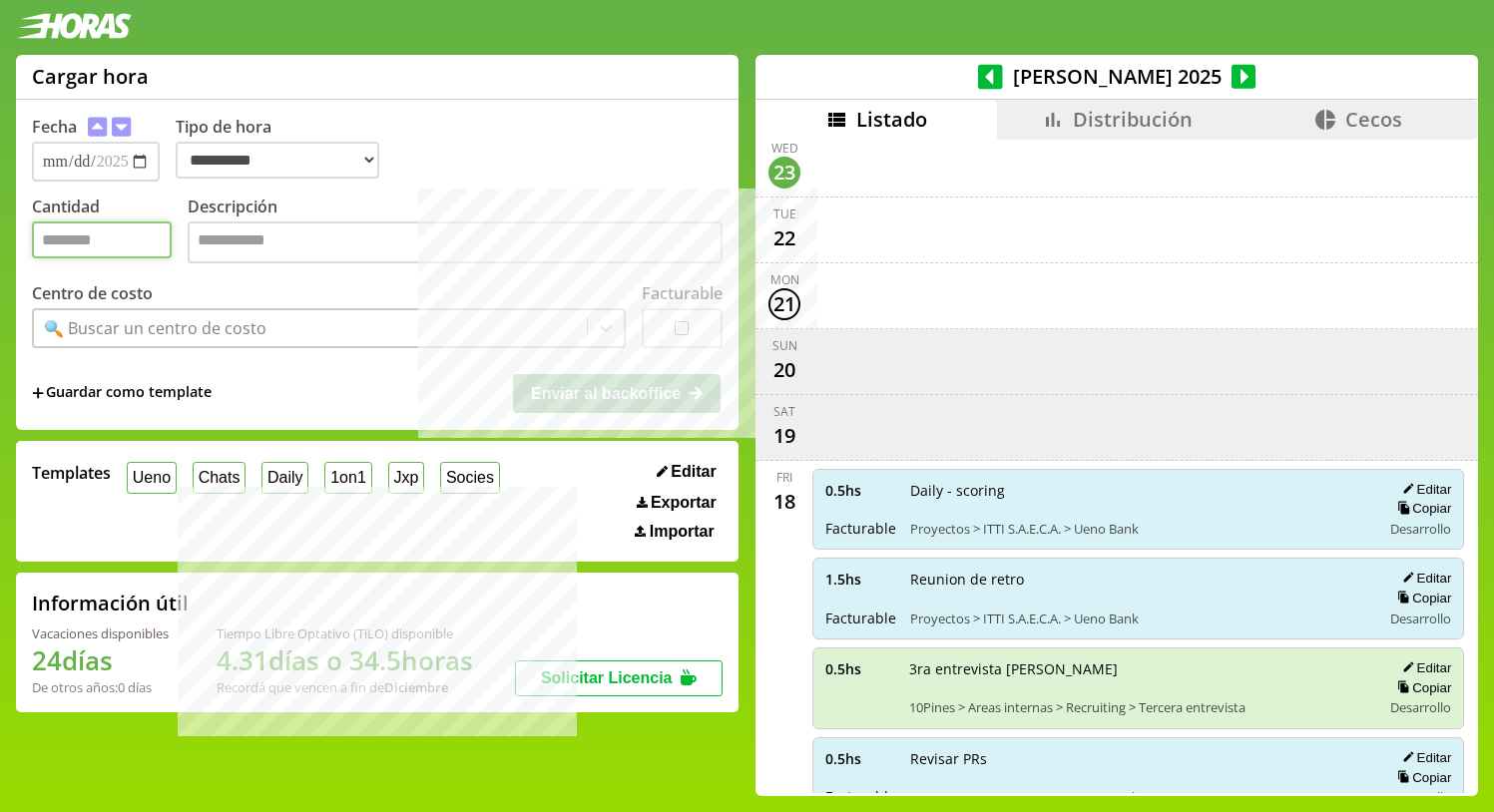 click on "Cantidad" at bounding box center (102, 239) 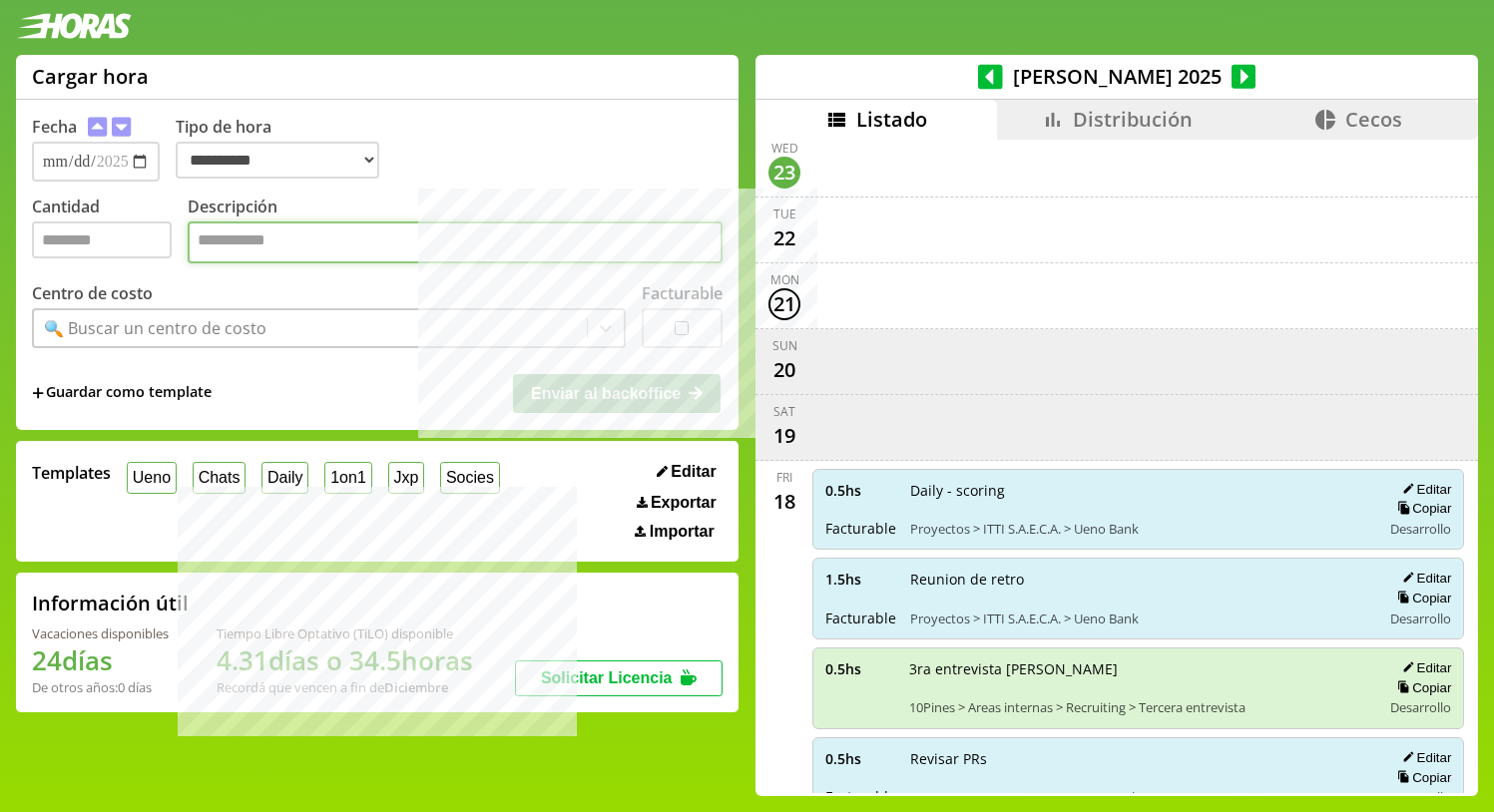 click on "Descripción" at bounding box center (455, 242) 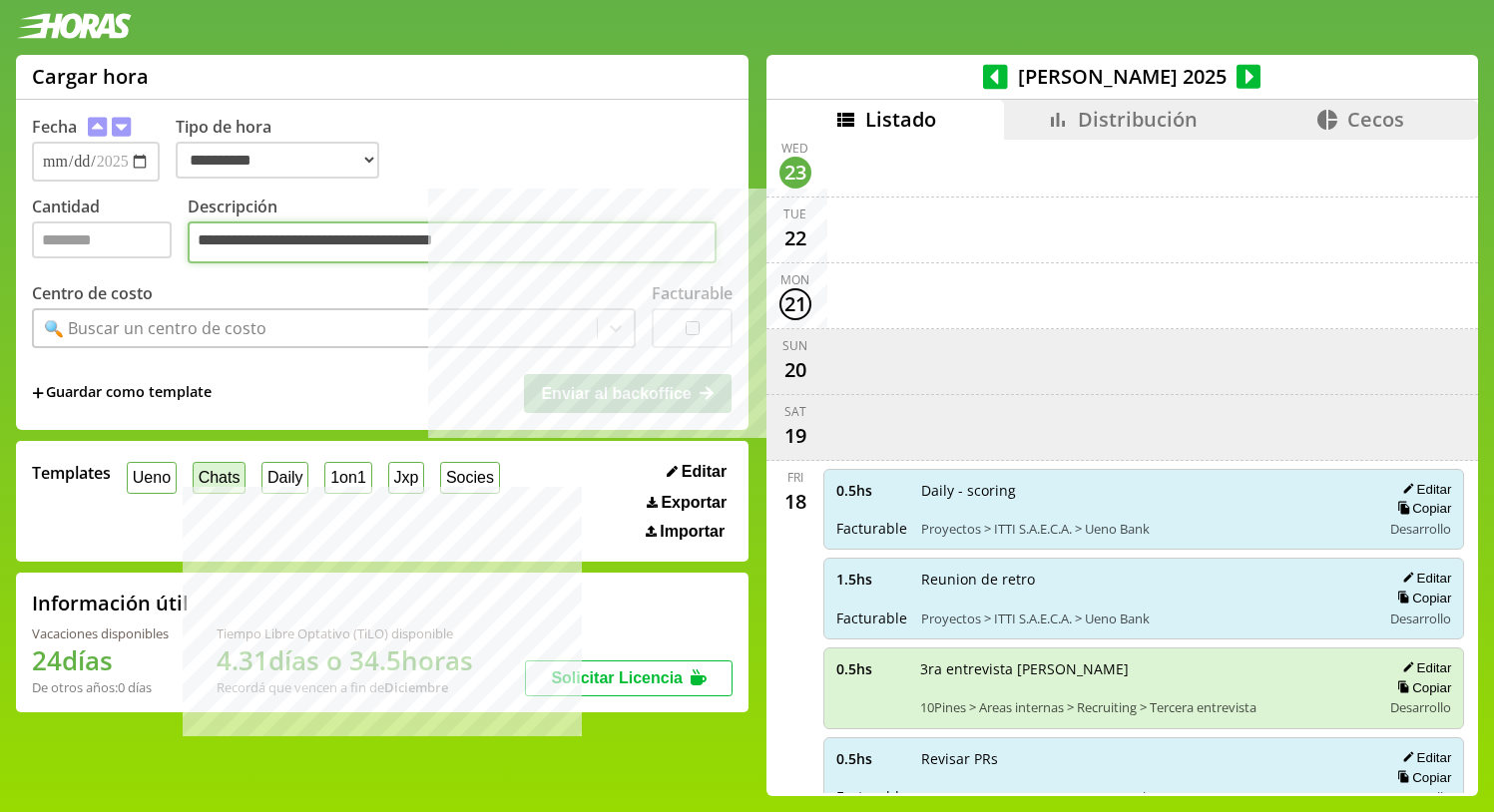 type on "**********" 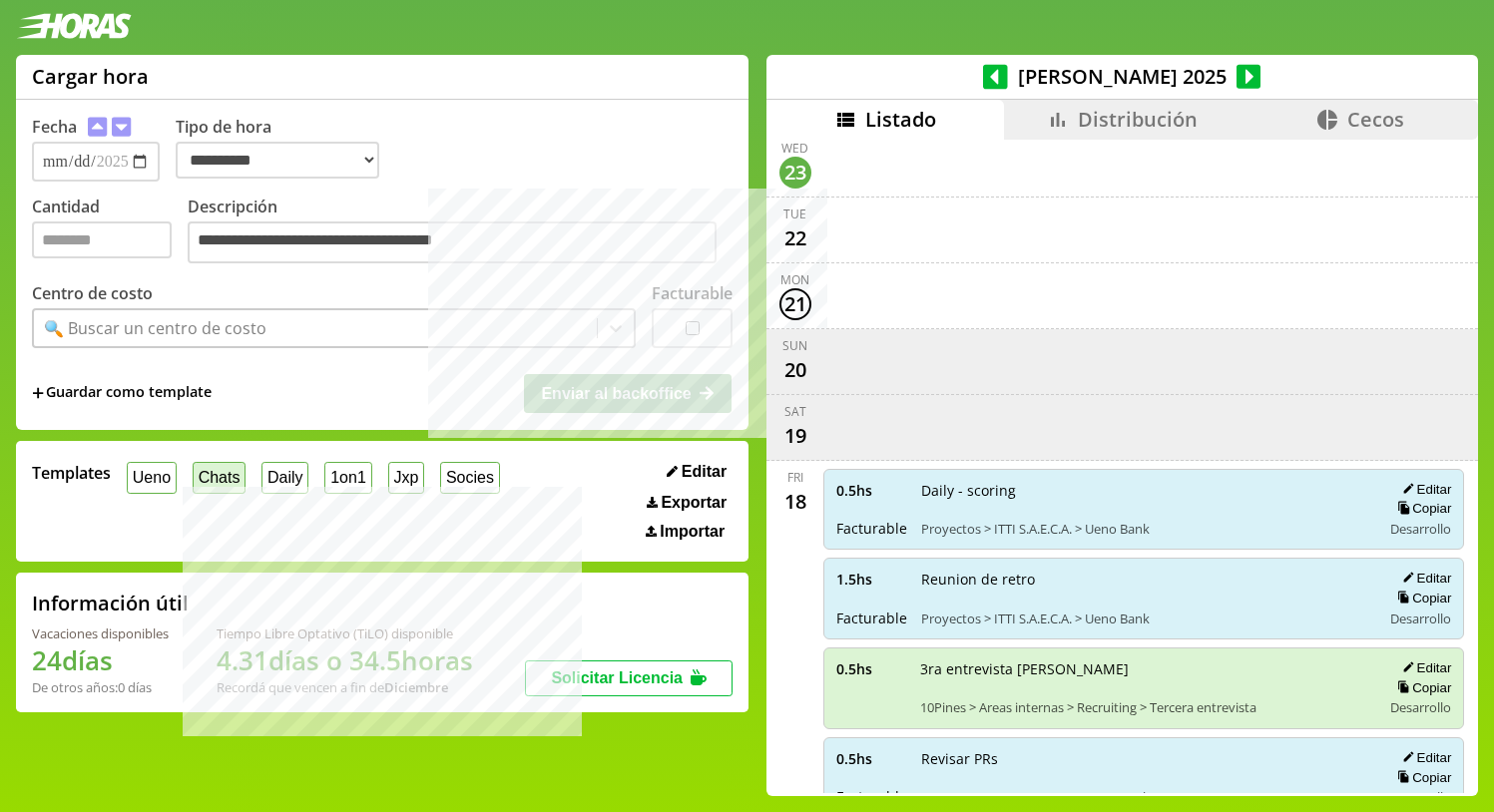 click on "Chats" at bounding box center [219, 477] 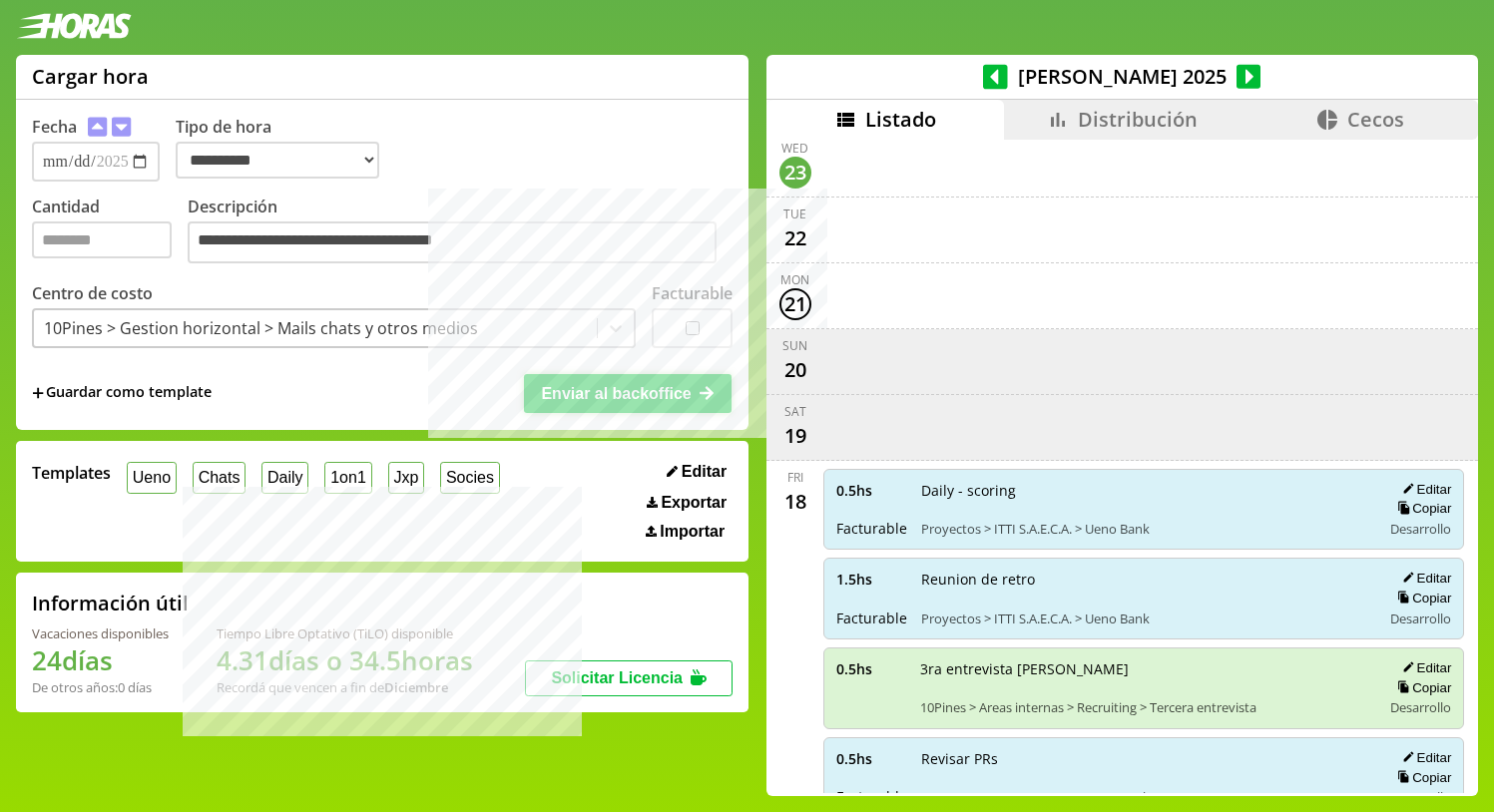 click on "Enviar al backoffice" at bounding box center (616, 393) 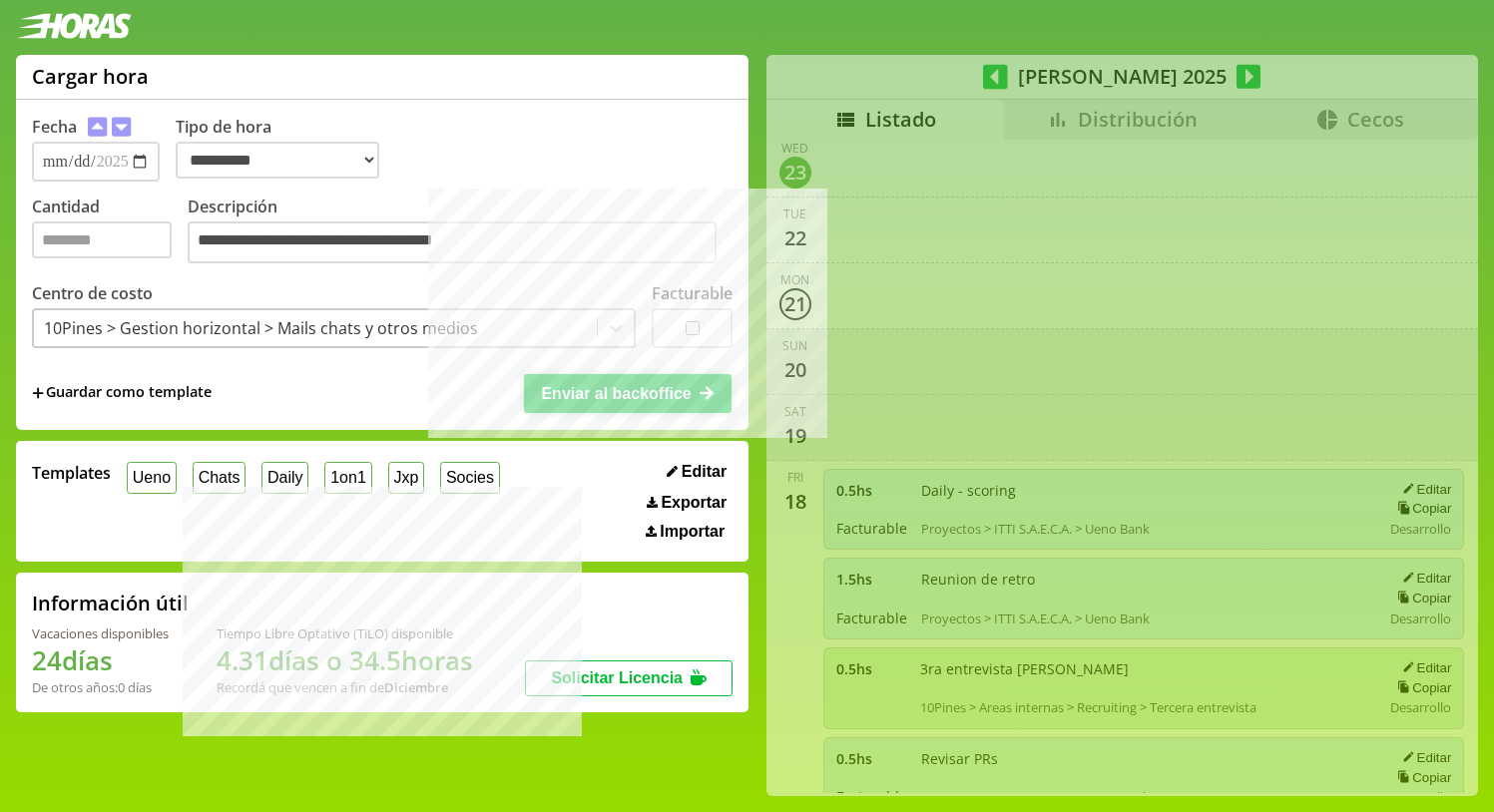 type 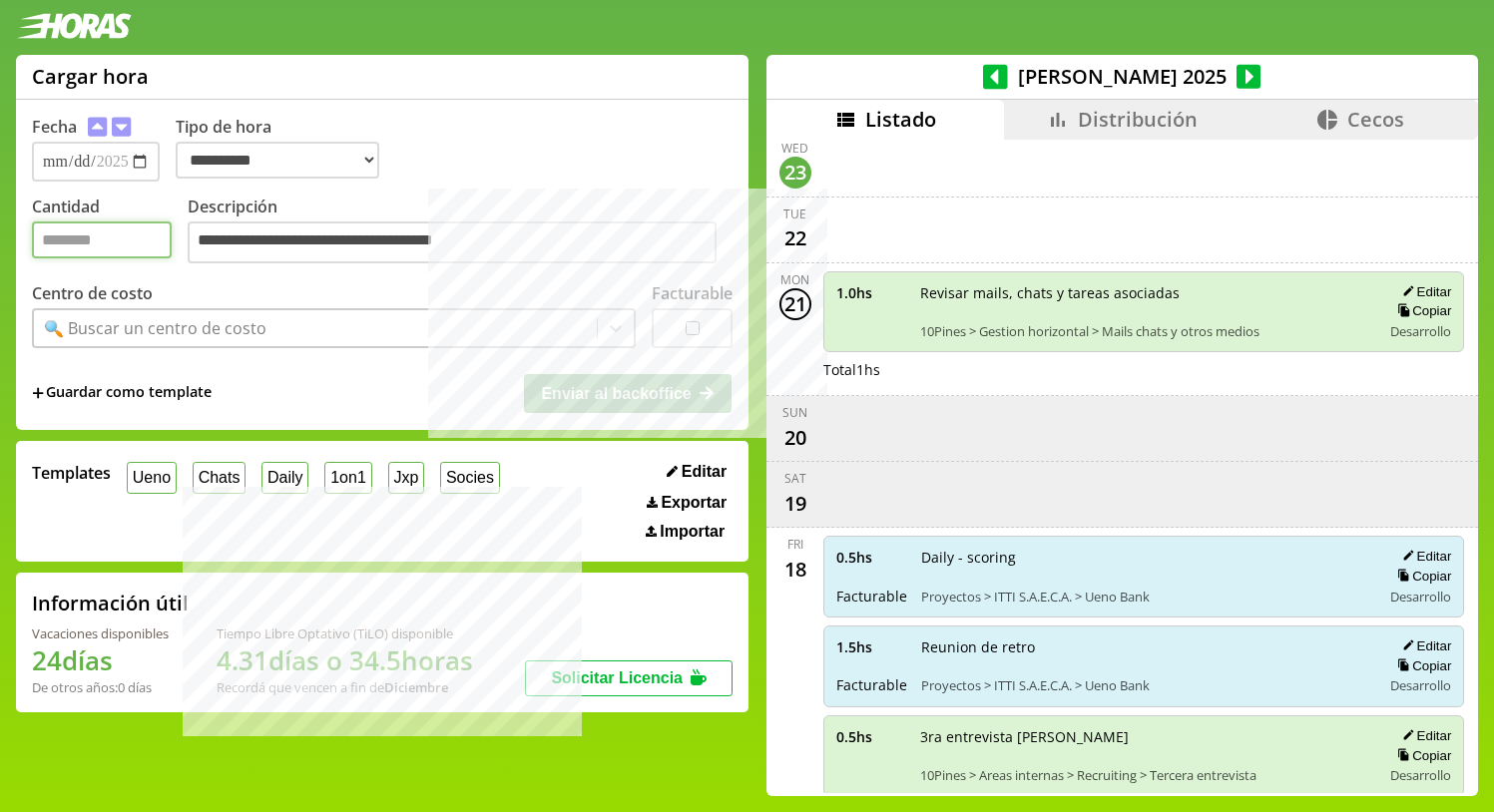 click on "Cantidad" at bounding box center (102, 239) 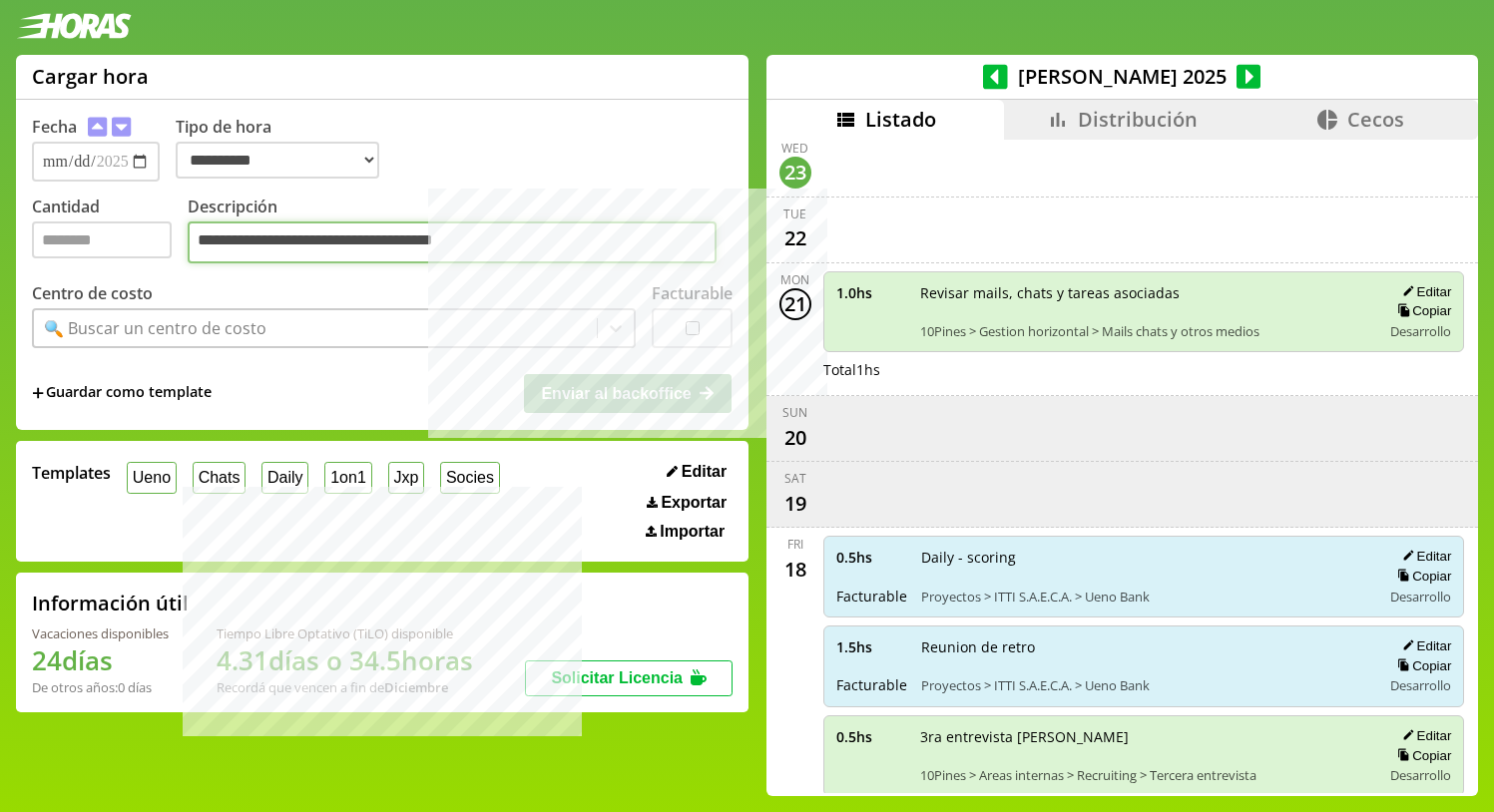 click on "**********" at bounding box center [452, 242] 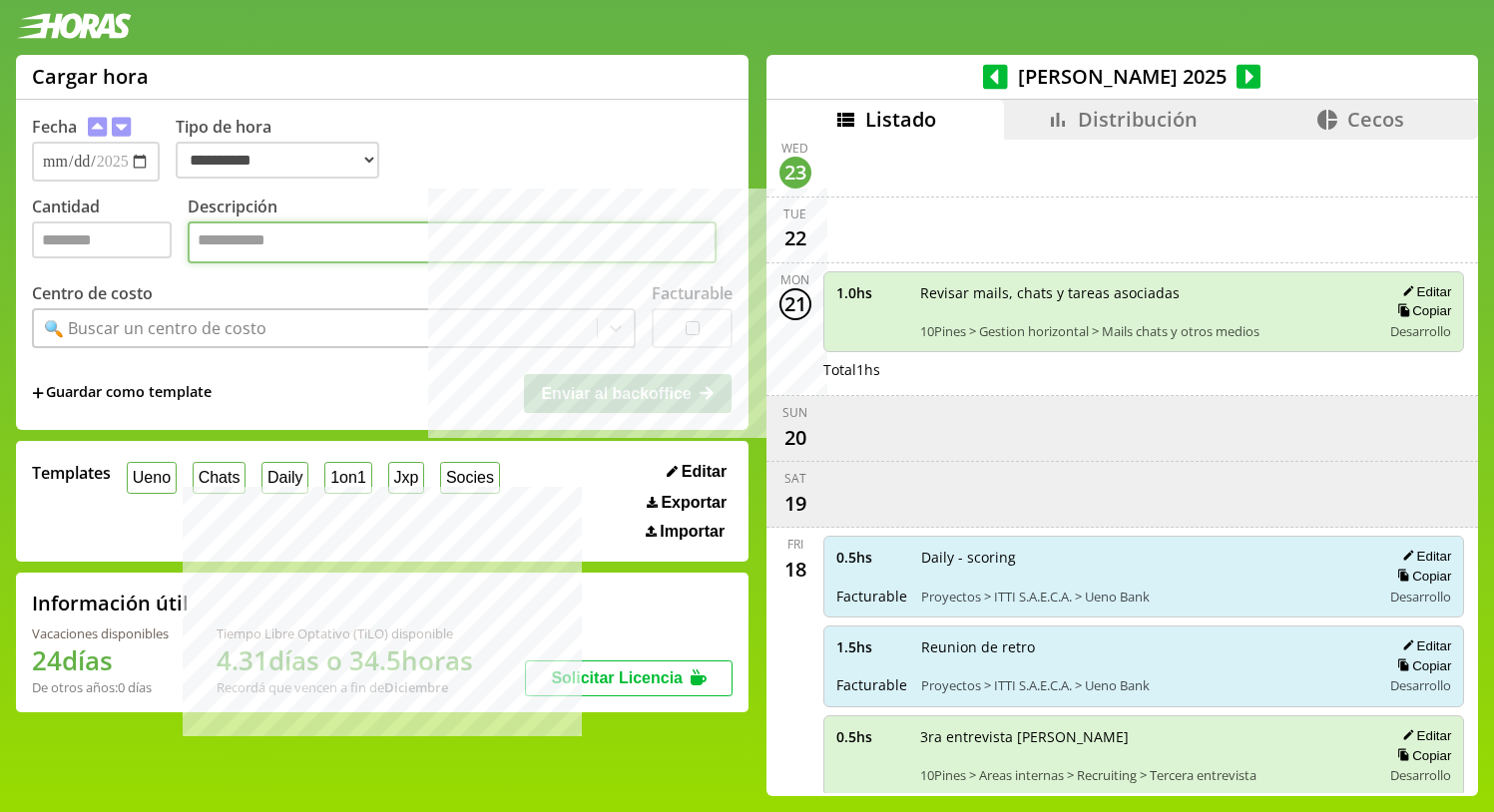 paste on "**********" 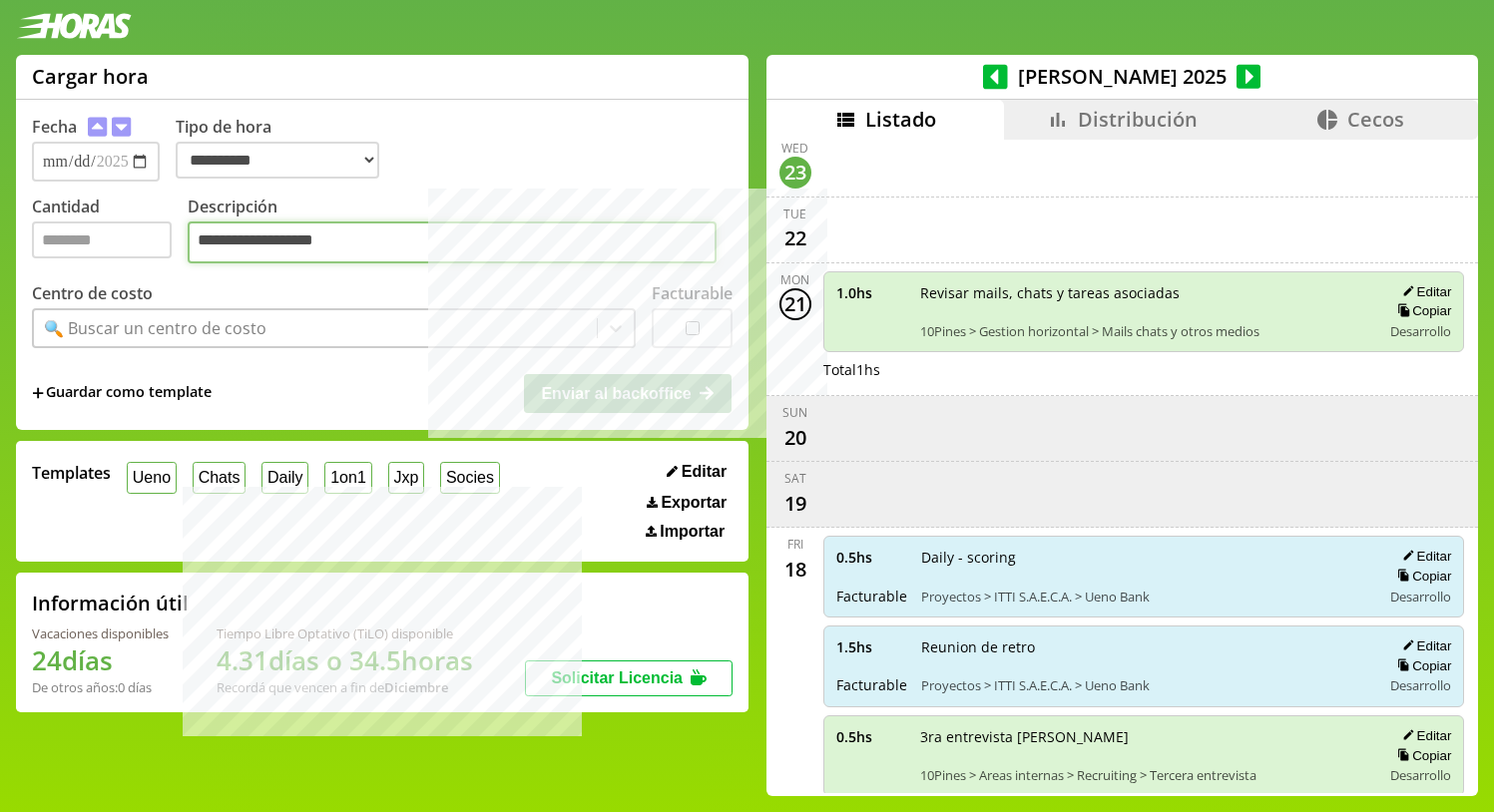 type on "**********" 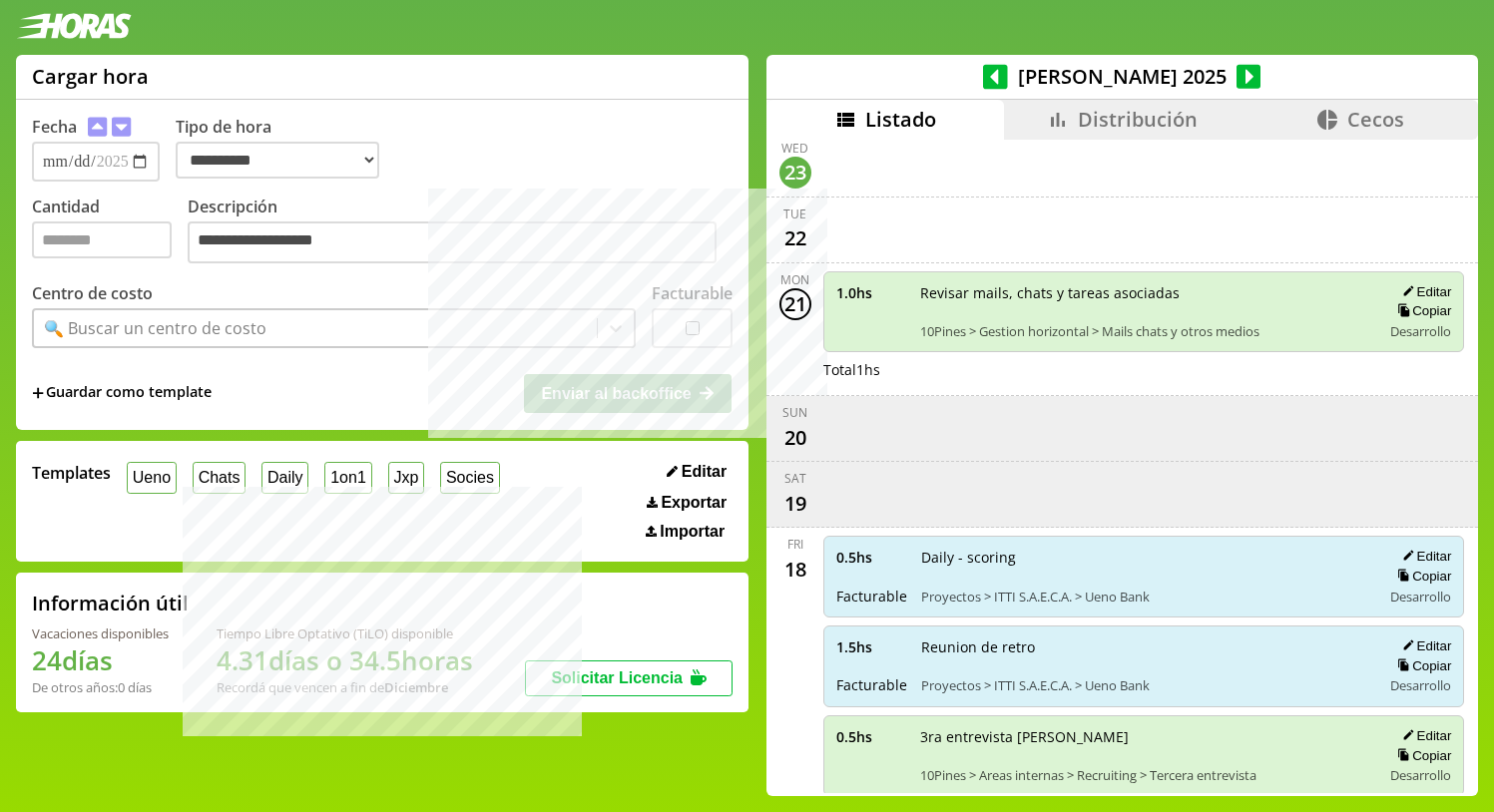 click on "Ueno" at bounding box center (152, 477) 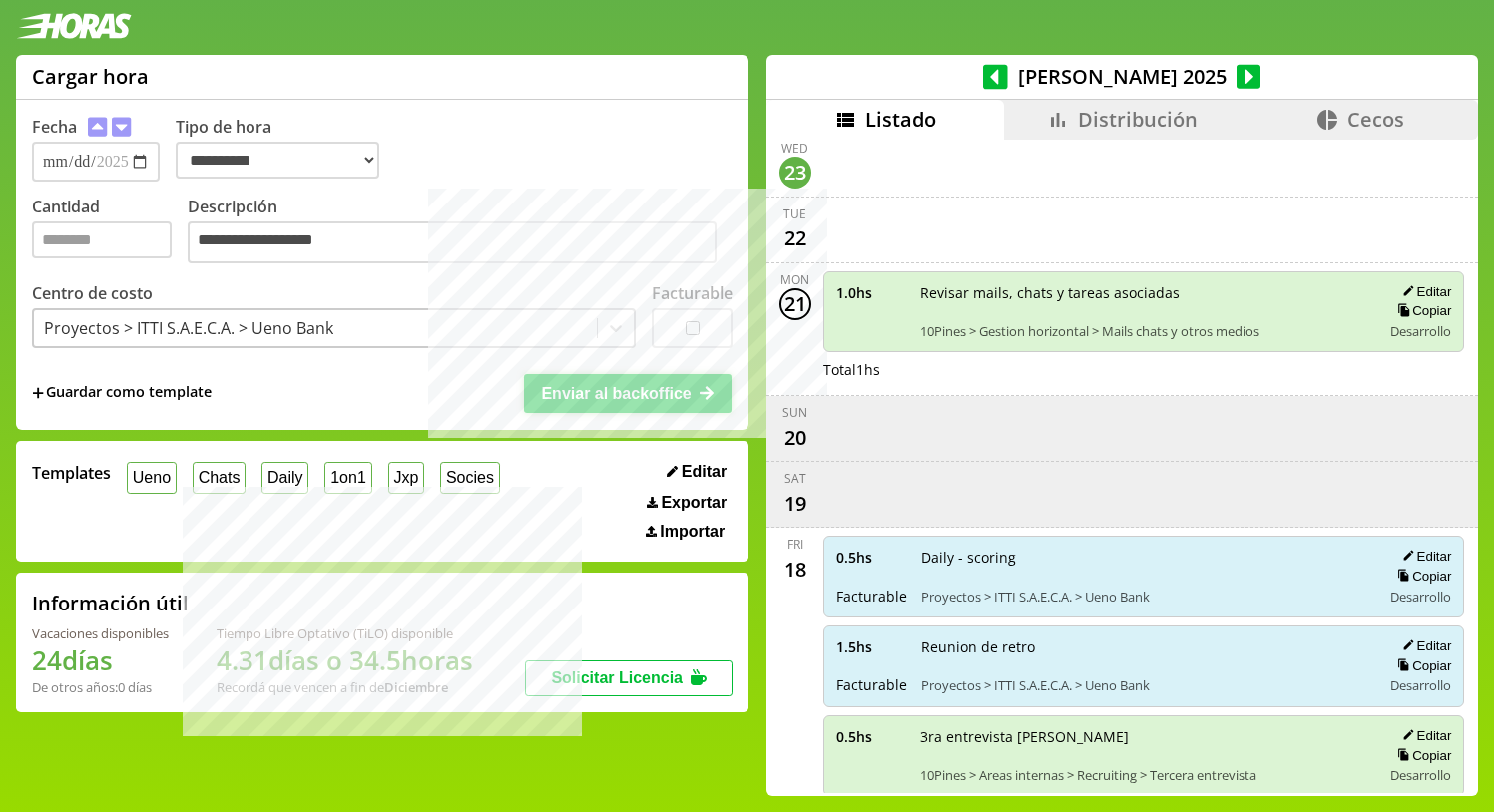 click on "Enviar al backoffice" at bounding box center [616, 393] 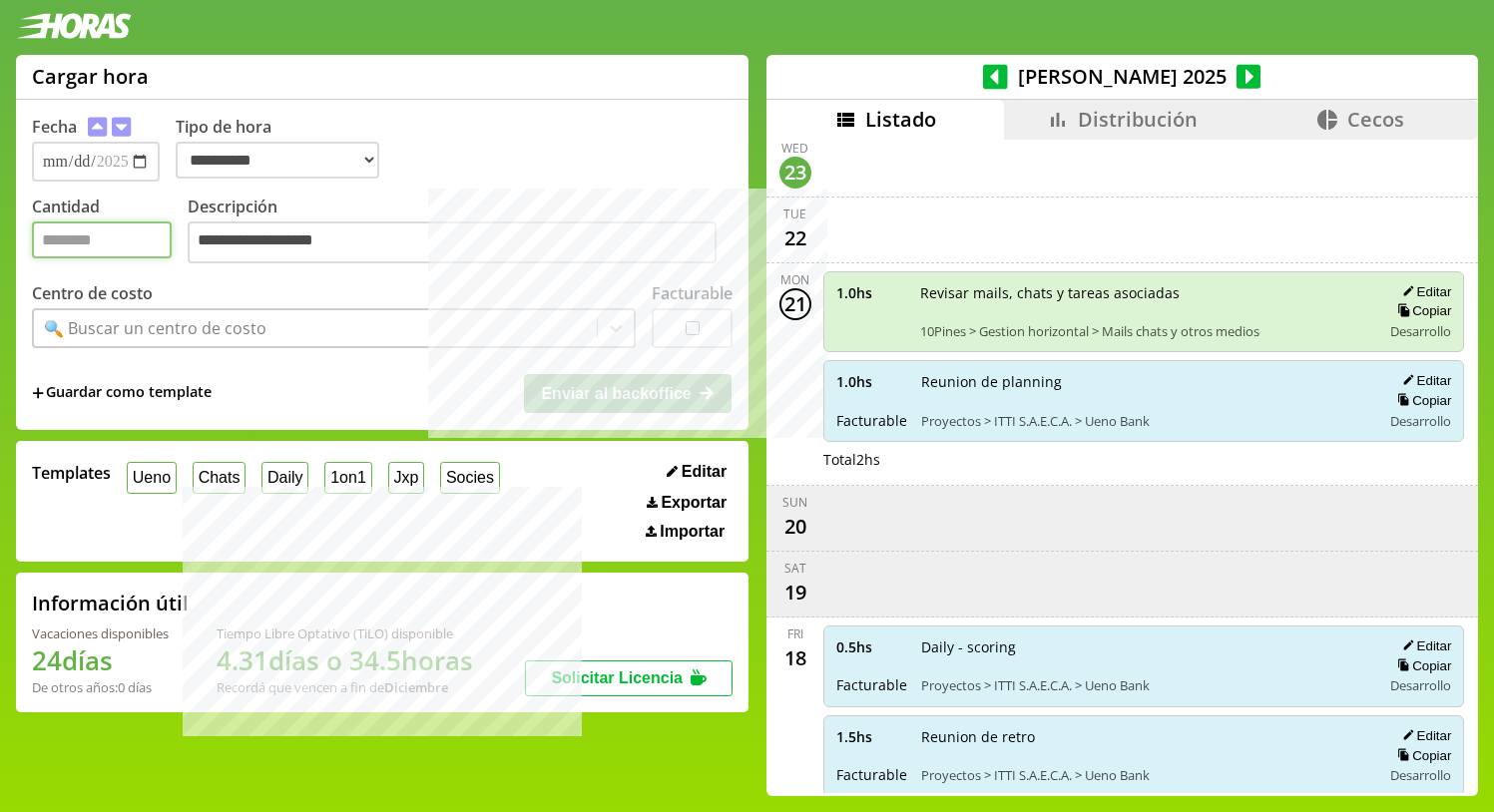 click on "Cantidad" at bounding box center (102, 239) 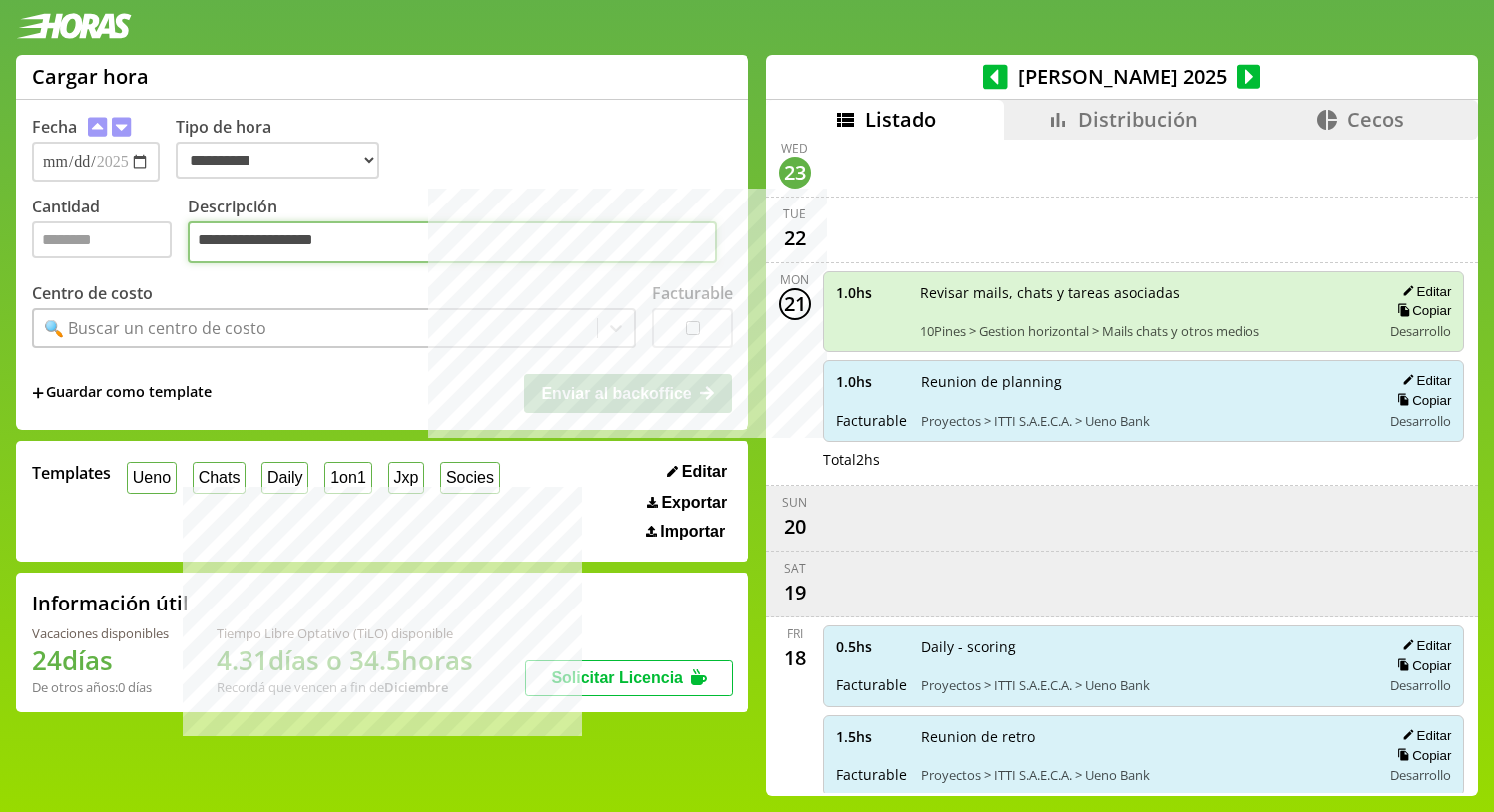 click on "**********" at bounding box center (452, 242) 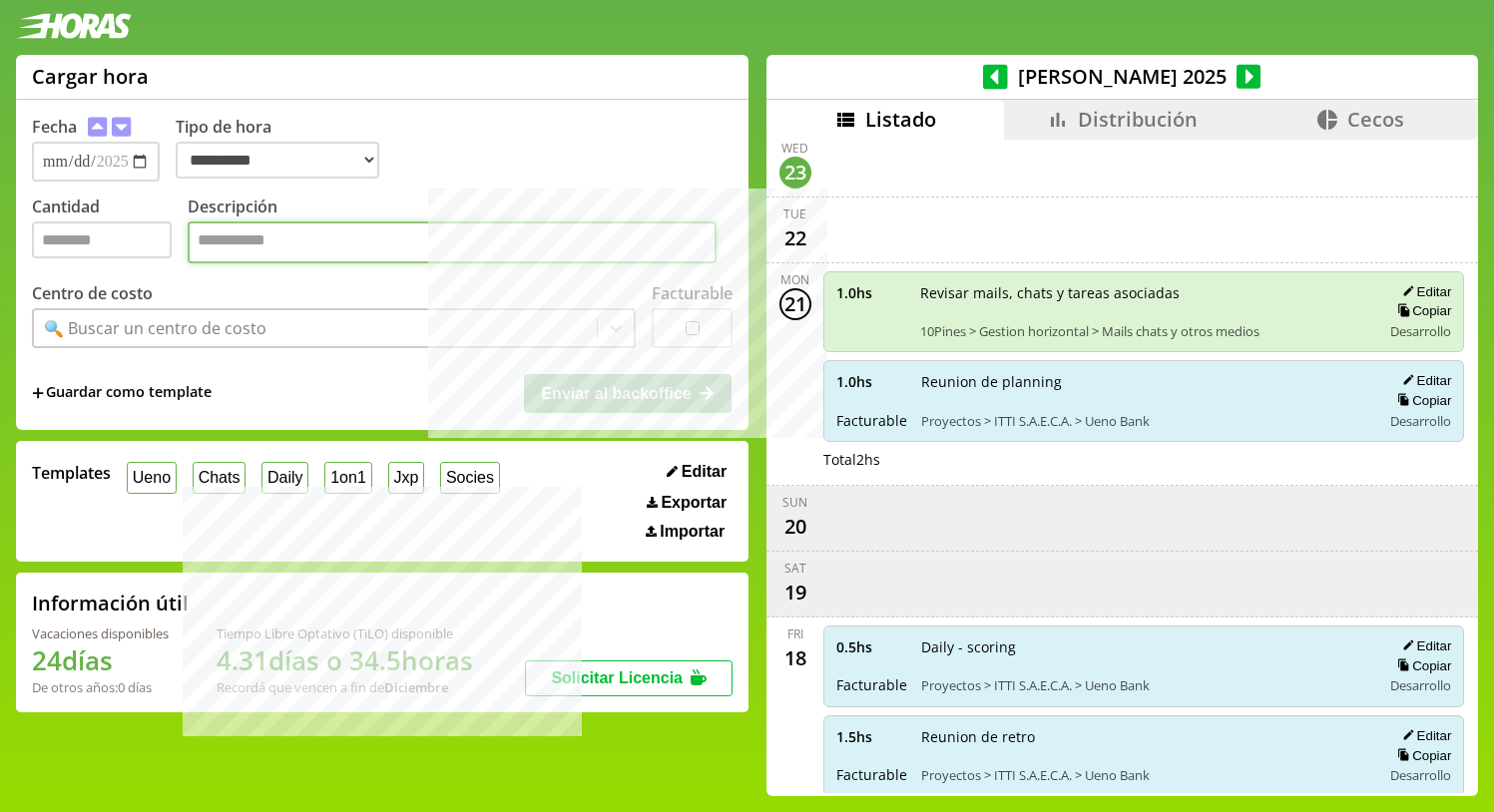 paste on "**********" 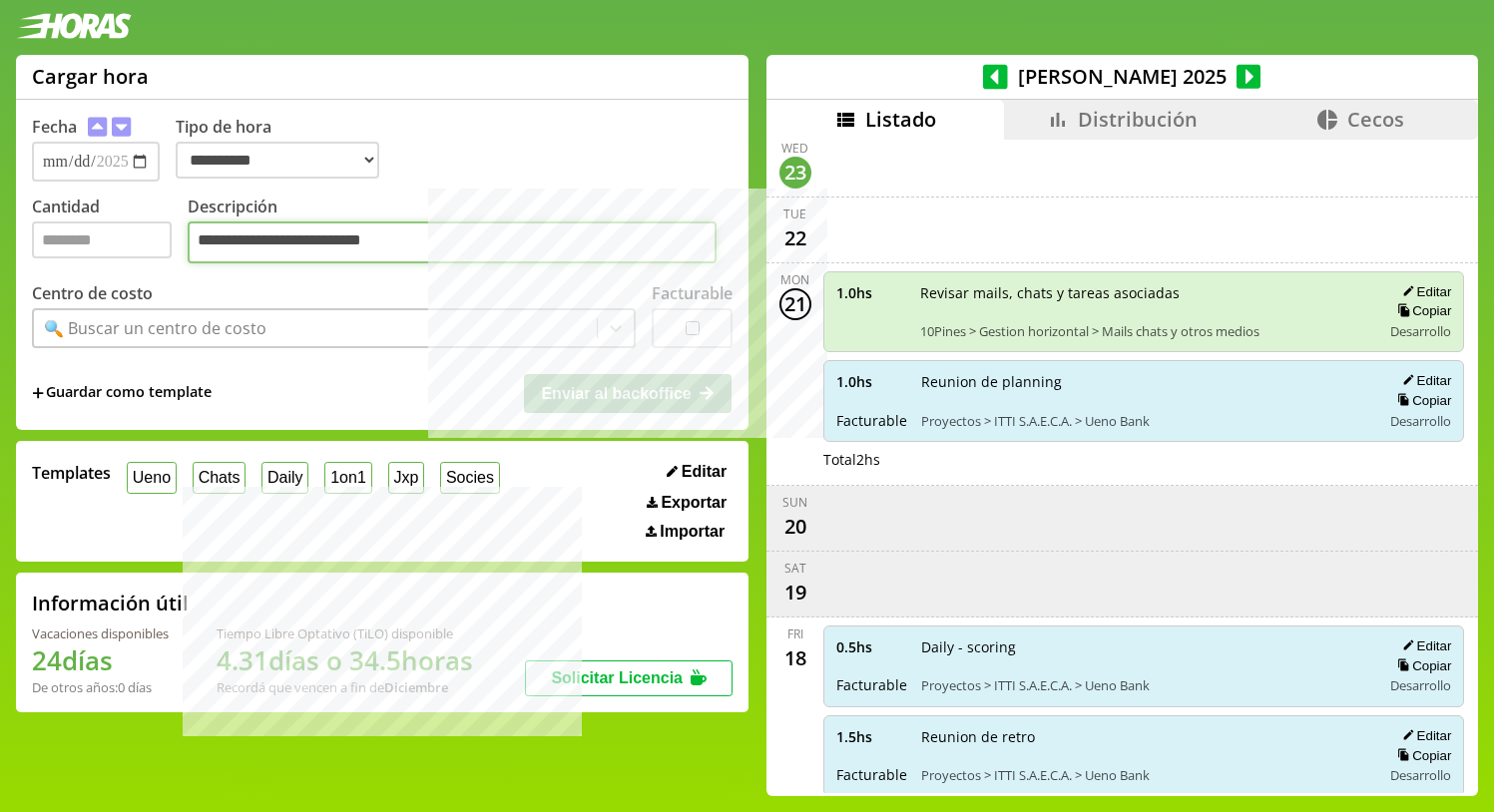 type on "**********" 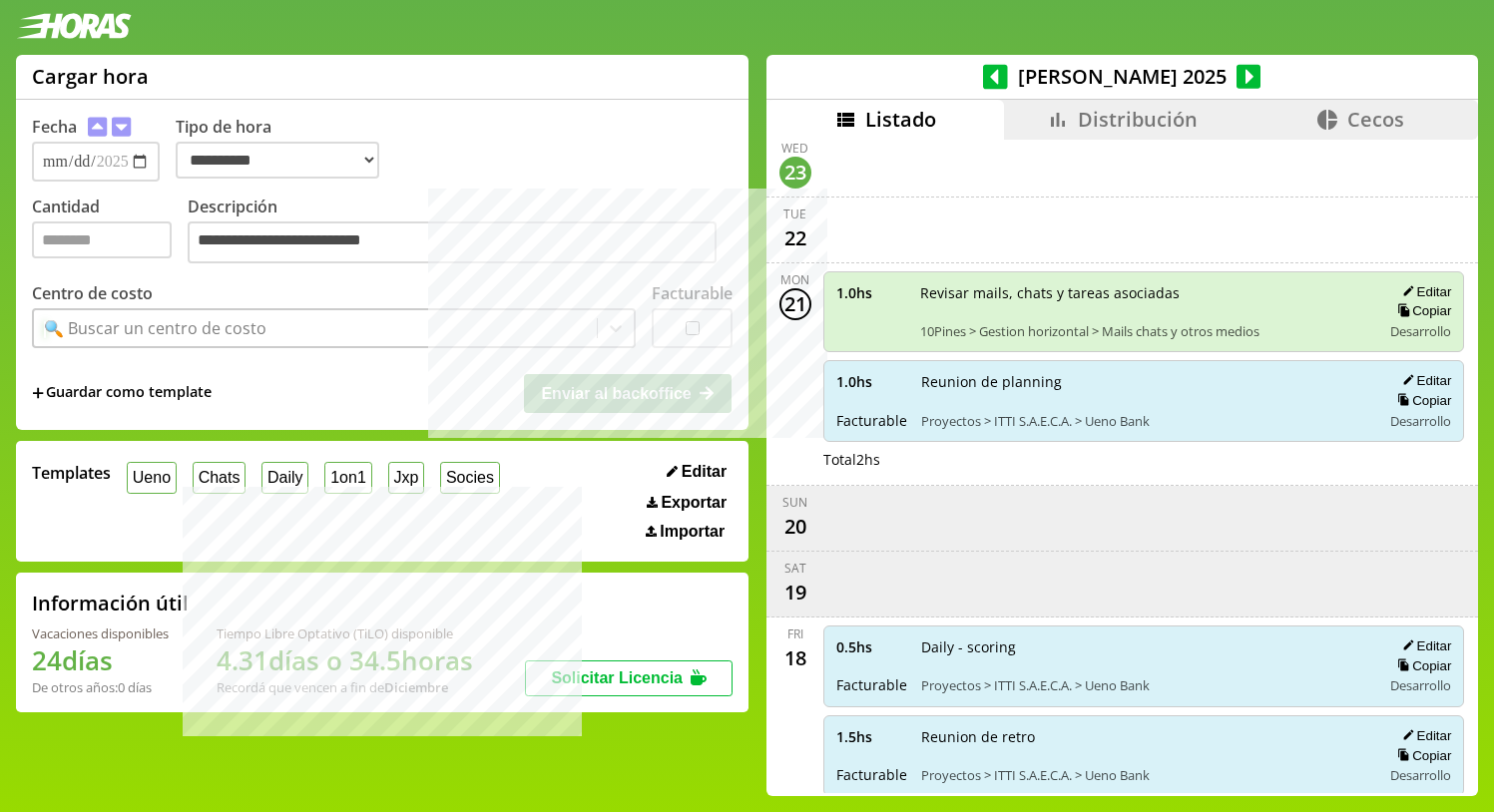 click on "🔍 Buscar un centro de costo" at bounding box center [155, 328] 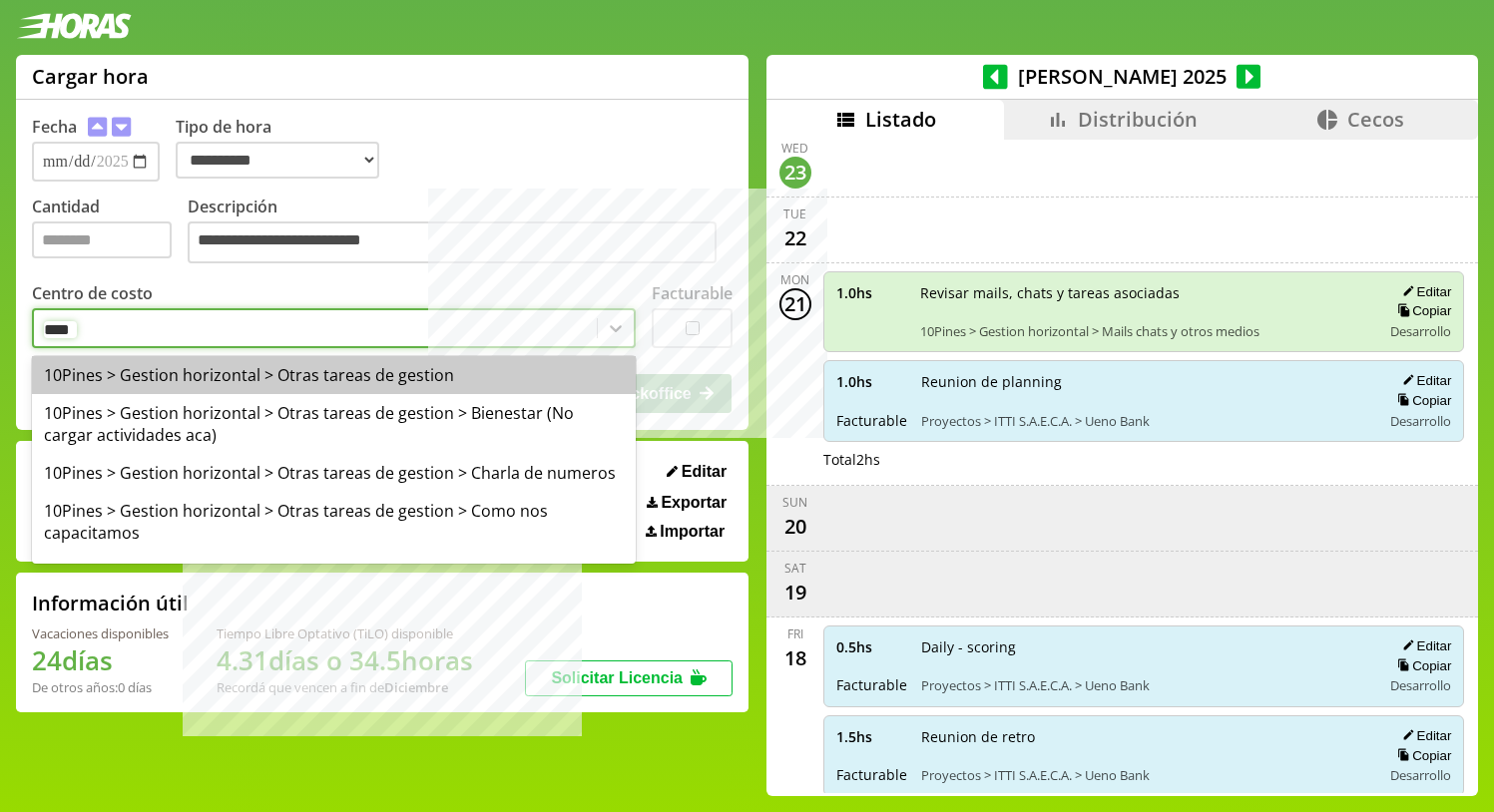 type on "*****" 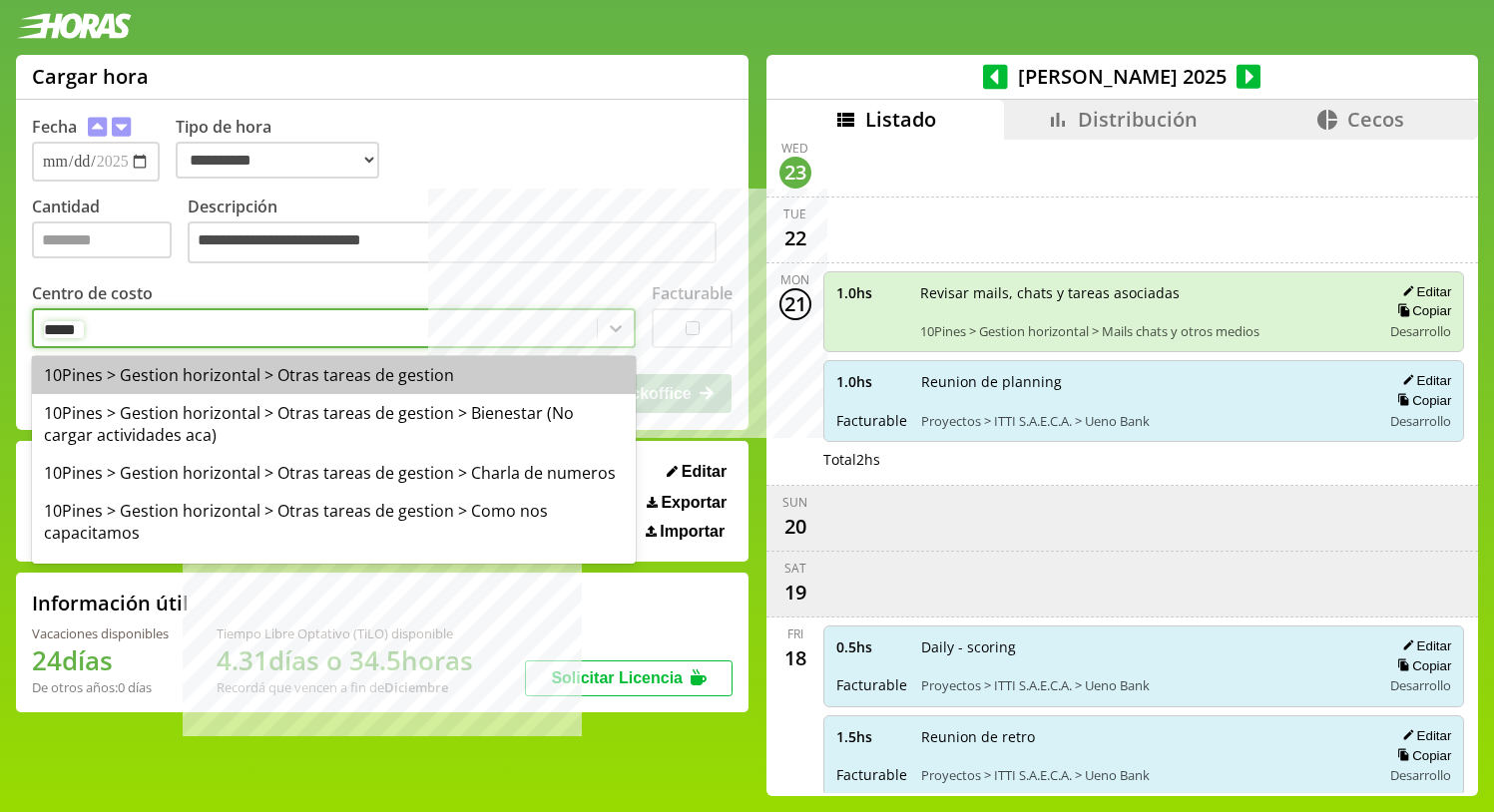 click on "10Pines > Gestion horizontal > Otras tareas de gestion" at bounding box center (333, 375) 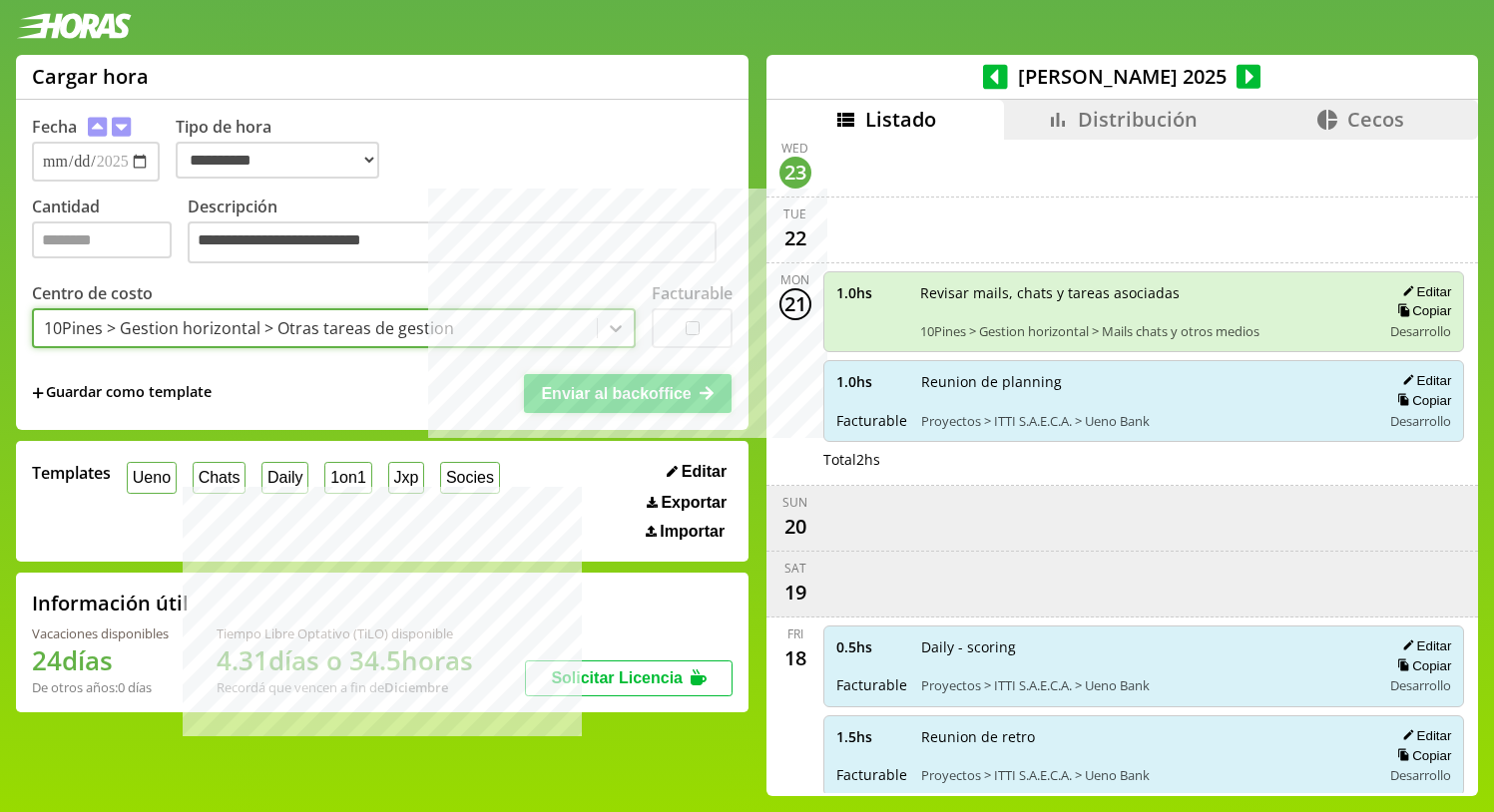 click 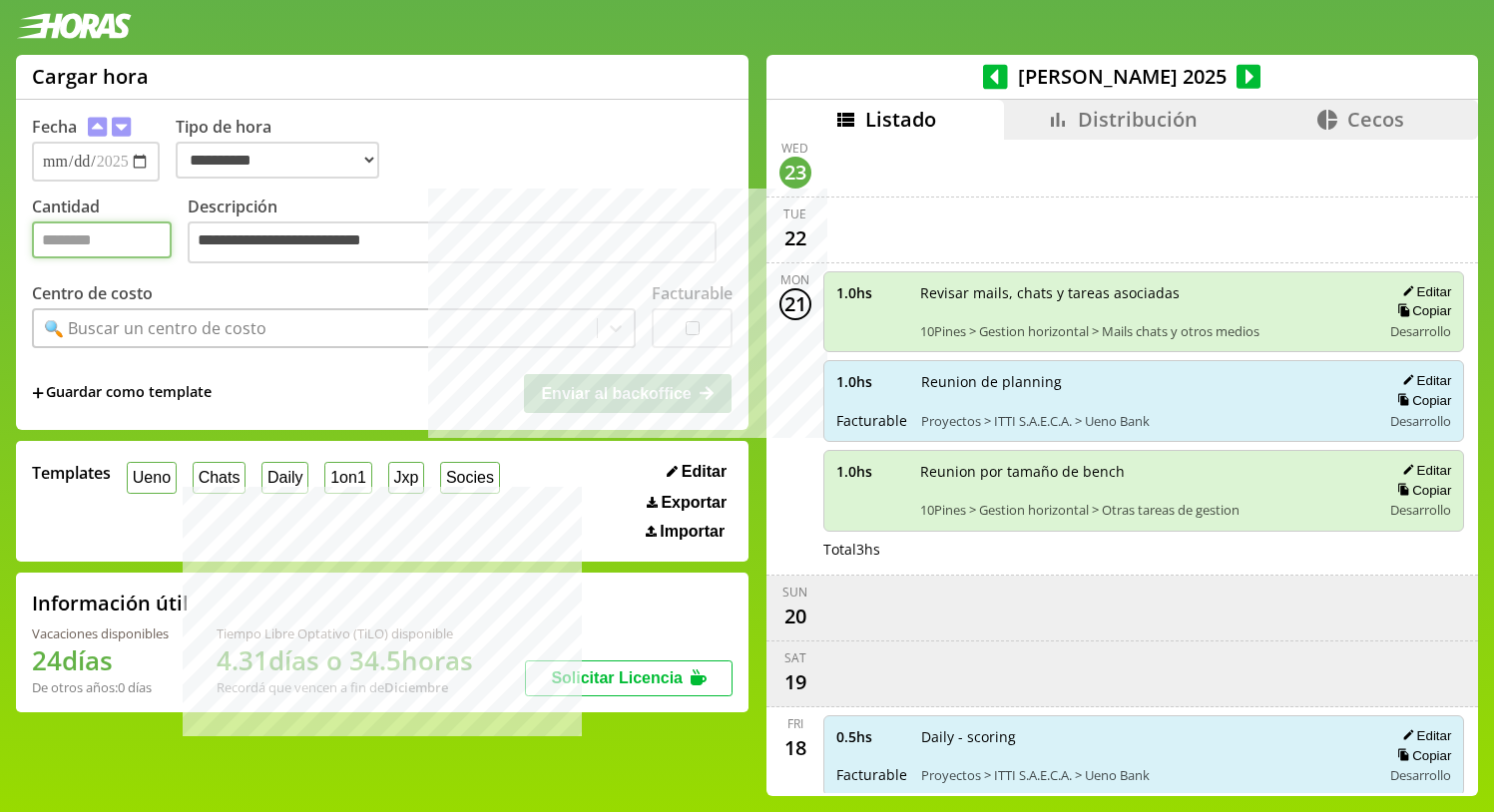 click on "Cantidad" at bounding box center [102, 239] 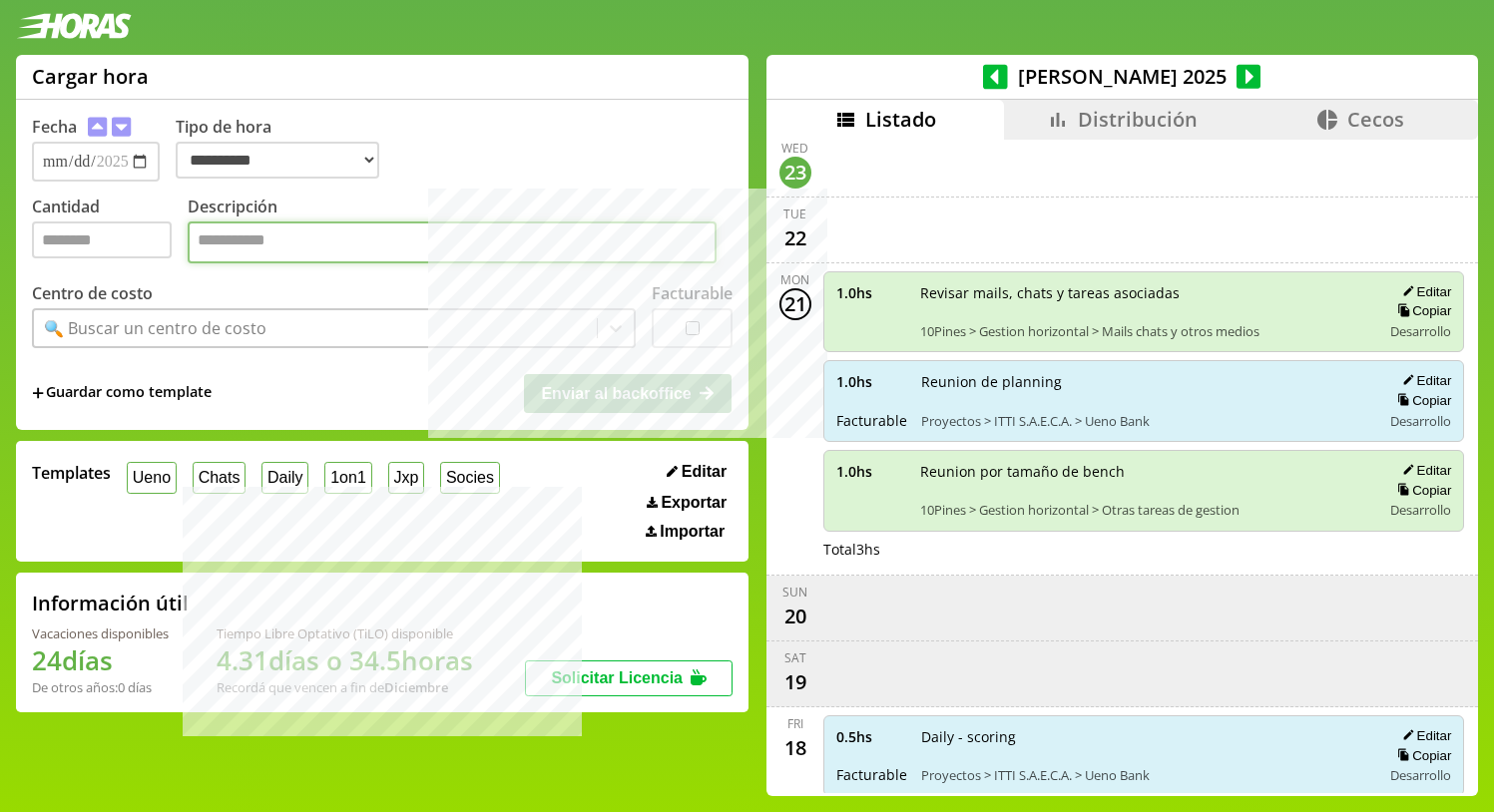 paste on "**********" 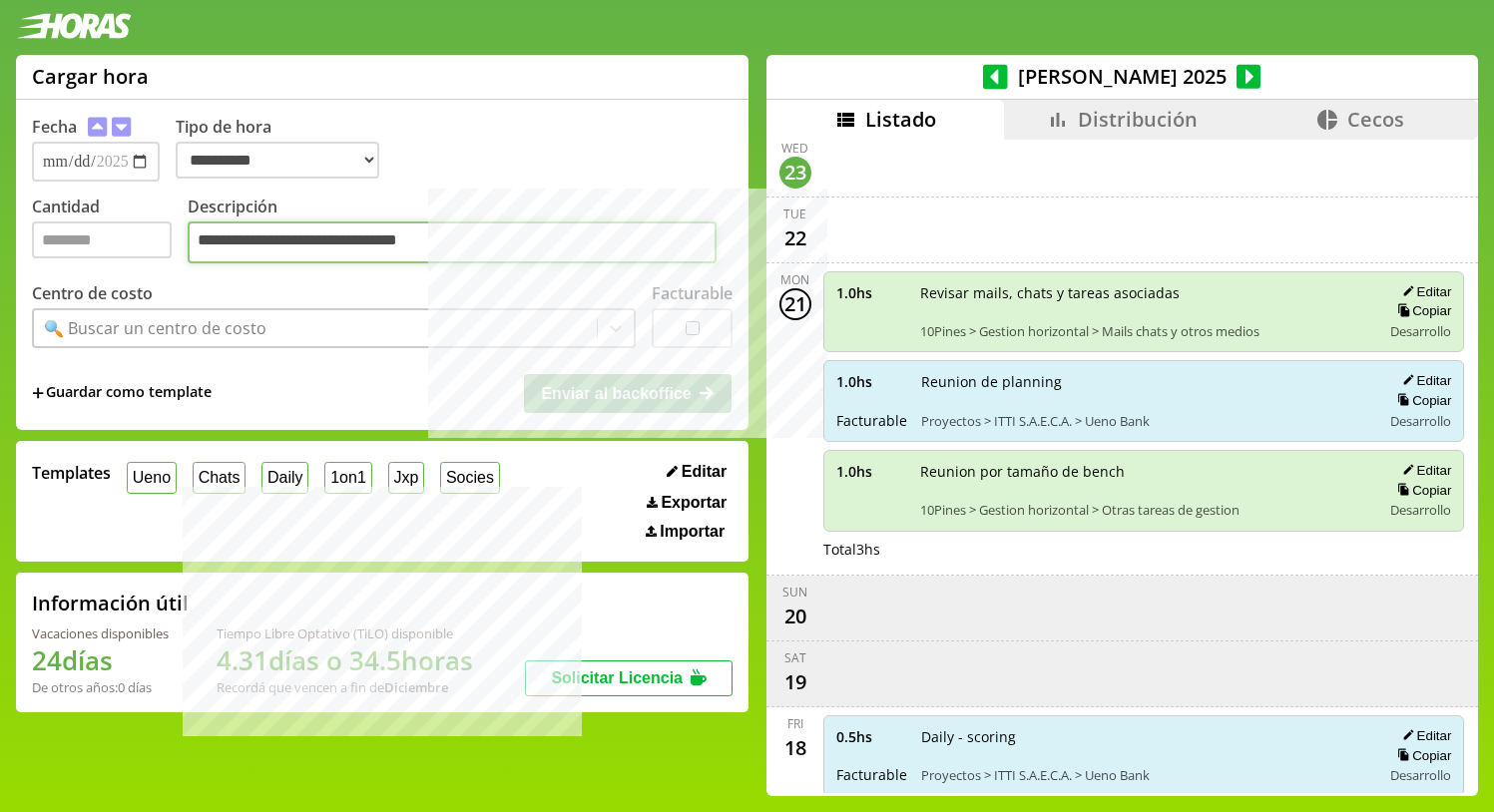 type on "**********" 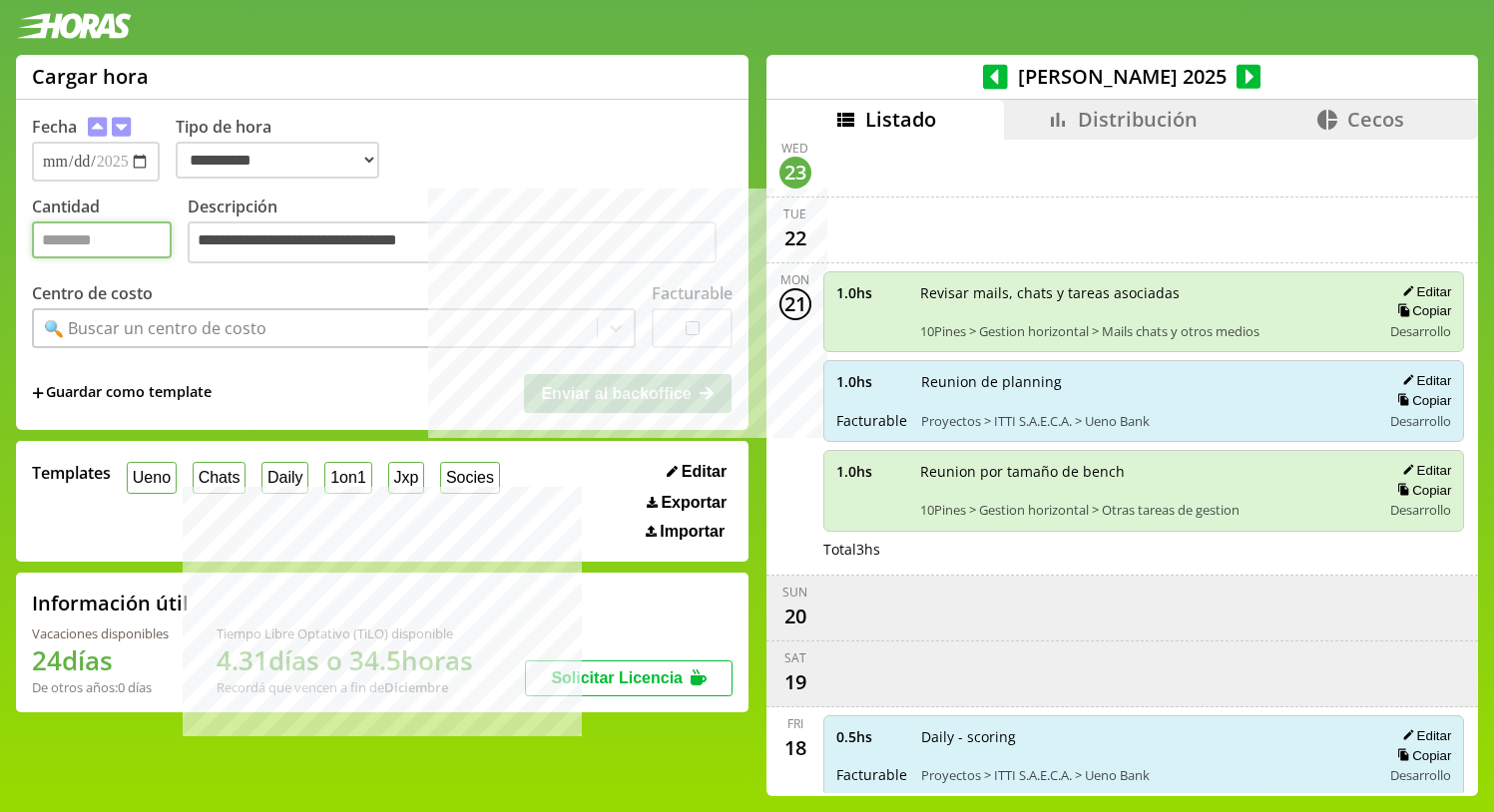 drag, startPoint x: 135, startPoint y: 248, endPoint x: 105, endPoint y: 268, distance: 36.05551 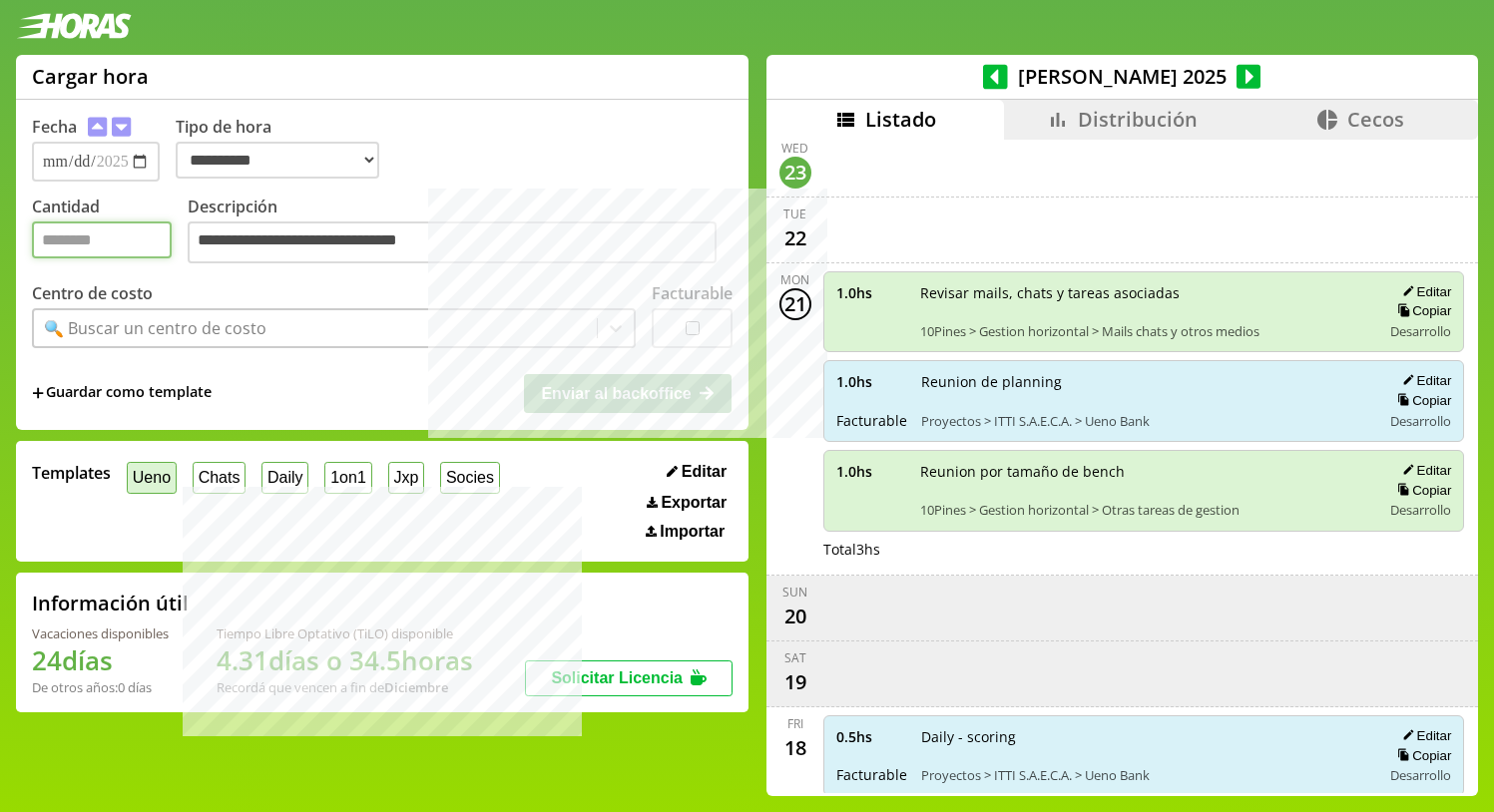 type on "*" 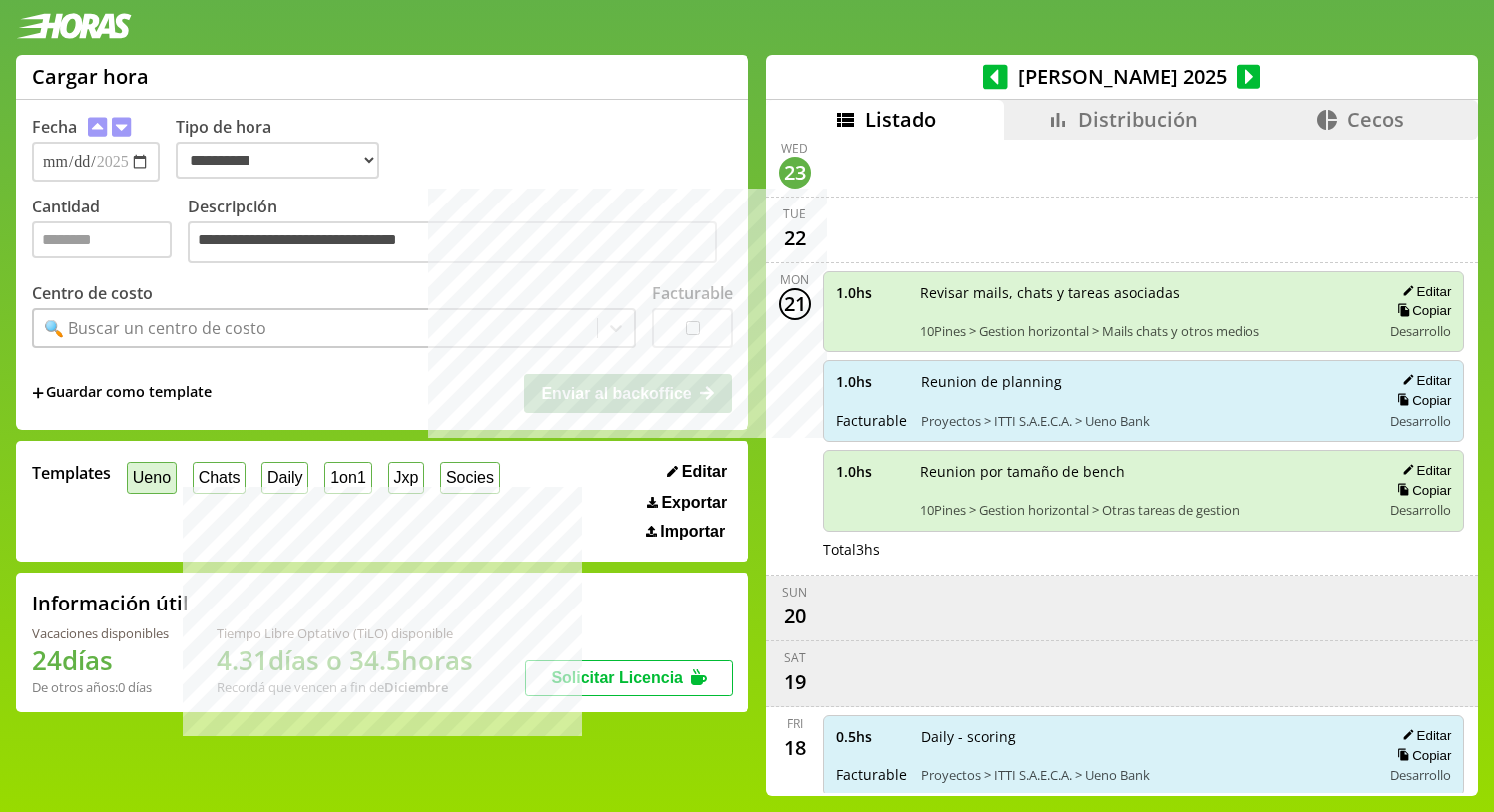 click on "Ueno" at bounding box center (152, 477) 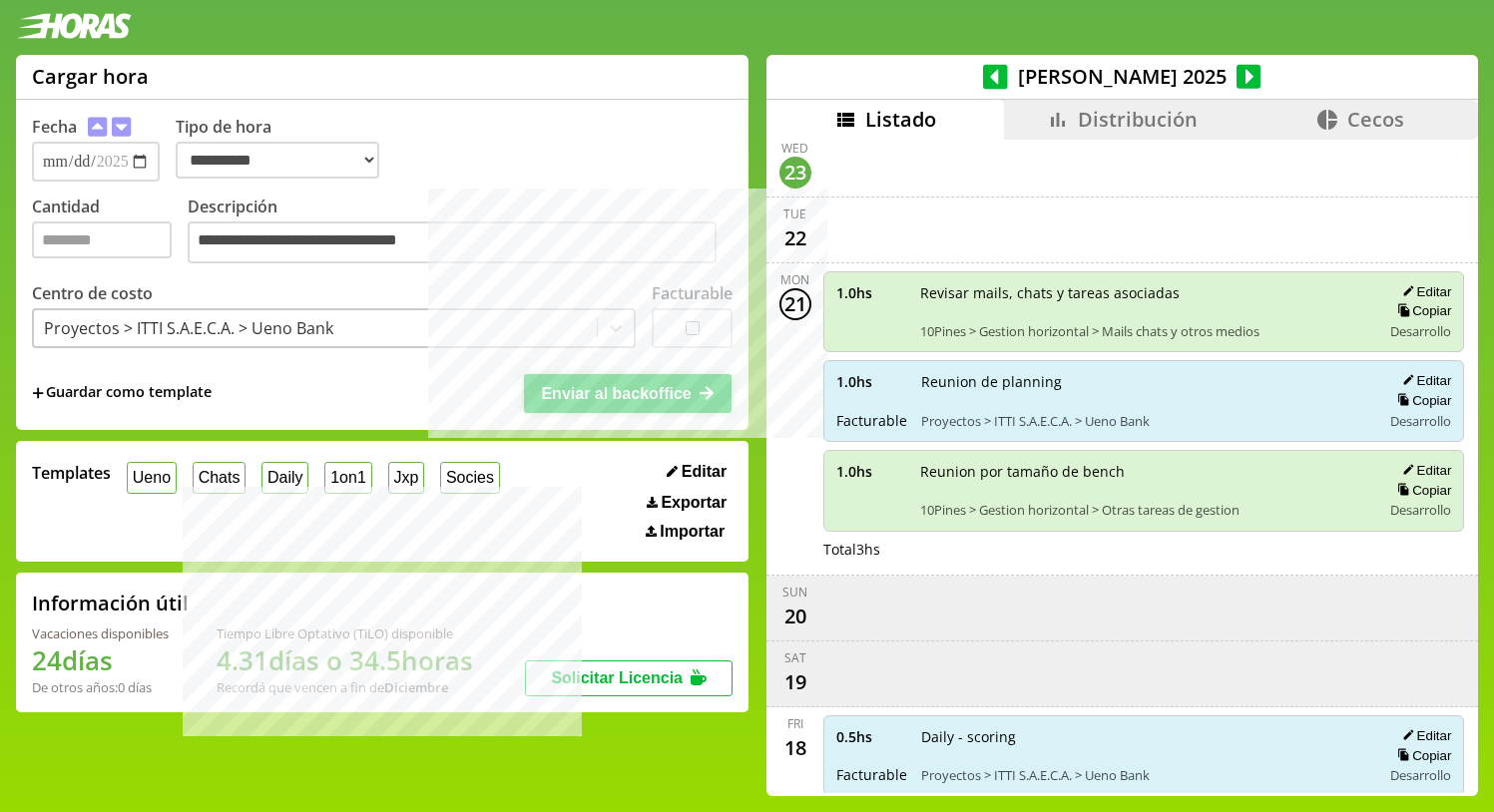 click on "Enviar al backoffice" at bounding box center [616, 393] 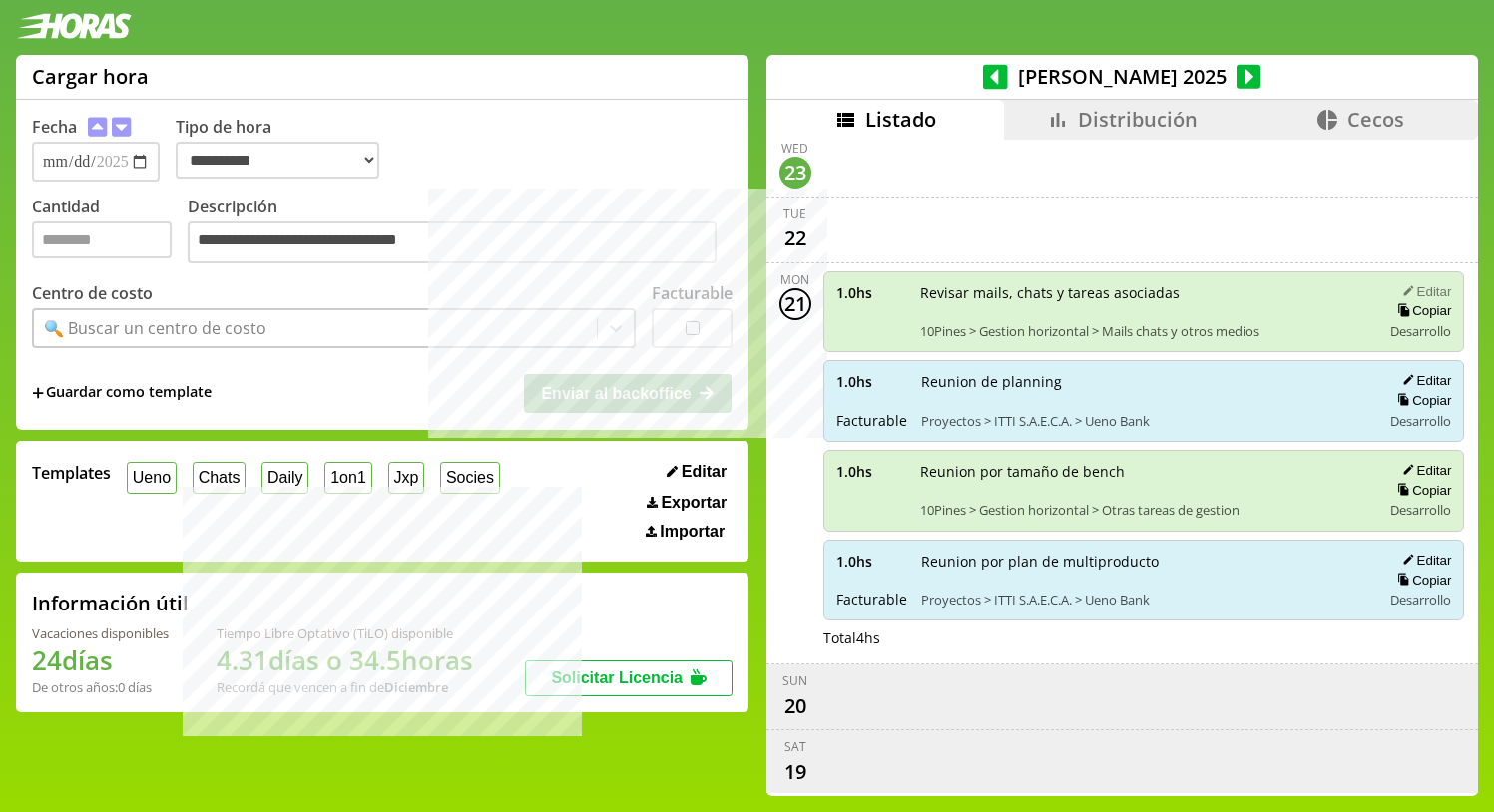 click on "Editar" at bounding box center [1423, 291] 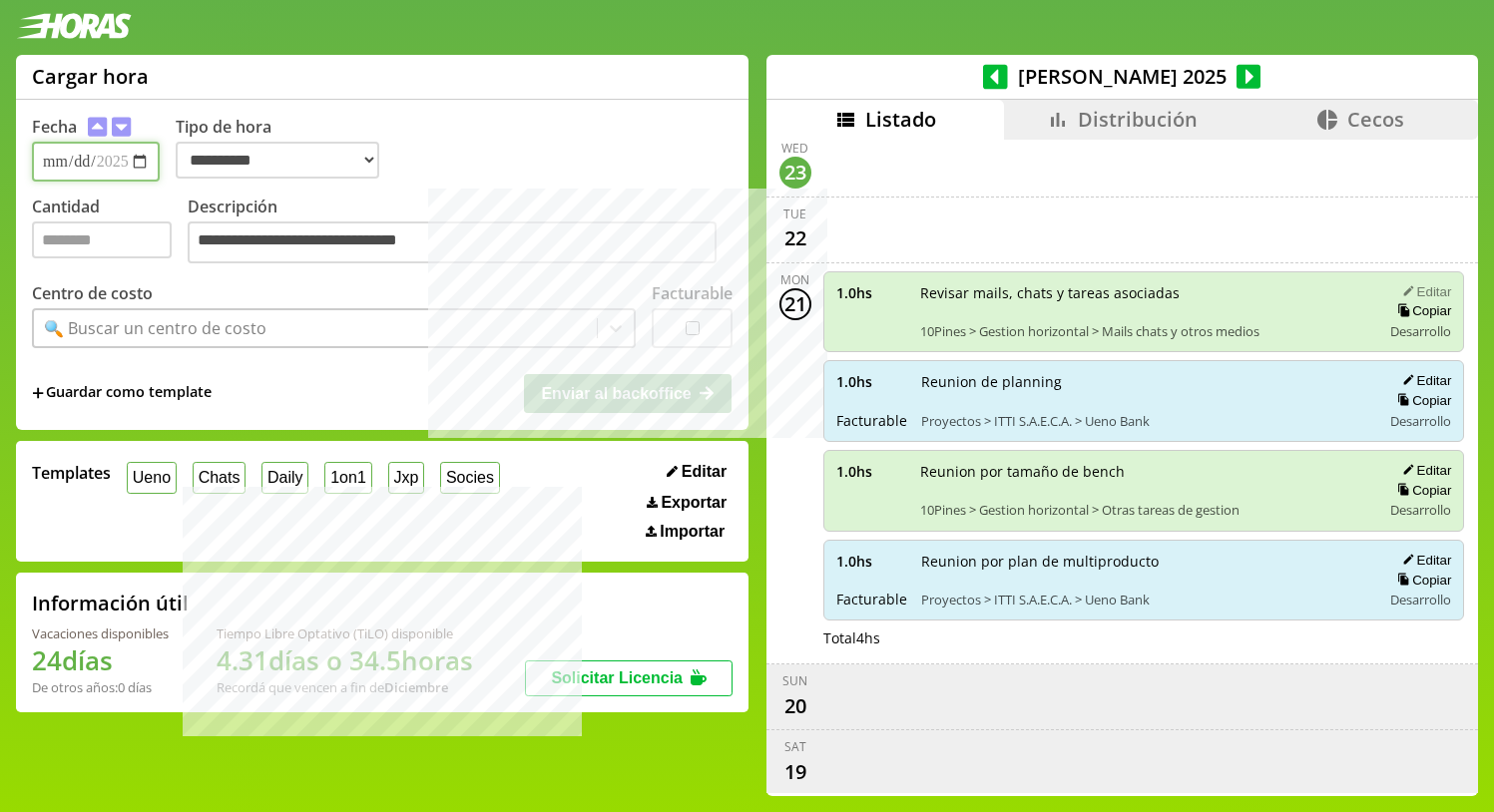 type on "*" 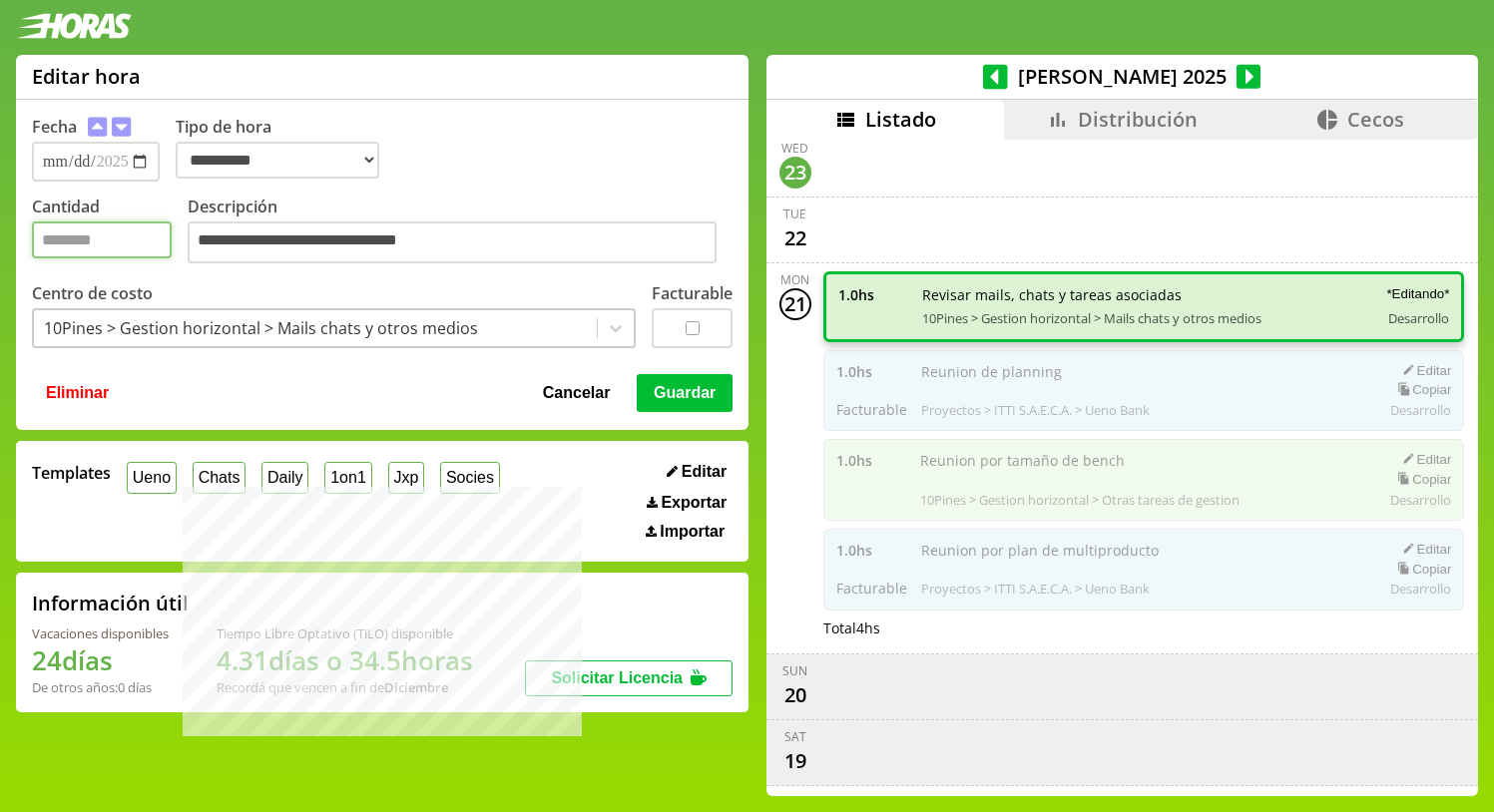 drag, startPoint x: 109, startPoint y: 255, endPoint x: 8, endPoint y: 236, distance: 102.77159 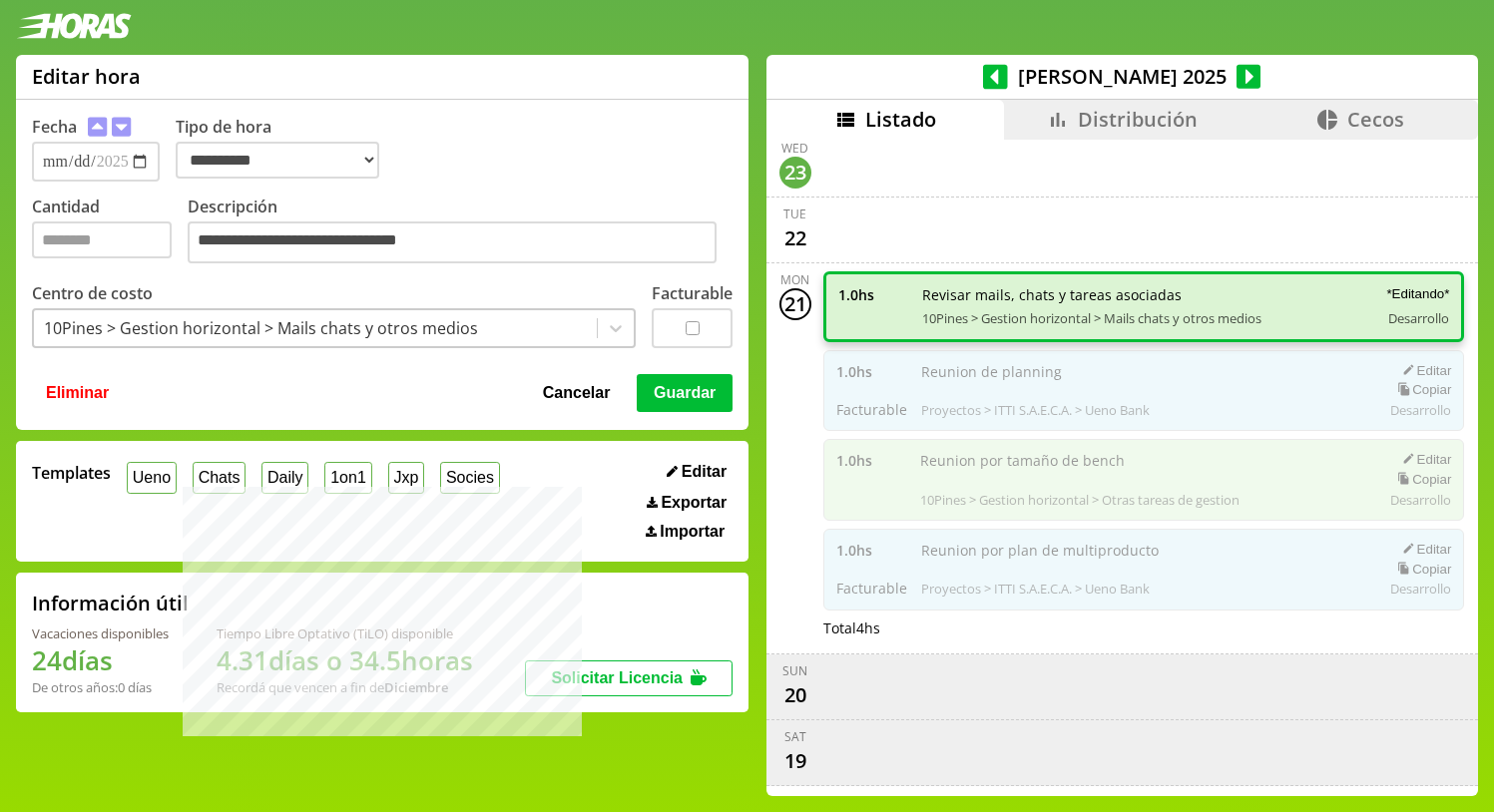 click on "Guardar" at bounding box center (685, 393) 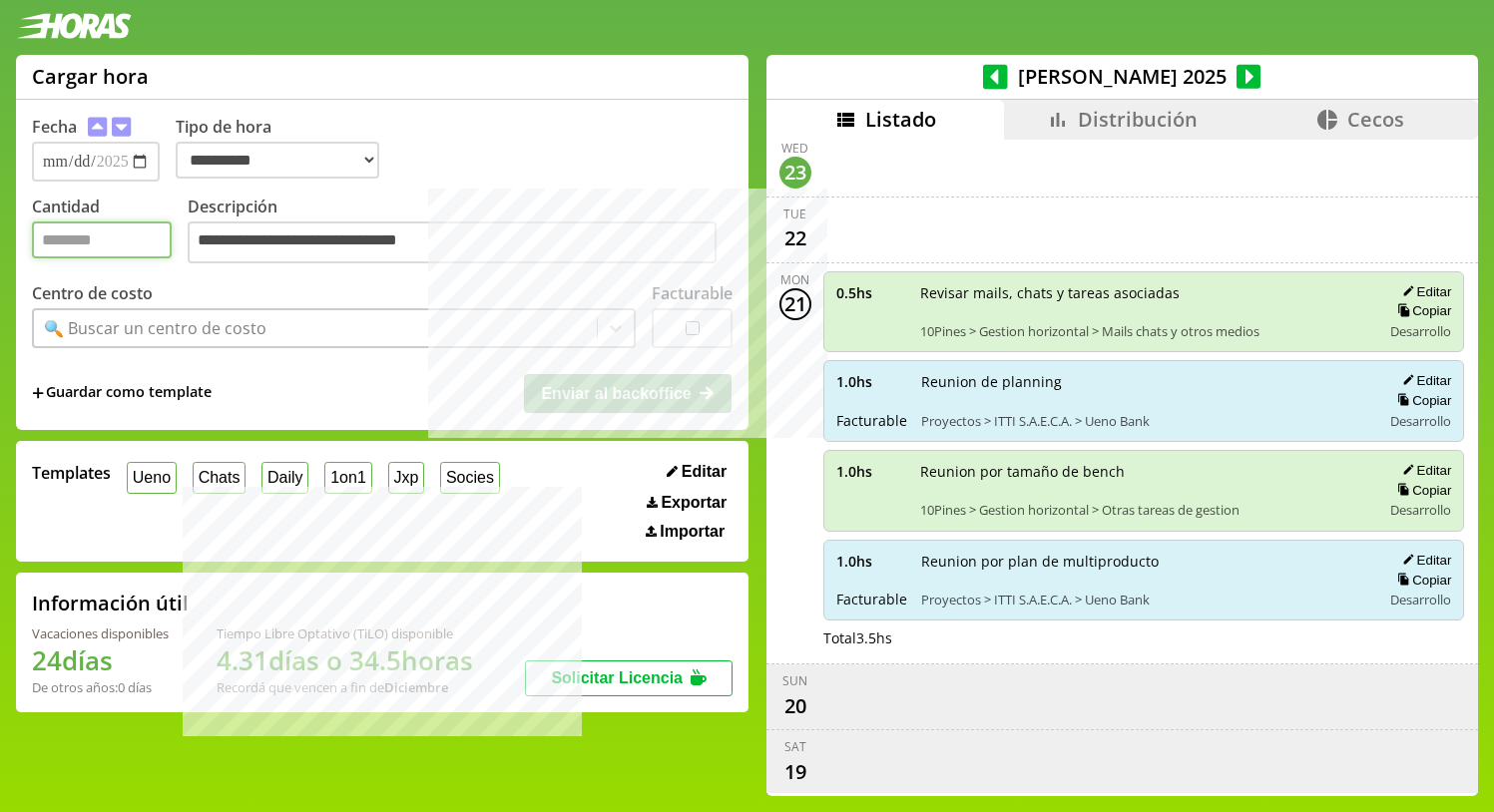 click on "Cantidad" at bounding box center [102, 239] 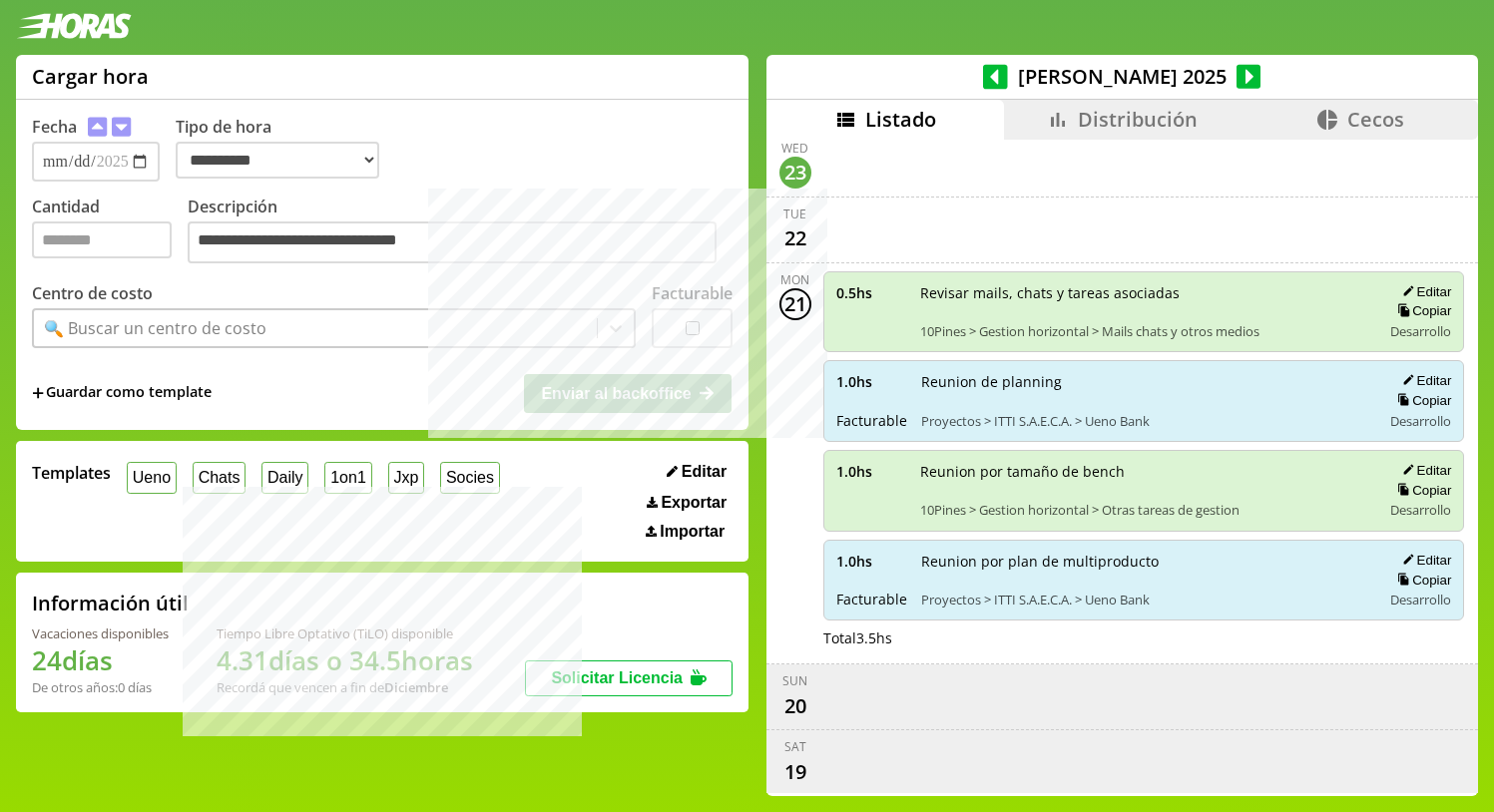 click on "**********" at bounding box center [382, 264] 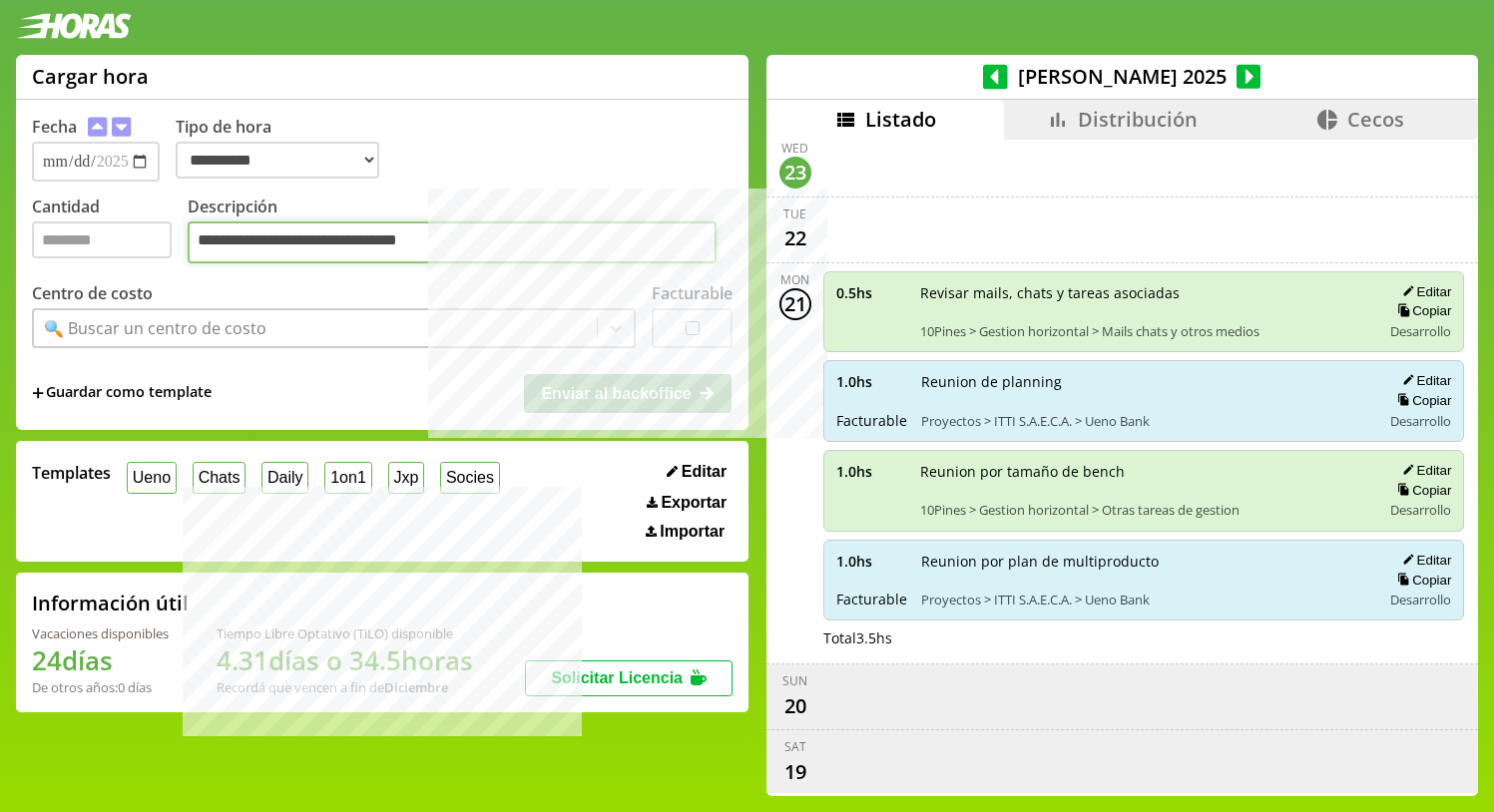 click on "**********" at bounding box center [452, 242] 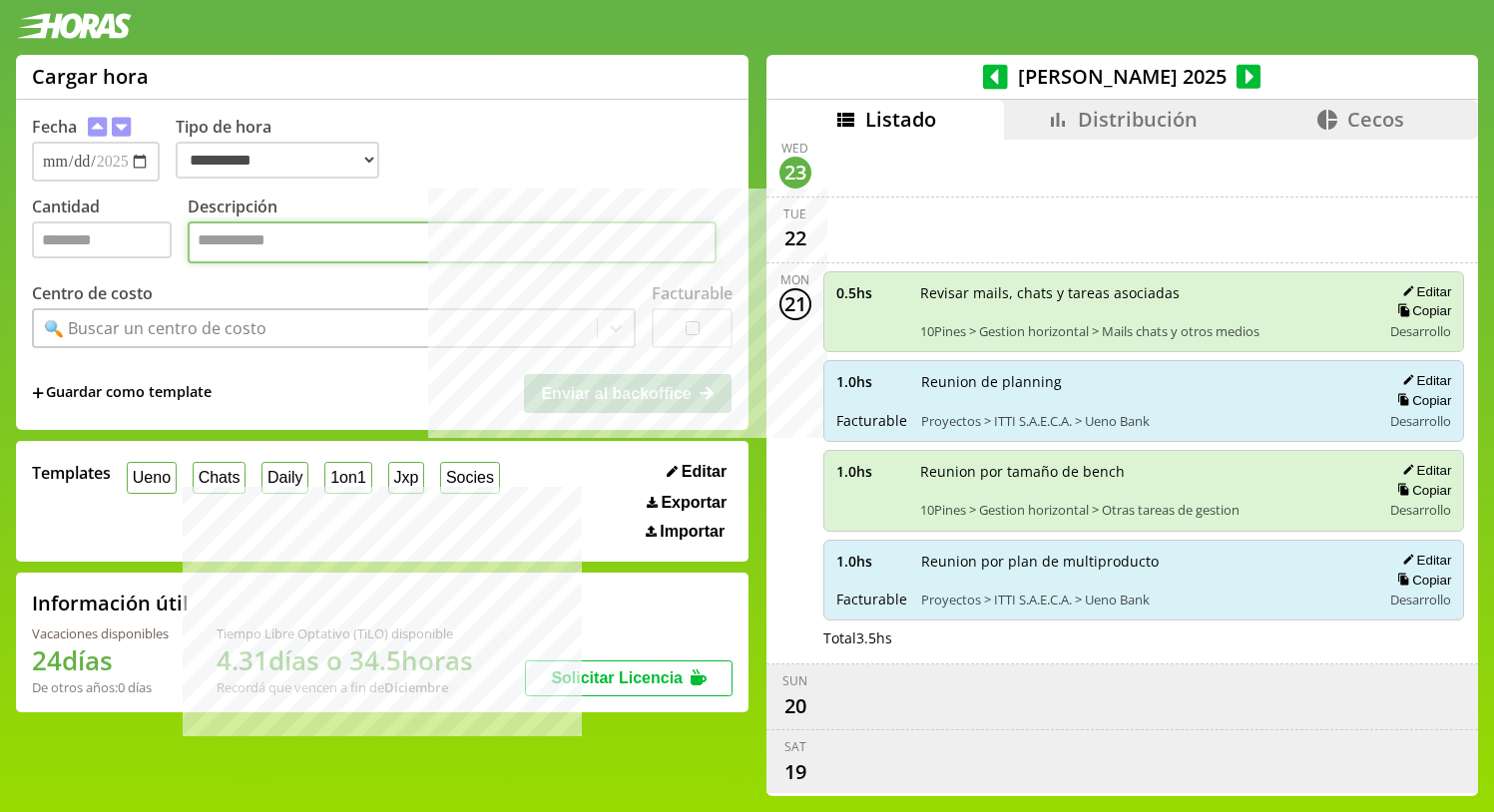 paste on "**********" 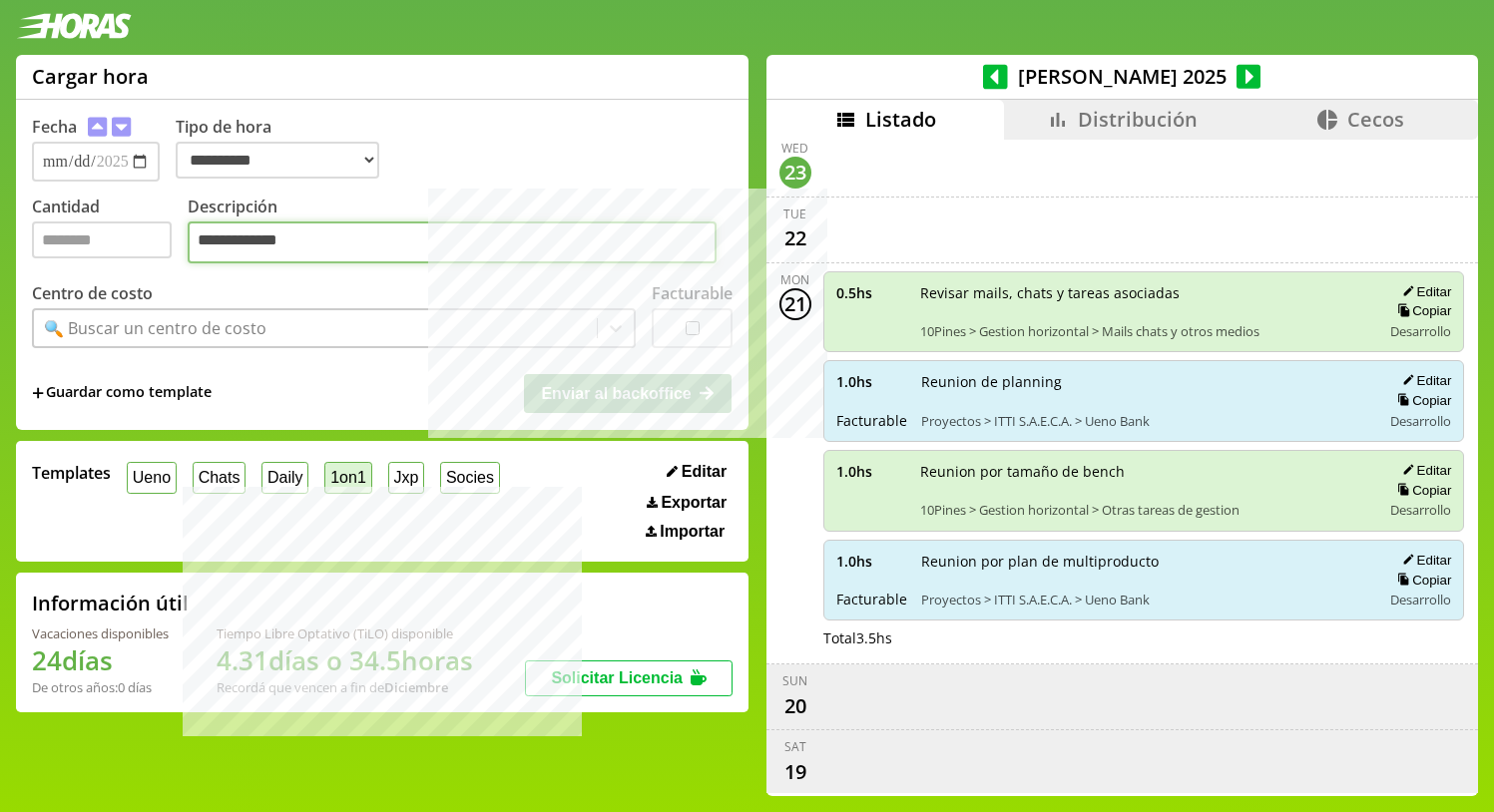 type on "**********" 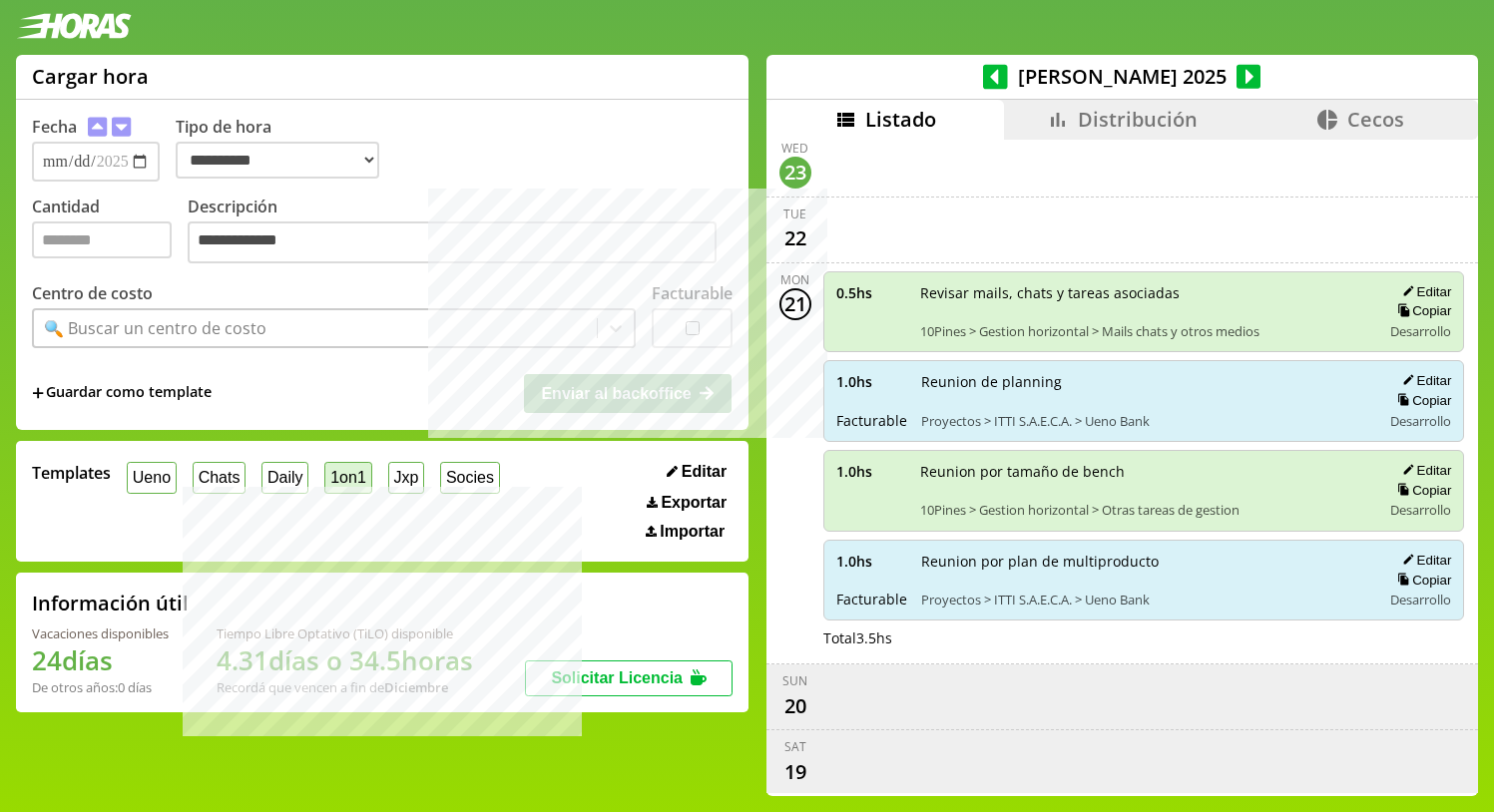 click on "1on1" at bounding box center [347, 477] 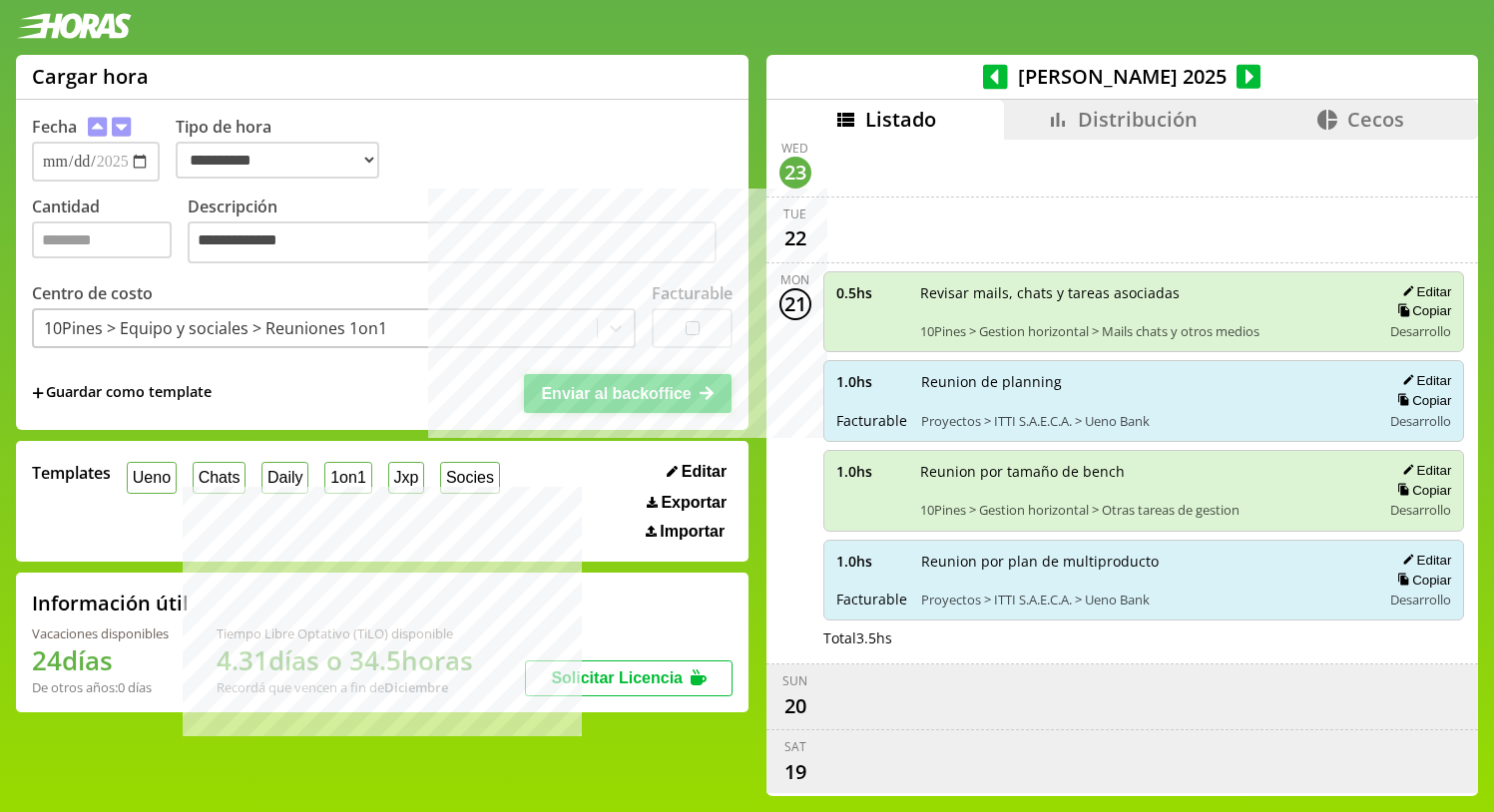 click on "Enviar al backoffice" at bounding box center [616, 393] 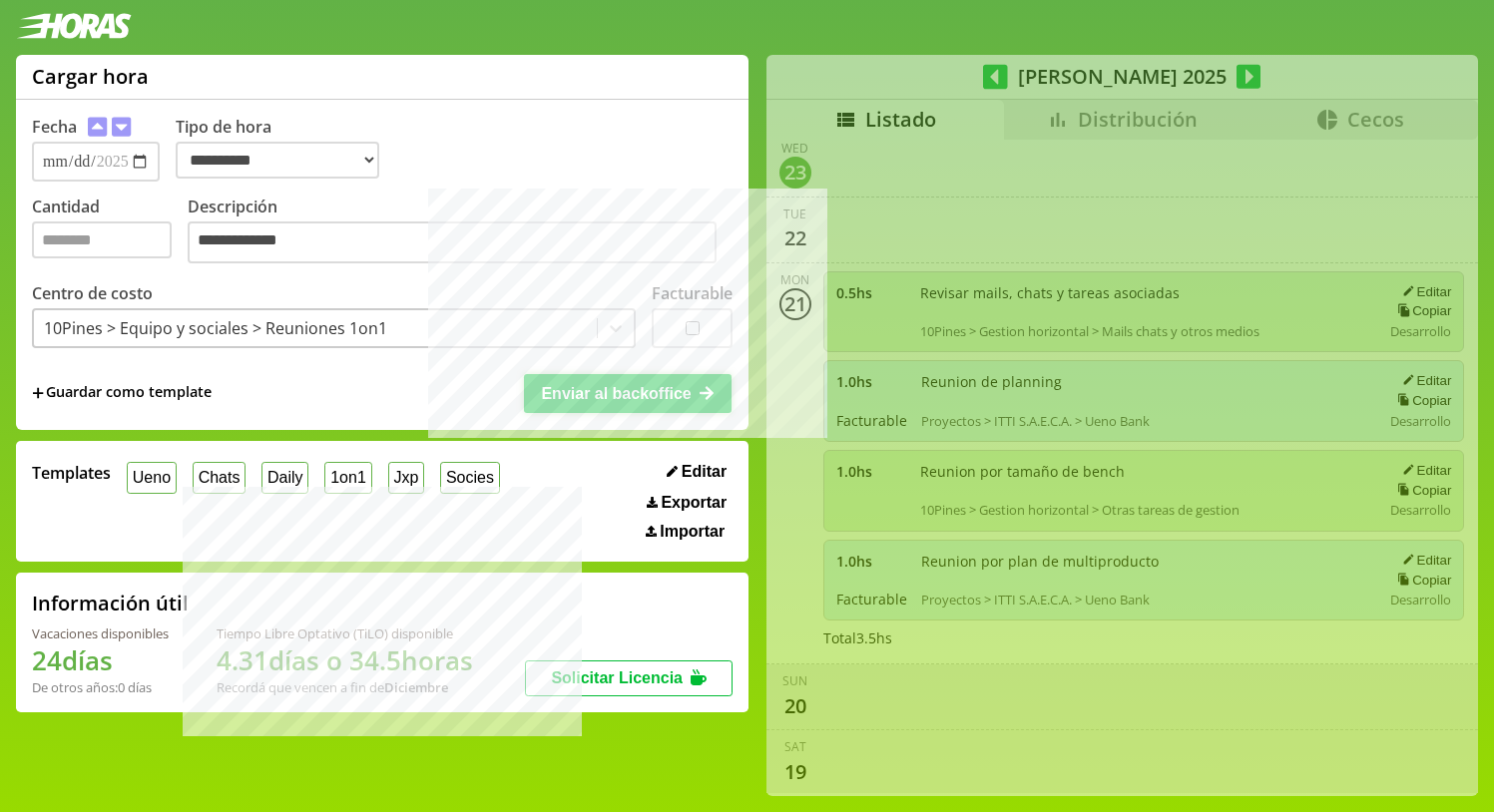 type 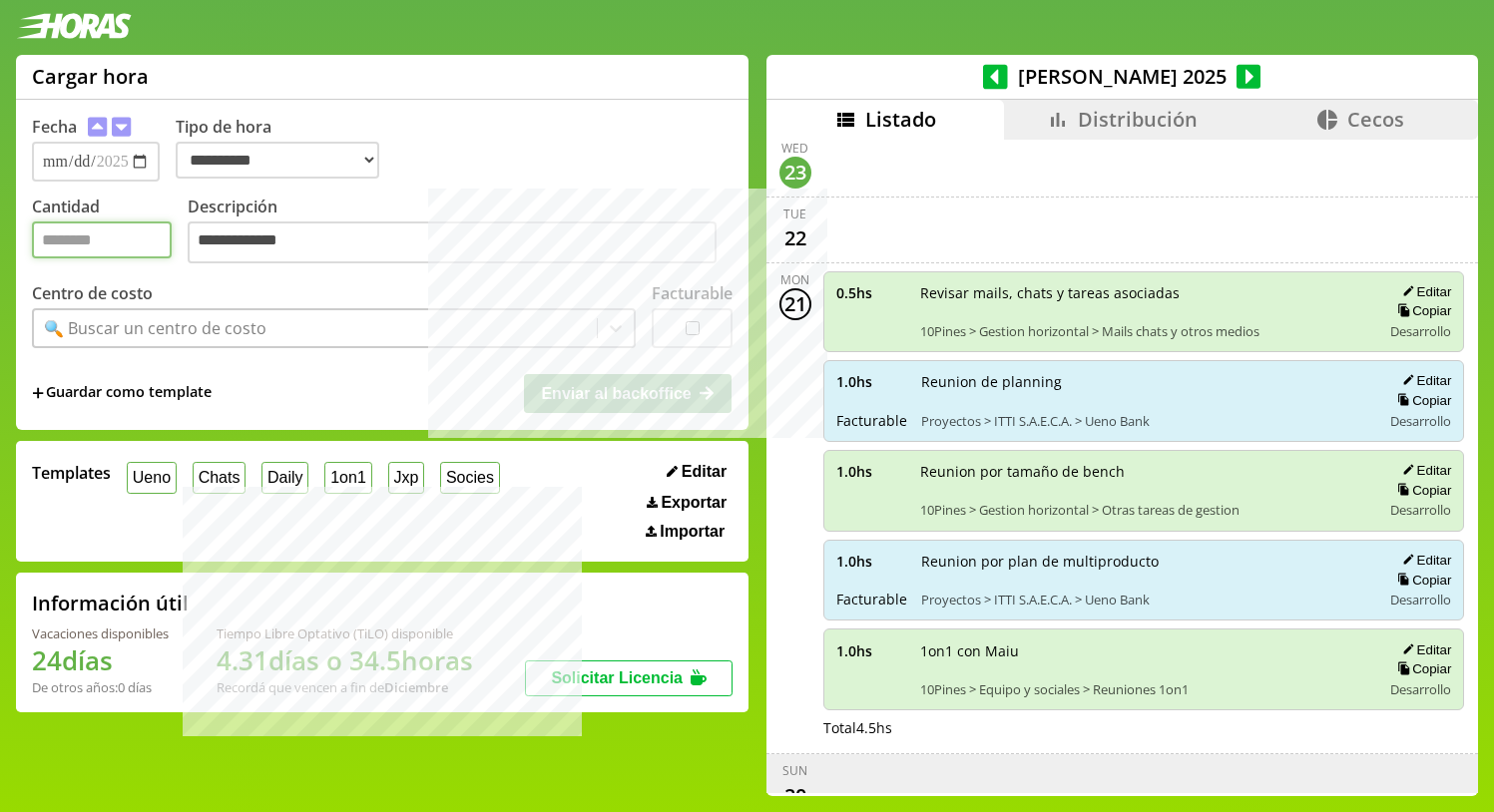 click on "Cantidad" at bounding box center [102, 239] 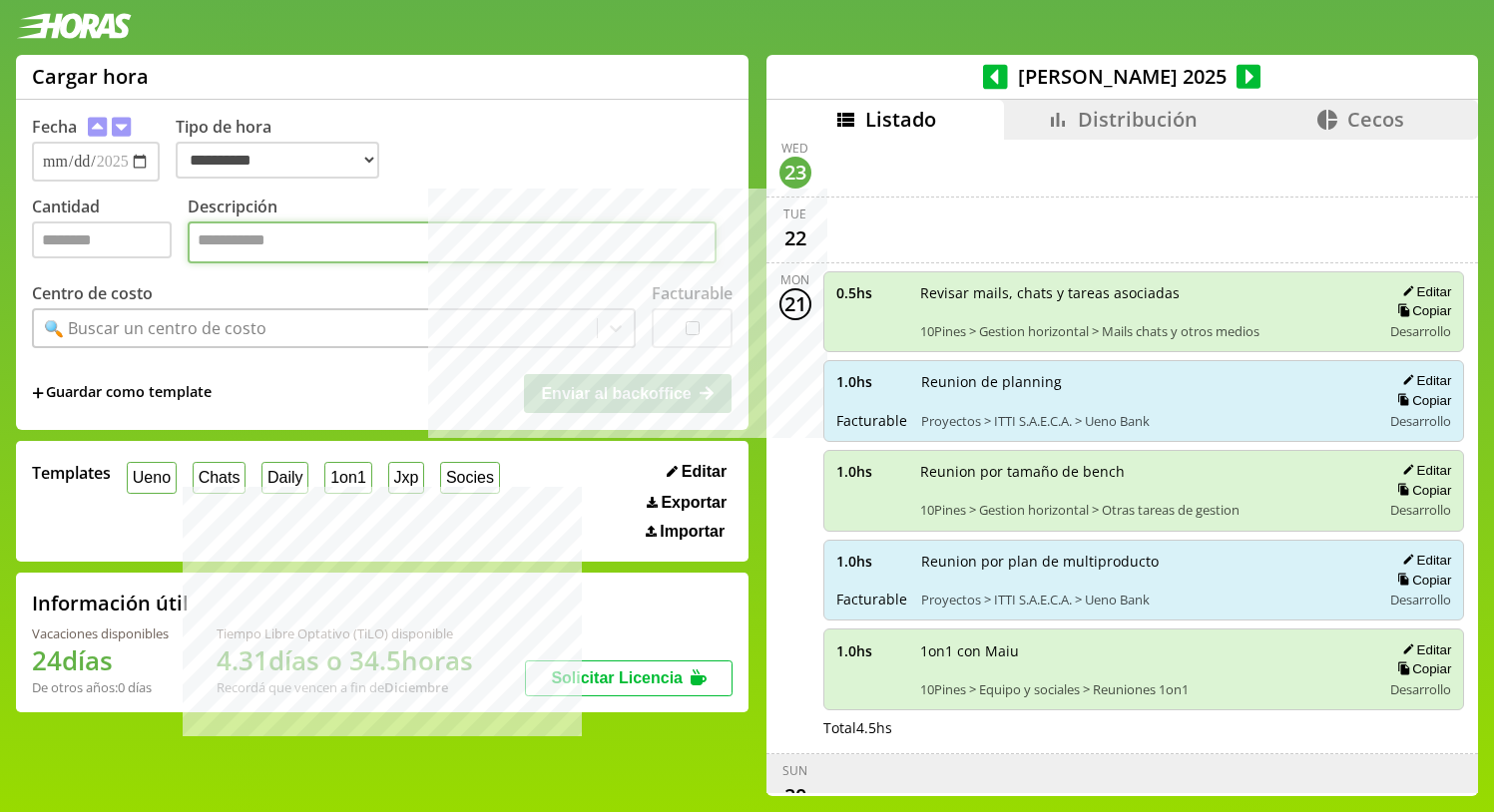paste on "**********" 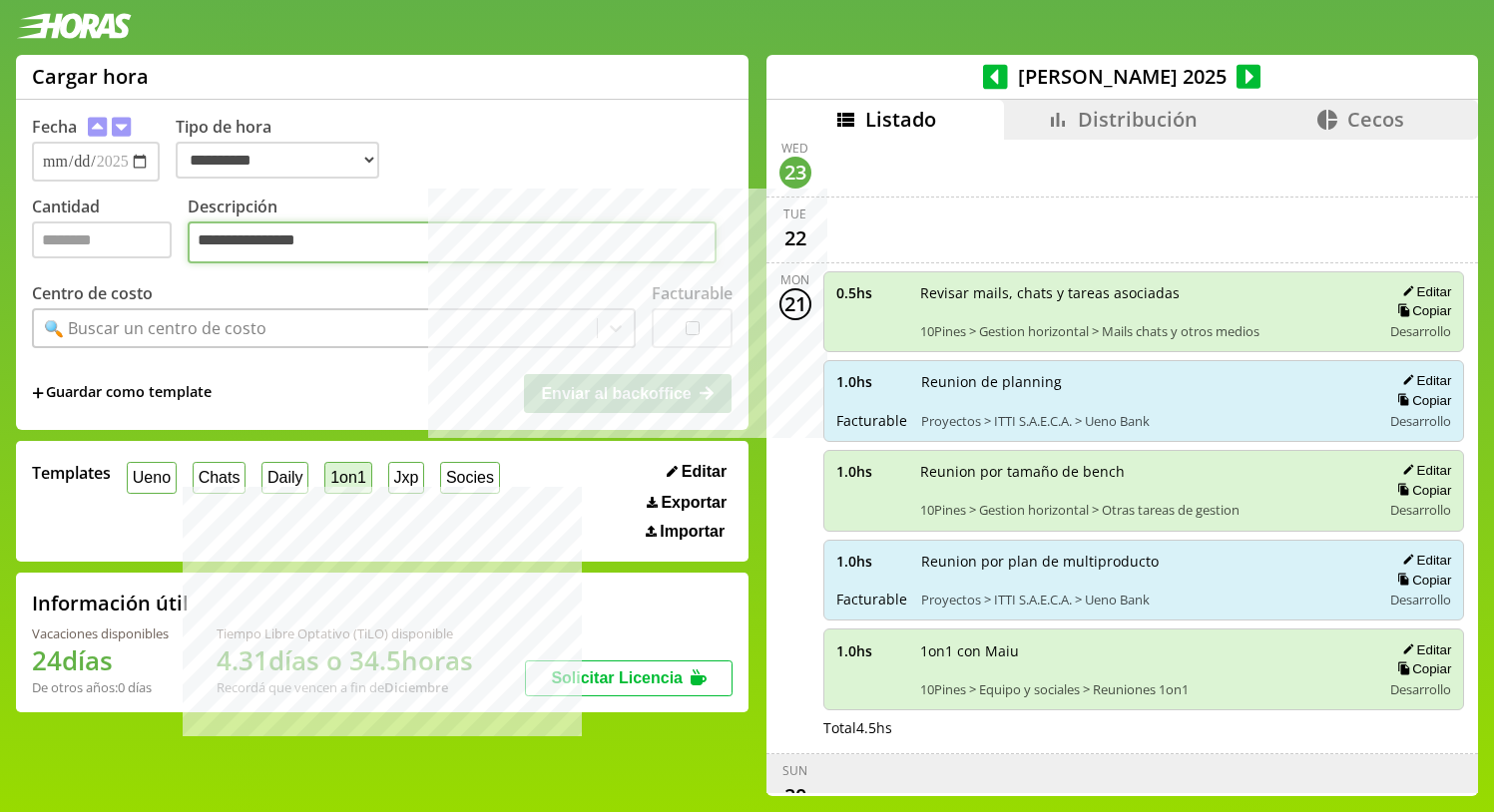 type on "**********" 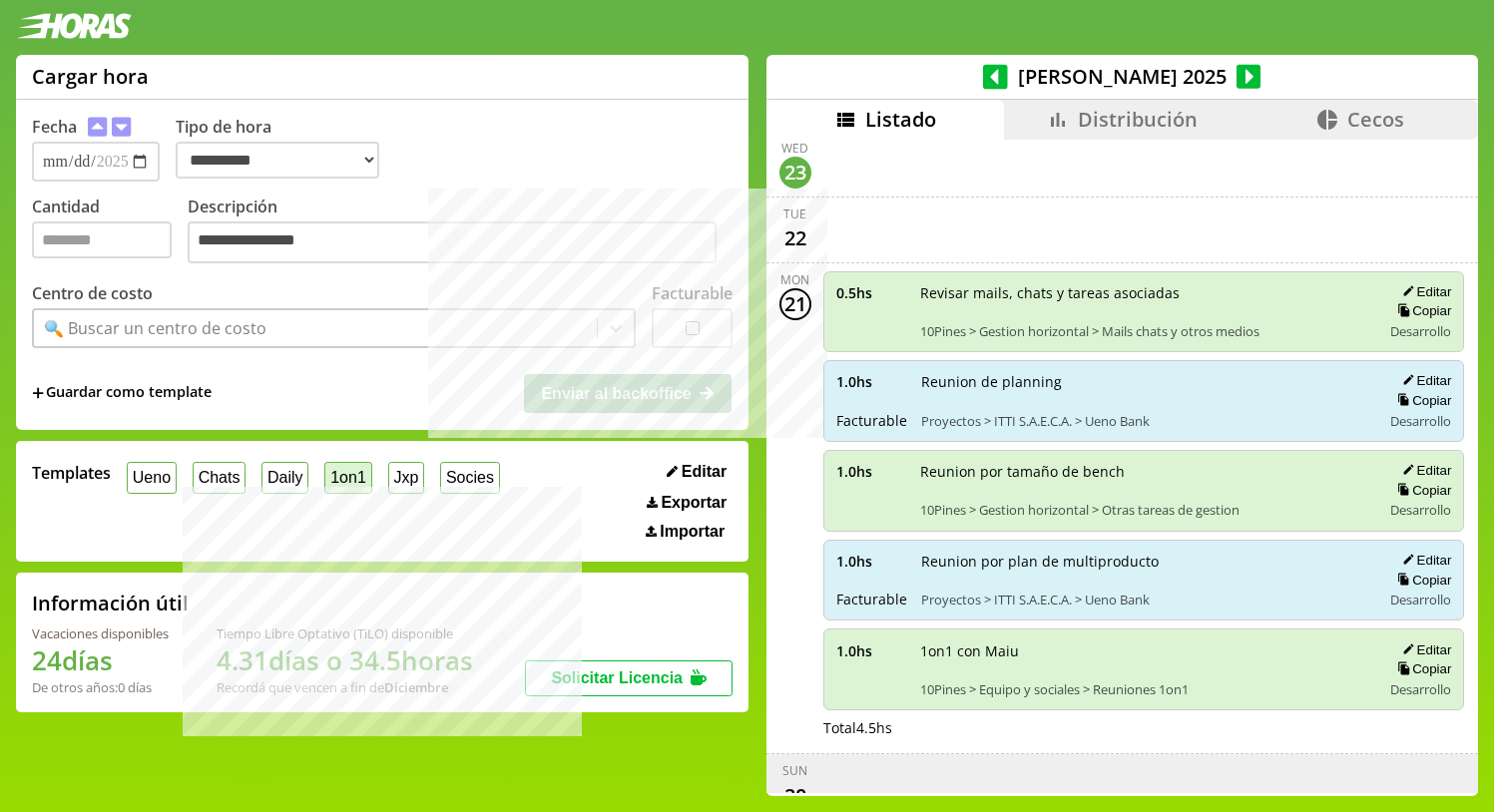 click on "1on1" at bounding box center (347, 477) 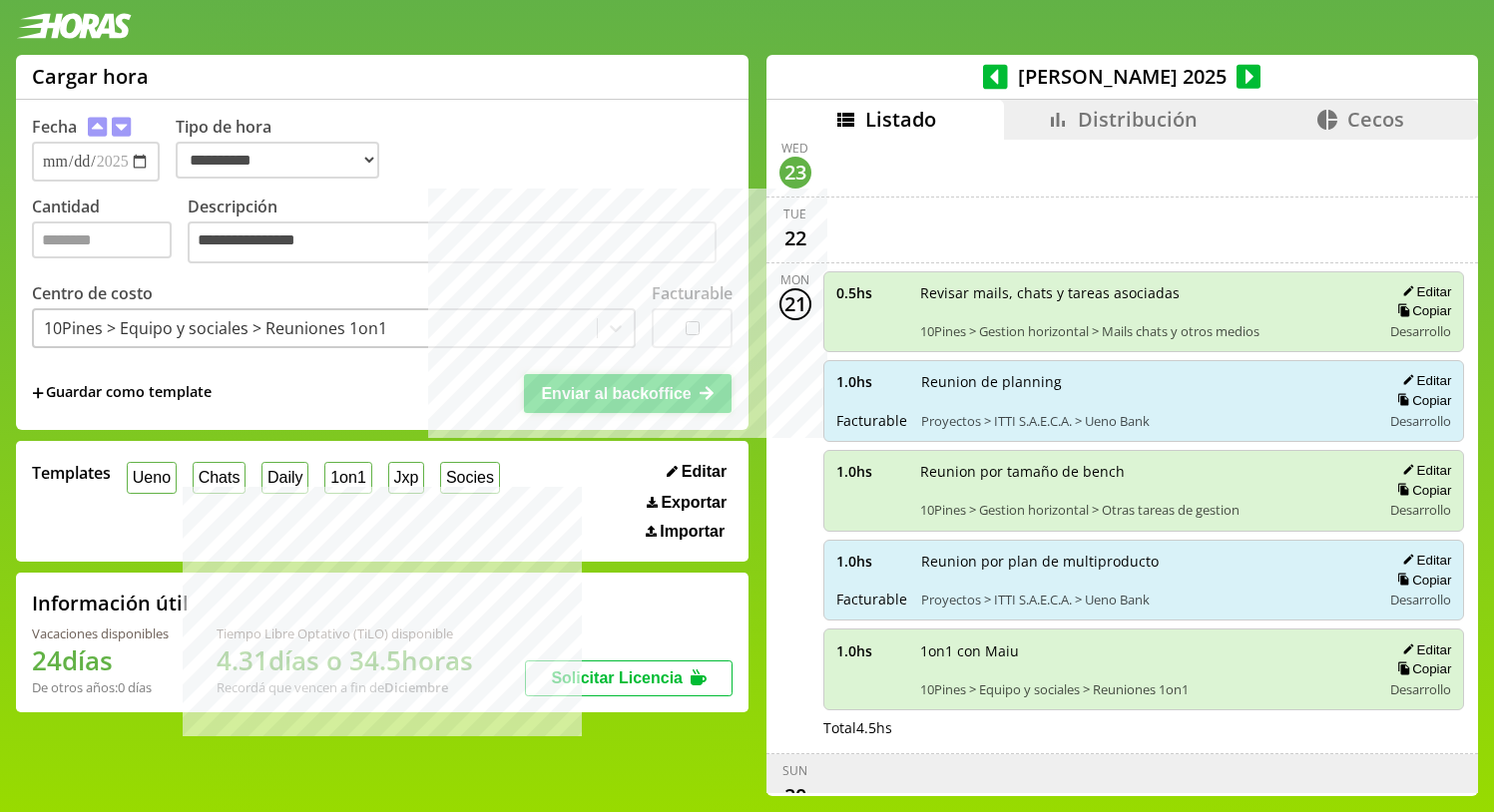click on "Enviar al backoffice" at bounding box center [616, 393] 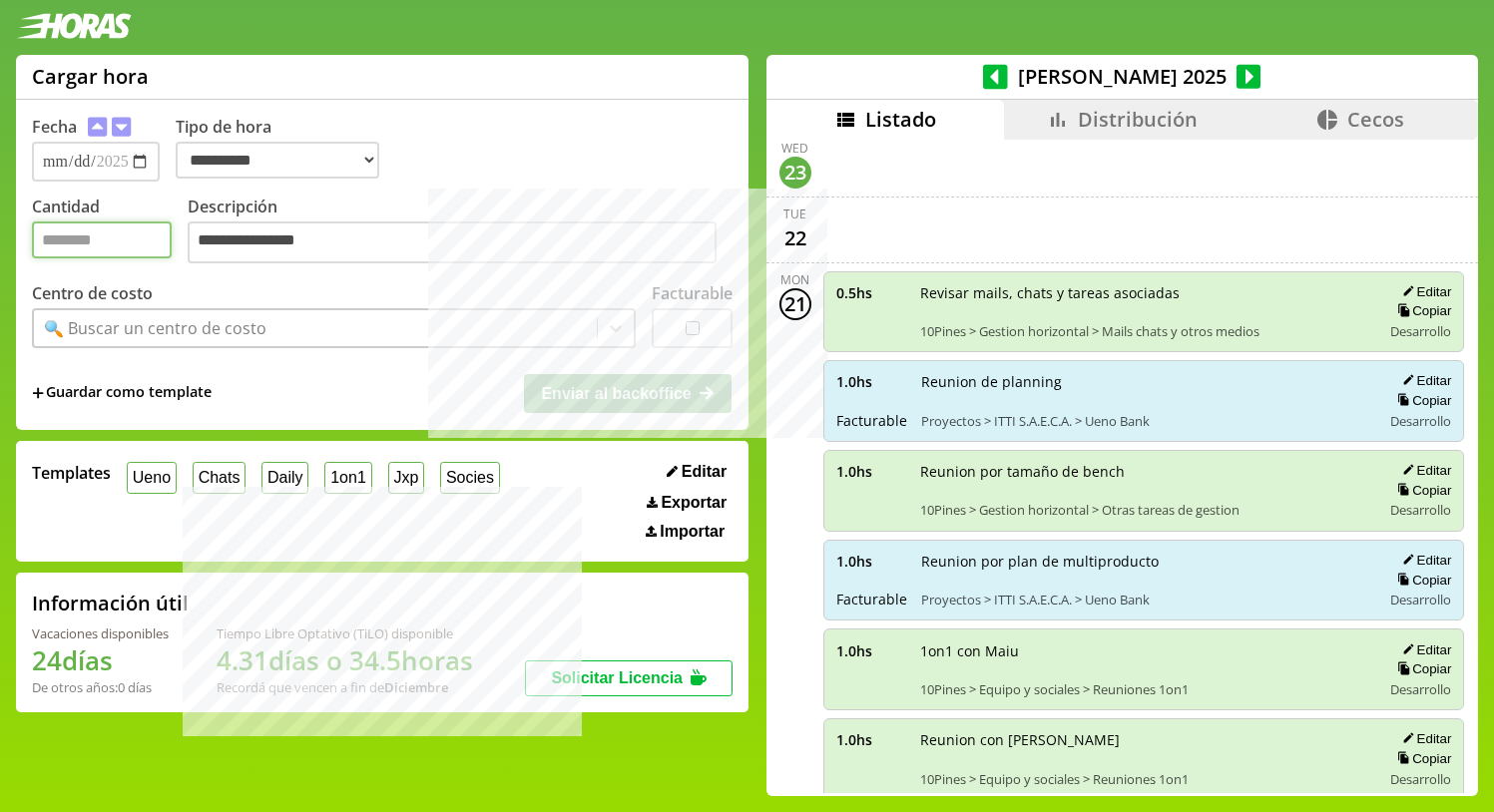 click on "Cantidad" at bounding box center (102, 239) 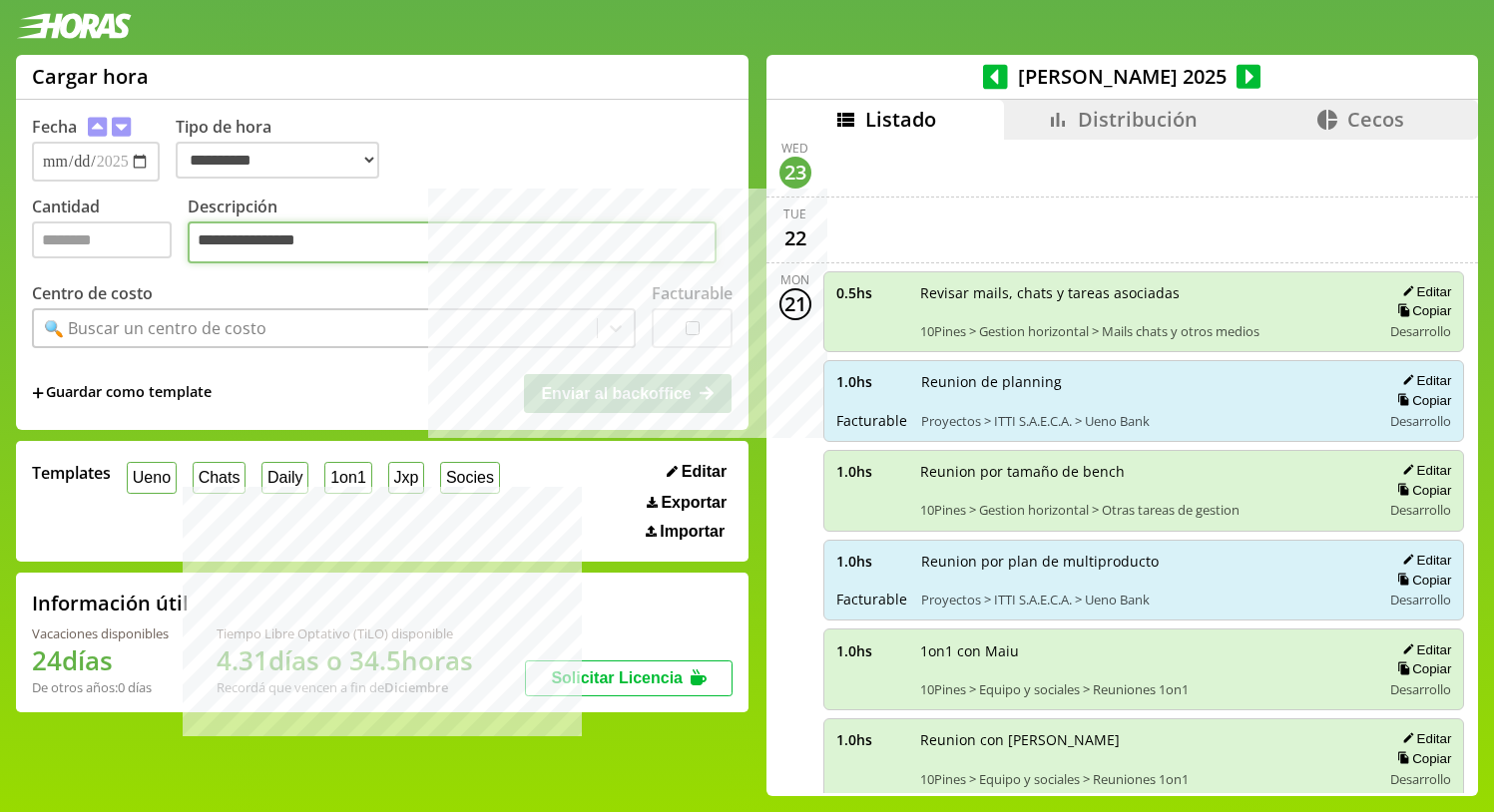 click on "**********" at bounding box center [452, 242] 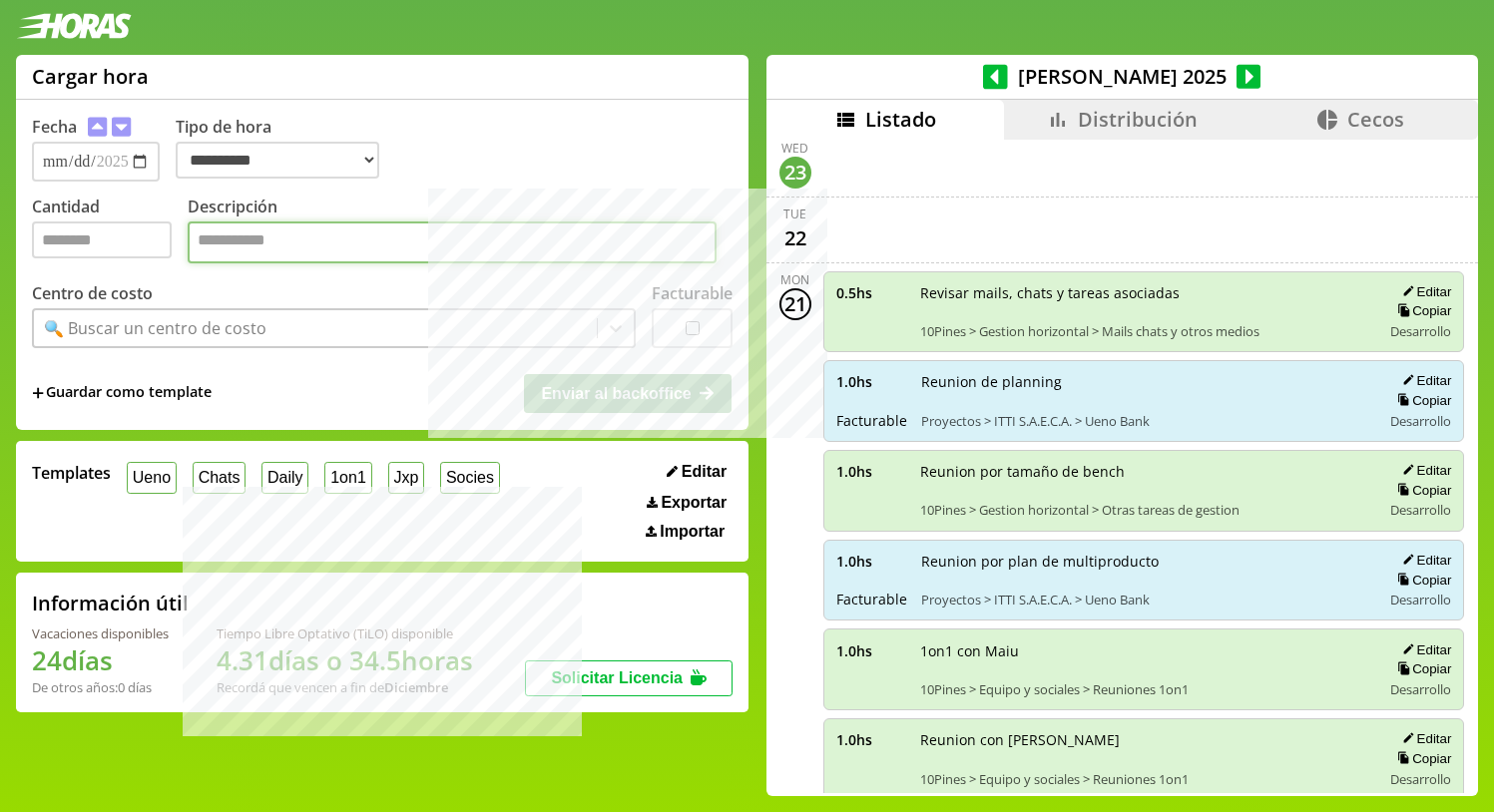 paste on "**********" 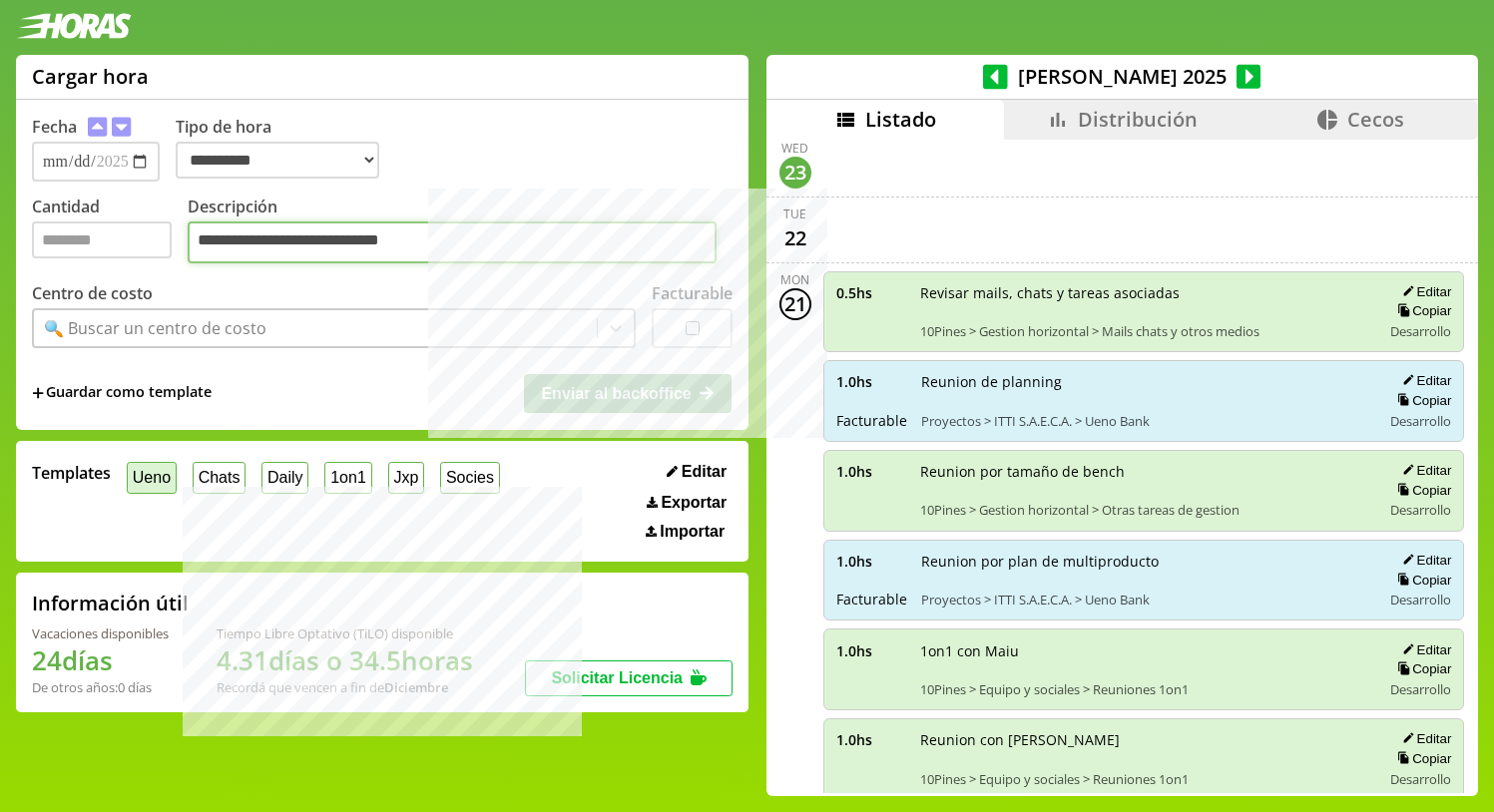 type on "**********" 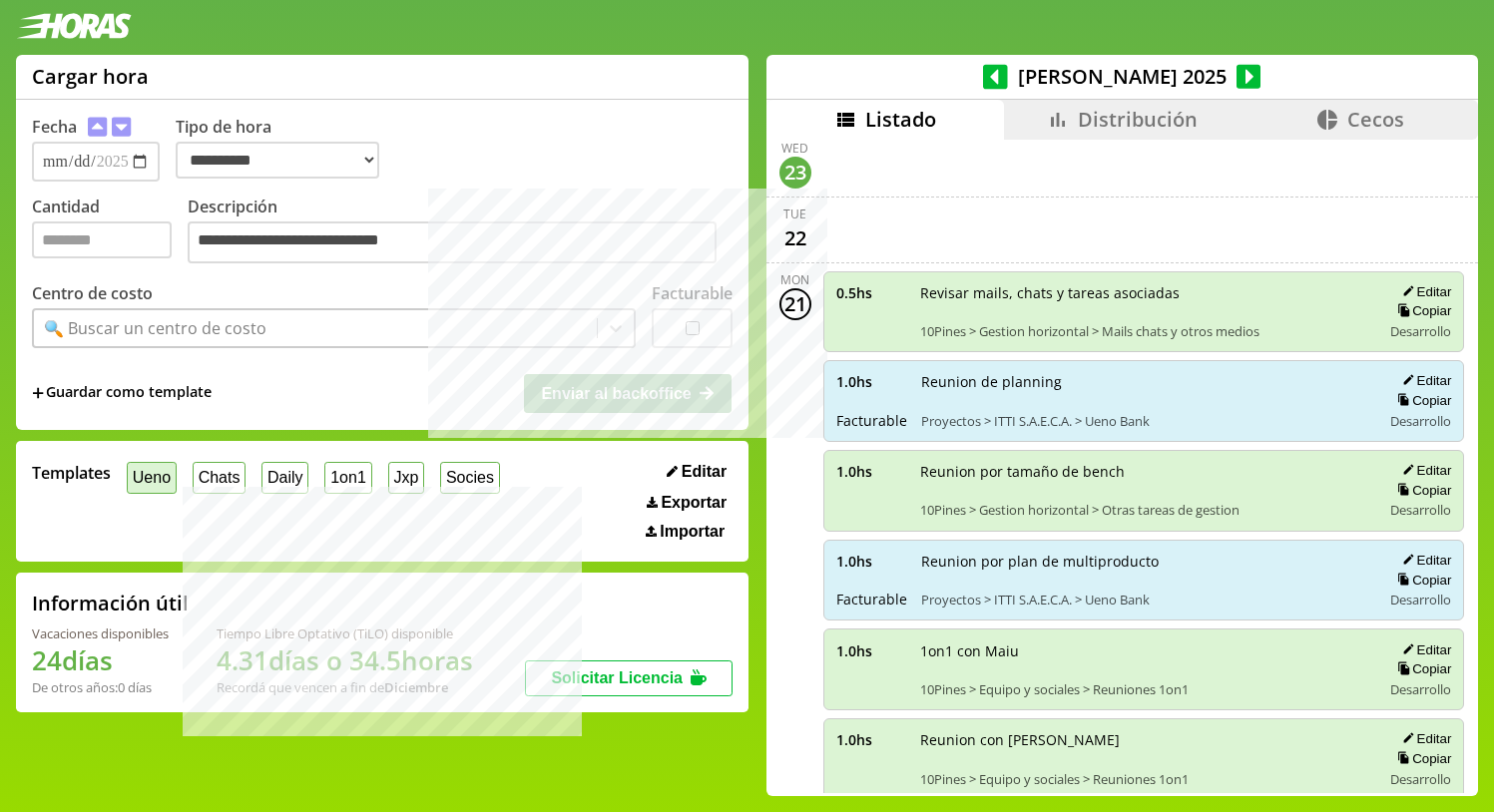click on "Ueno" at bounding box center (152, 477) 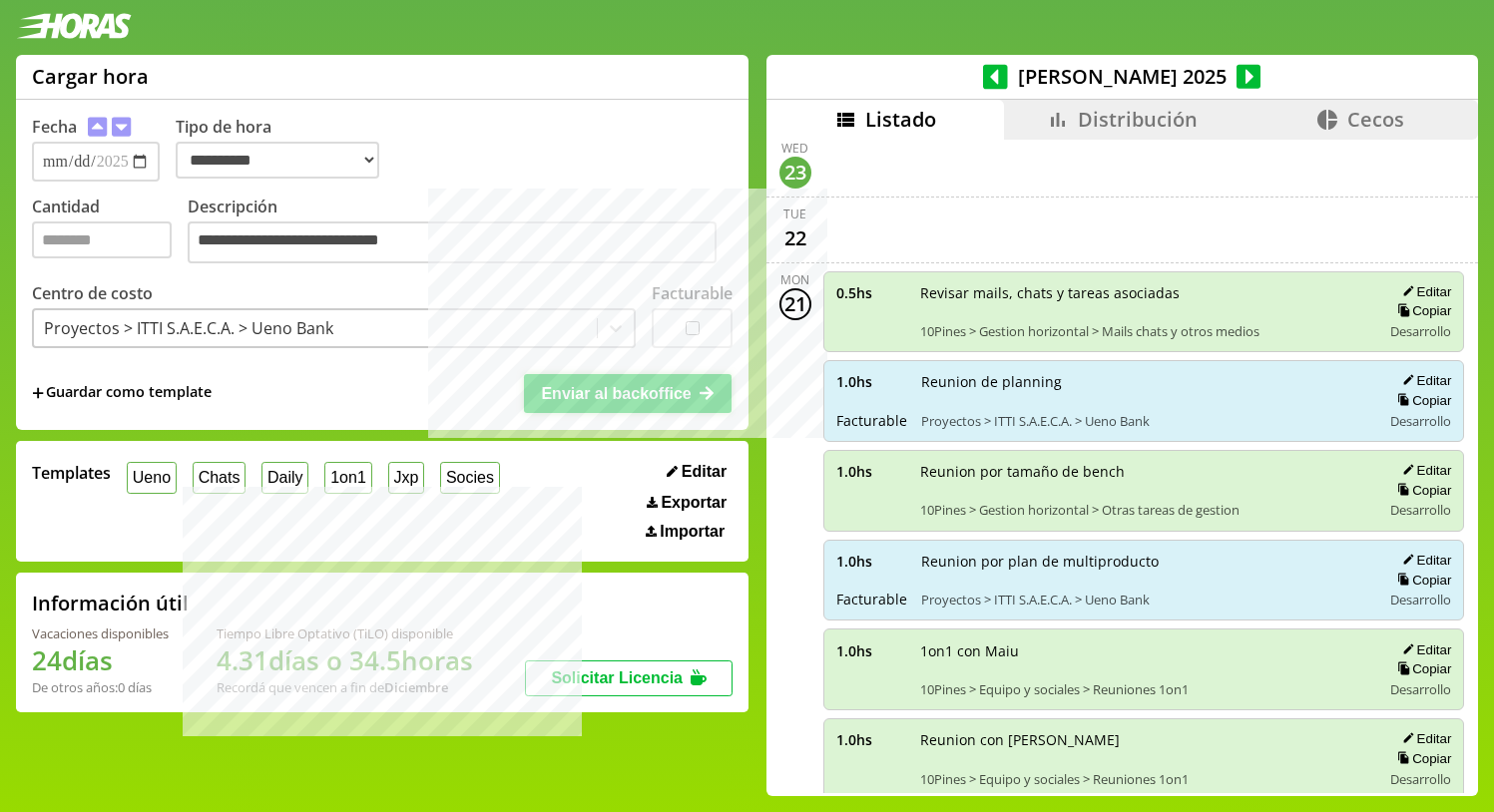 click 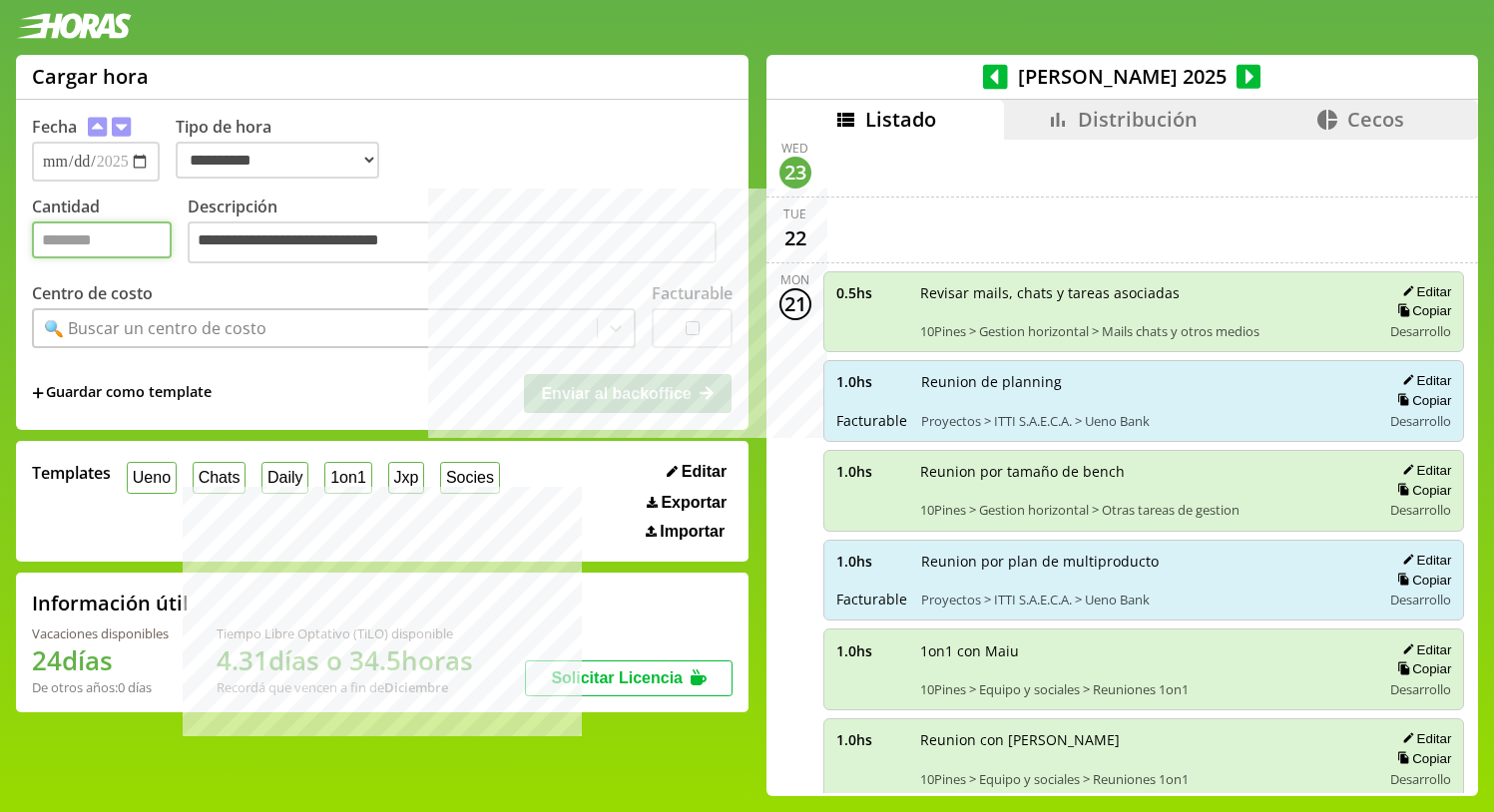click on "Cantidad" at bounding box center (102, 239) 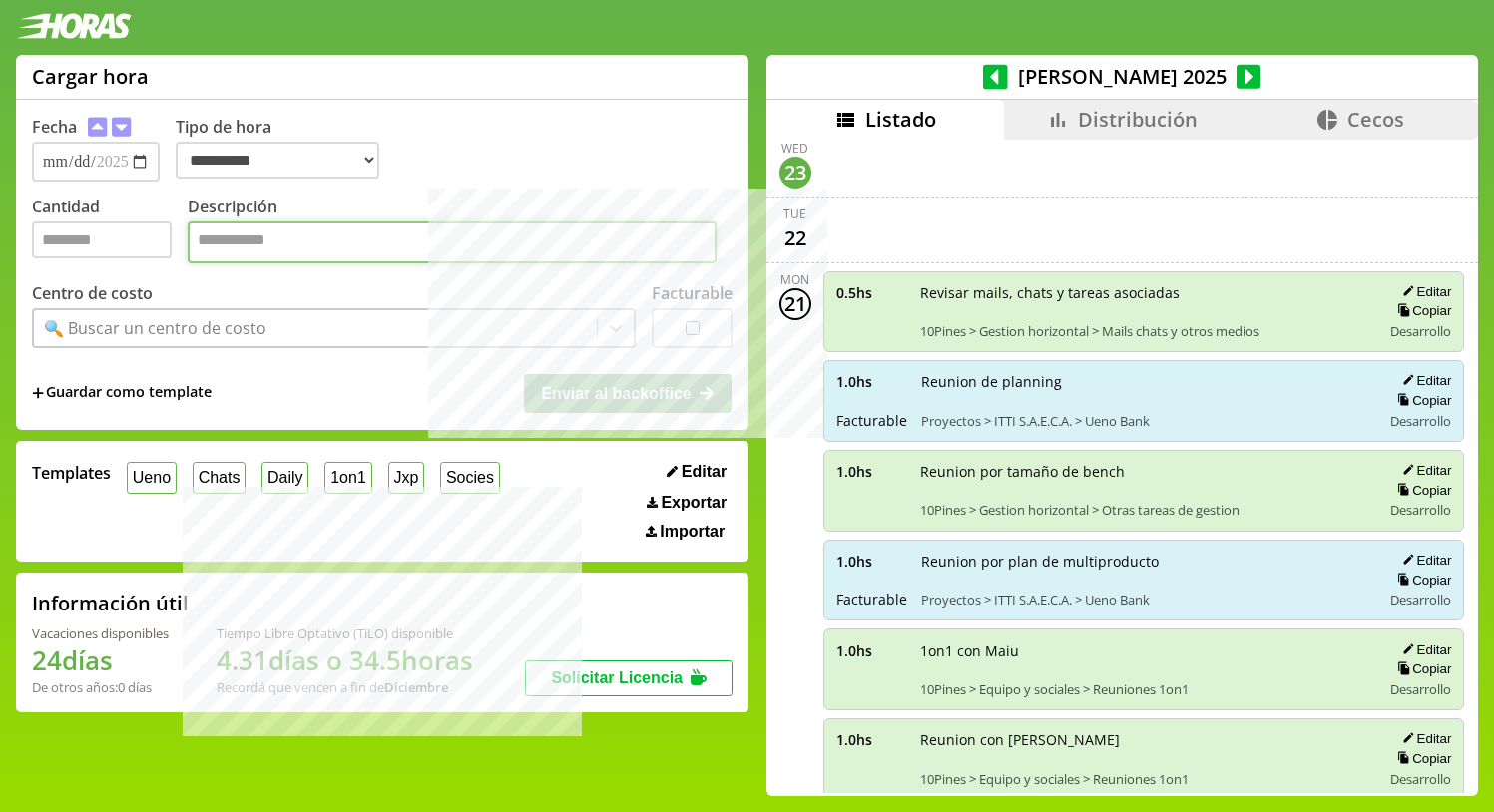 paste on "**********" 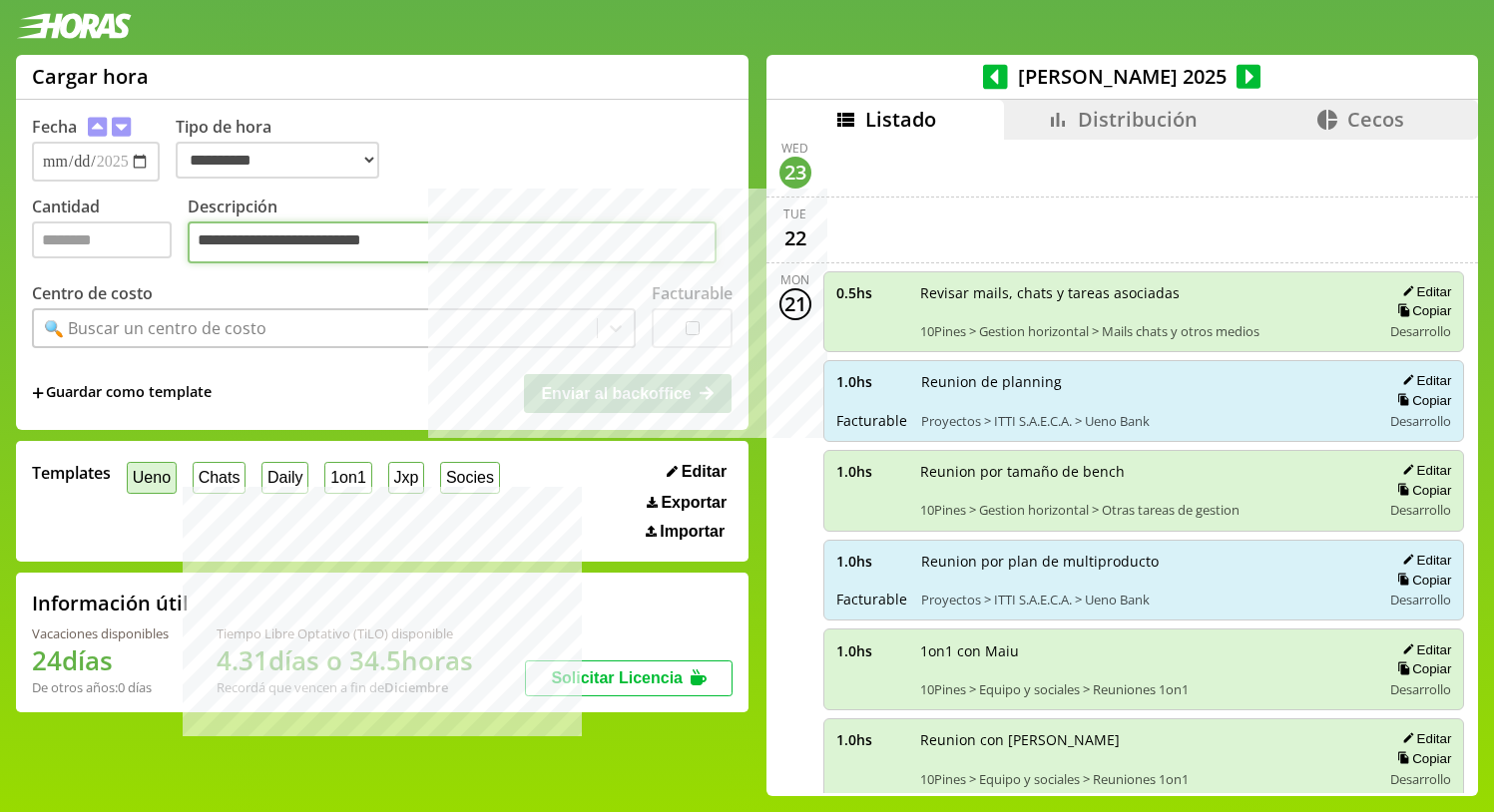 type on "**********" 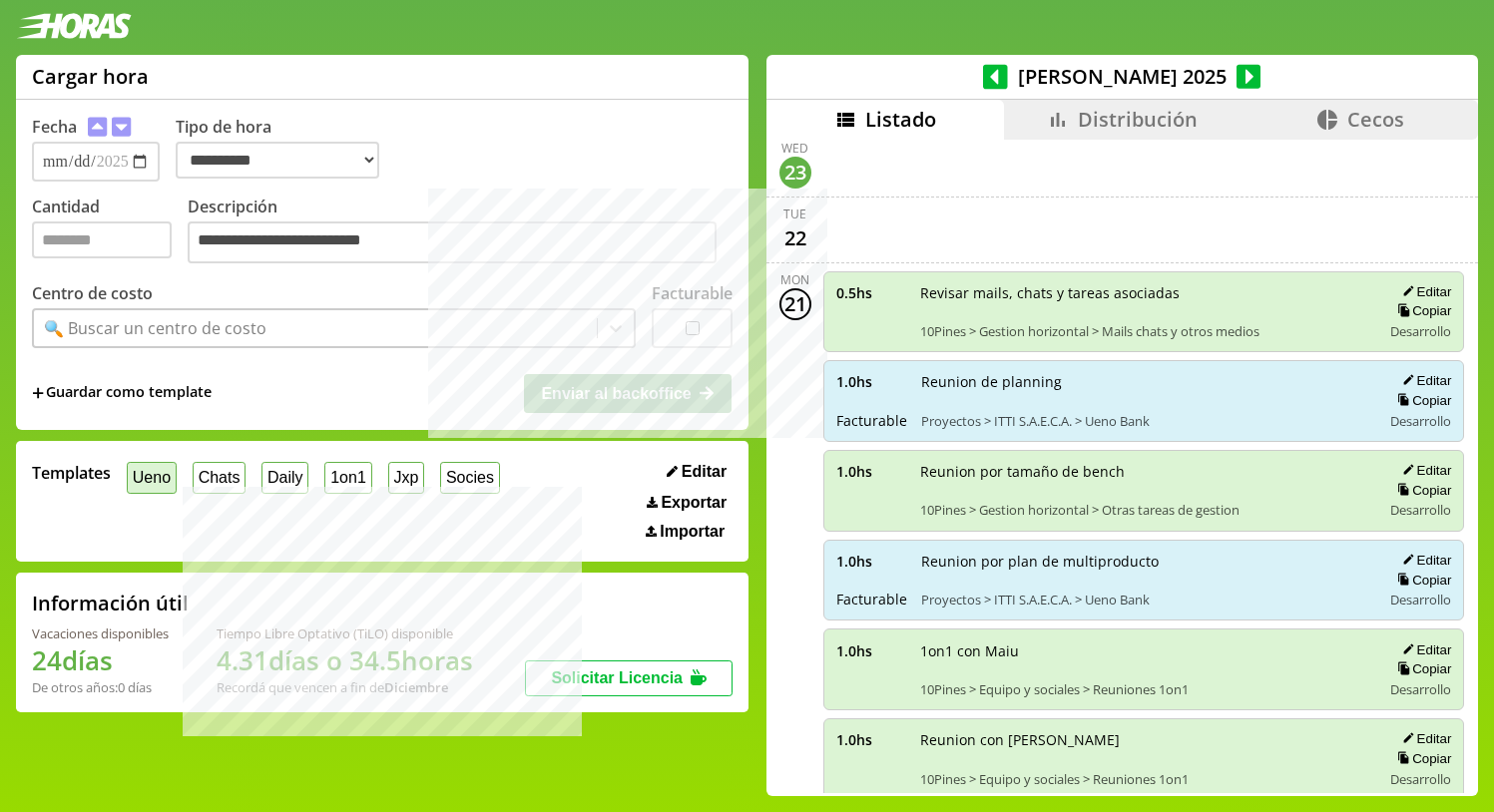 click on "Ueno" at bounding box center [152, 477] 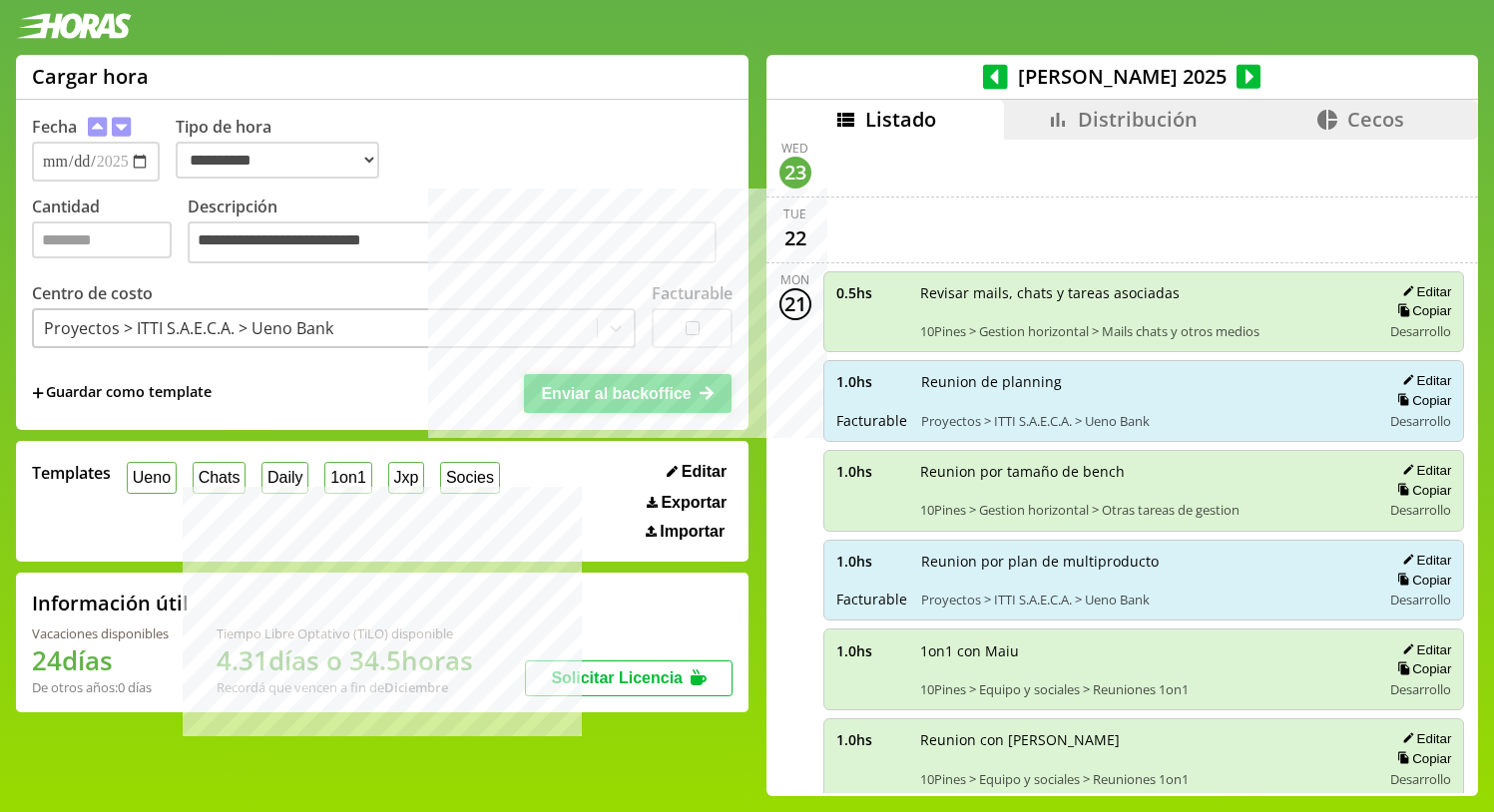 click on "Enviar al backoffice" at bounding box center (616, 393) 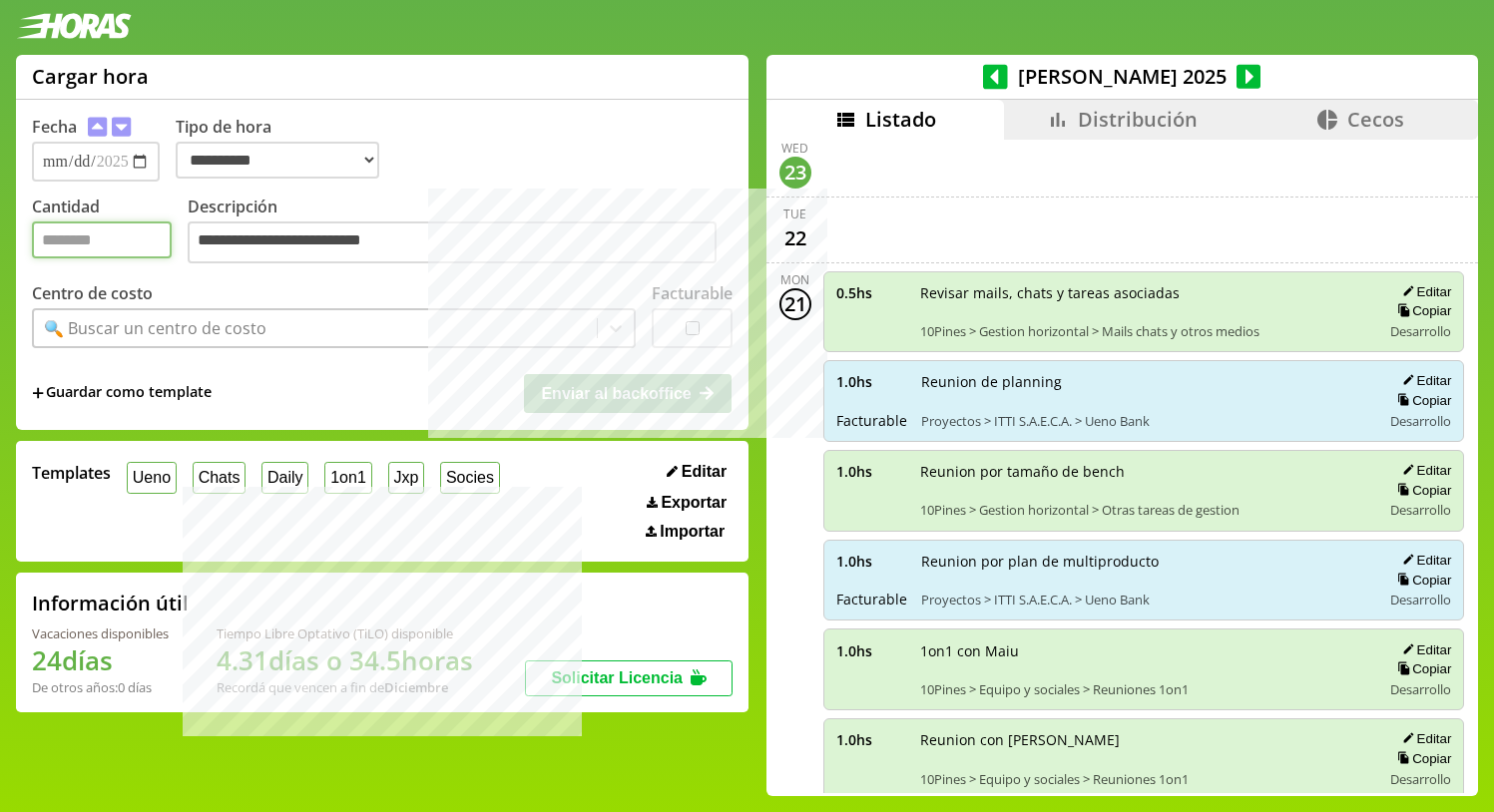 click on "Cantidad" at bounding box center [102, 239] 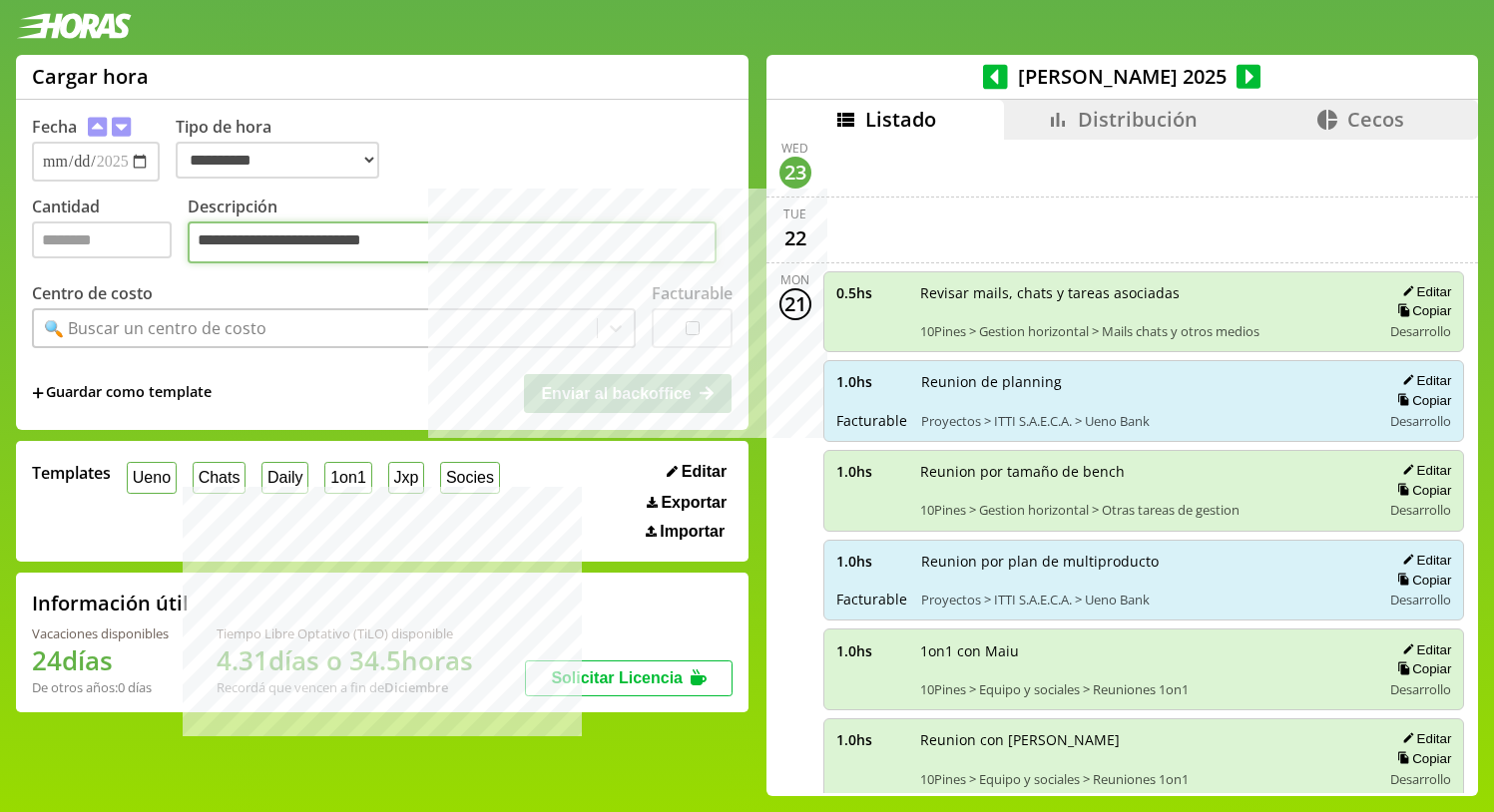 click on "**********" at bounding box center [452, 242] 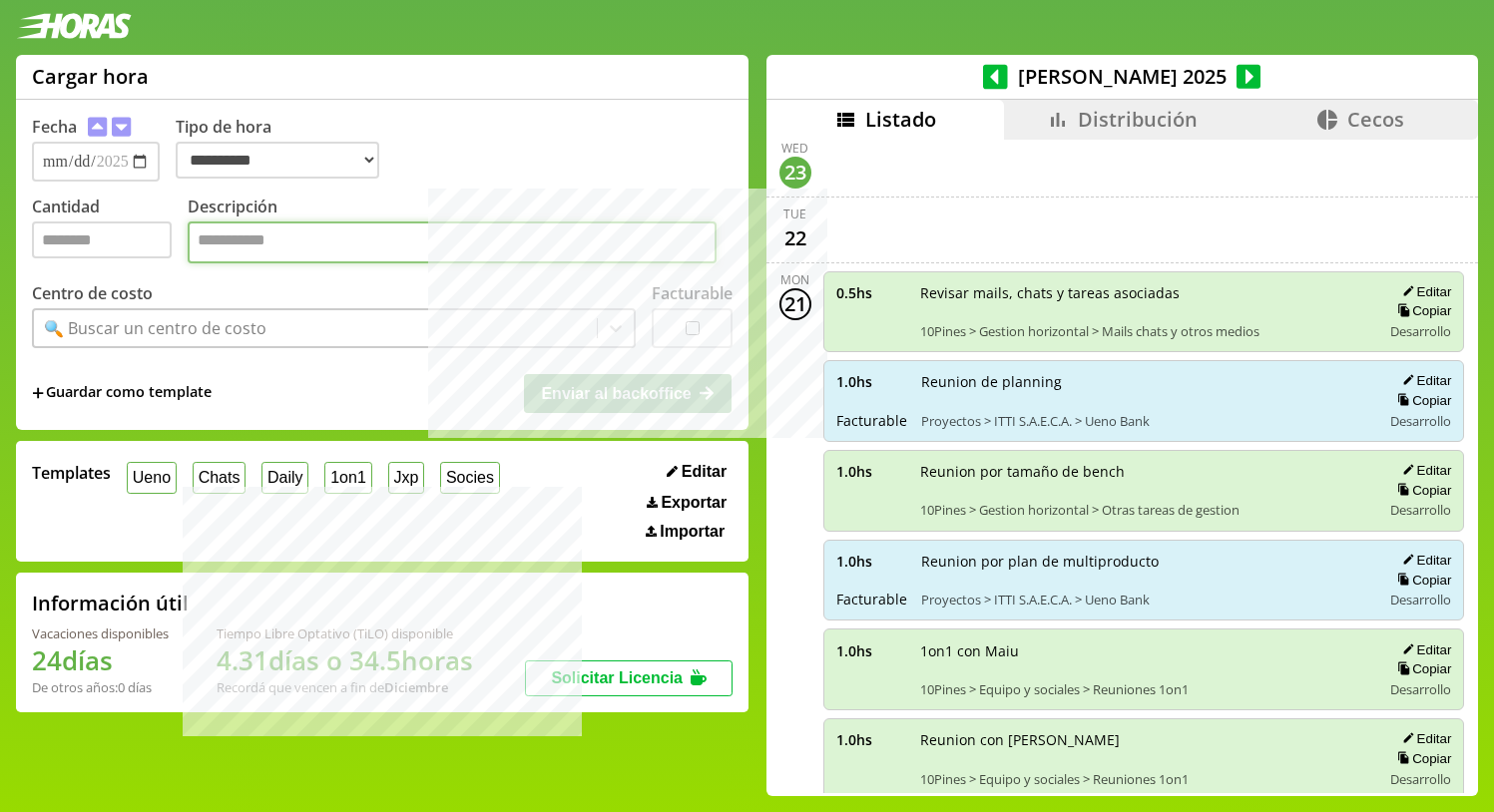 paste on "**********" 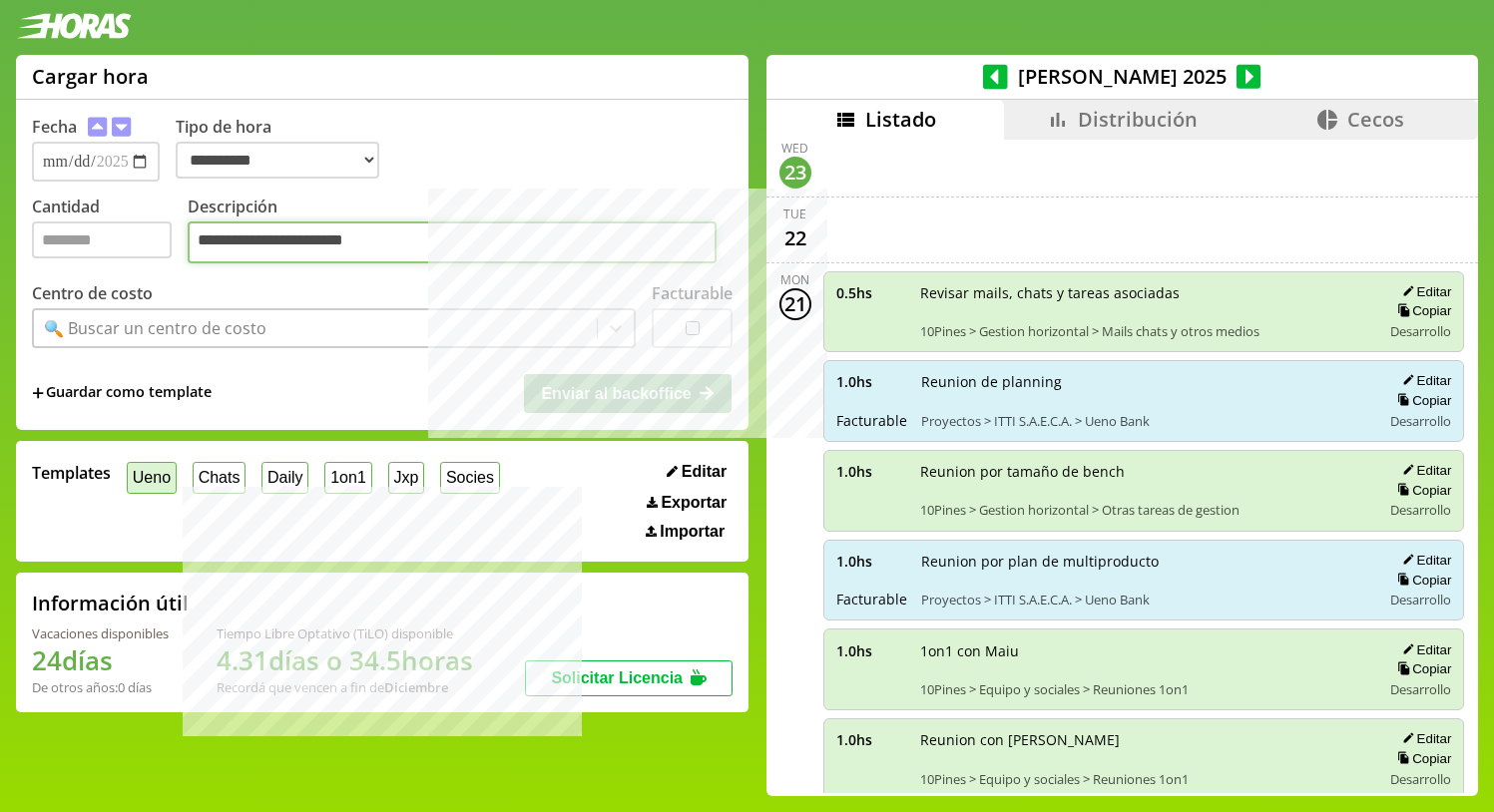 type on "**********" 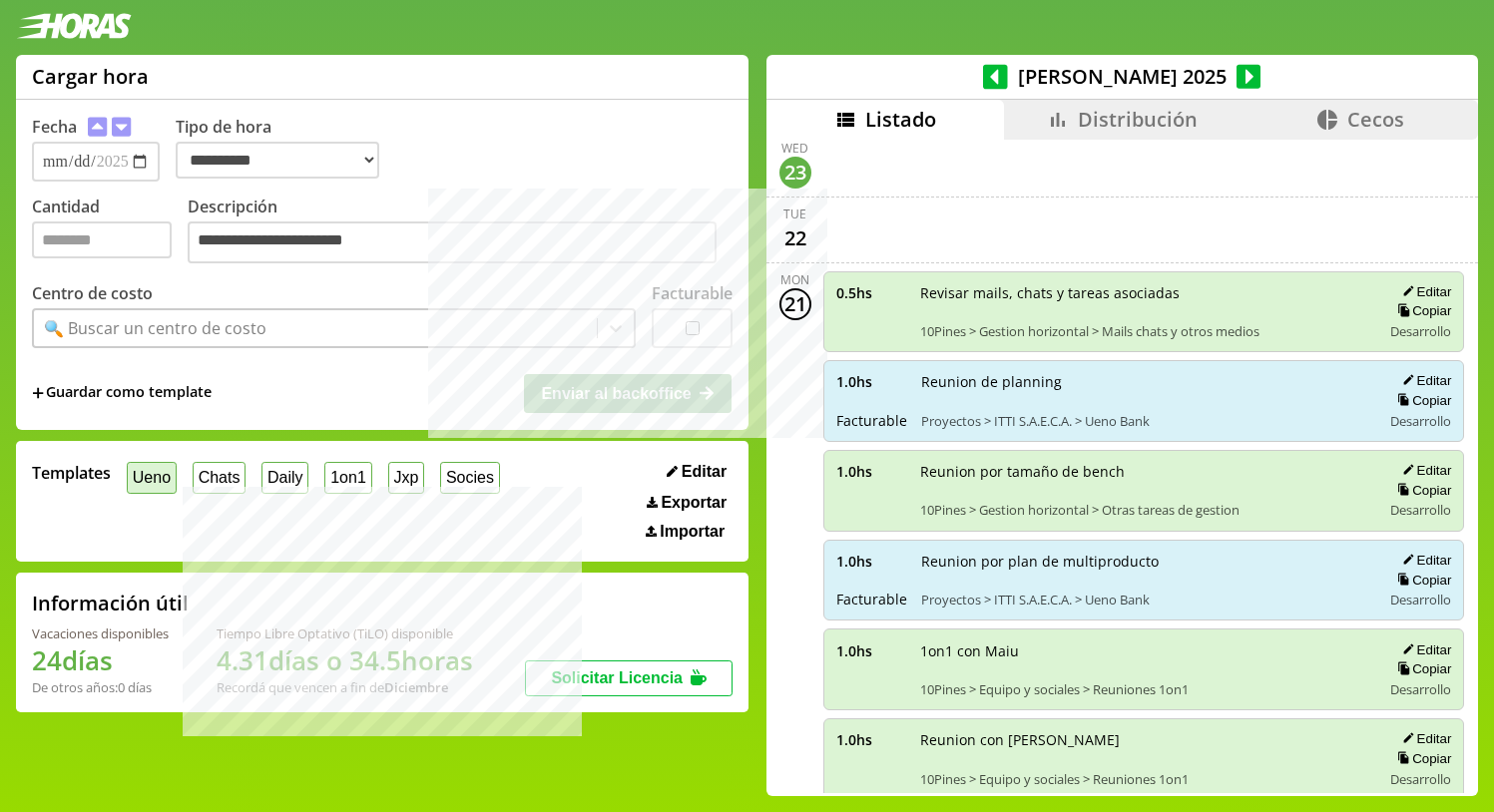 click on "Ueno" at bounding box center [152, 477] 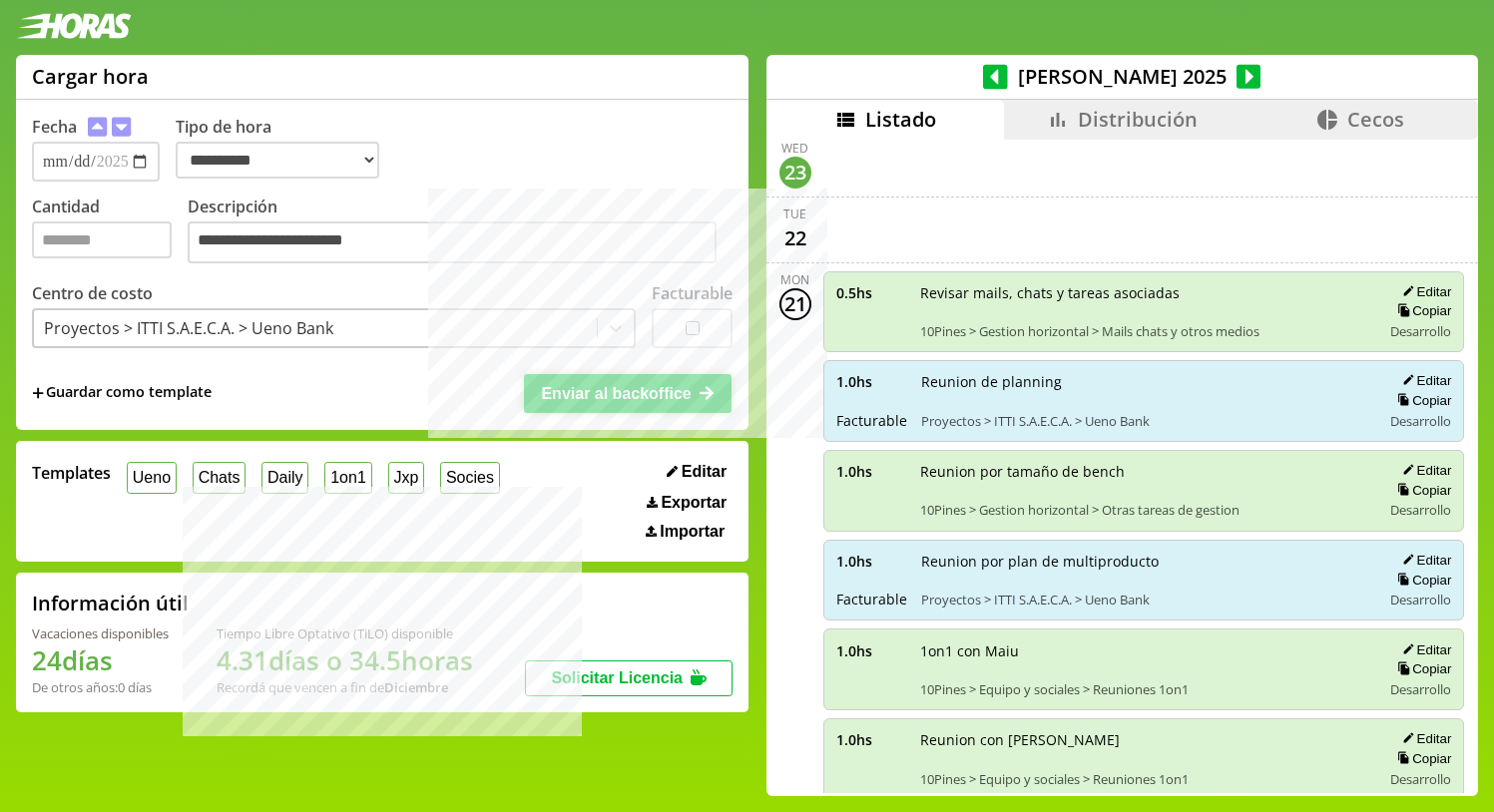 click on "Enviar al backoffice" at bounding box center [616, 393] 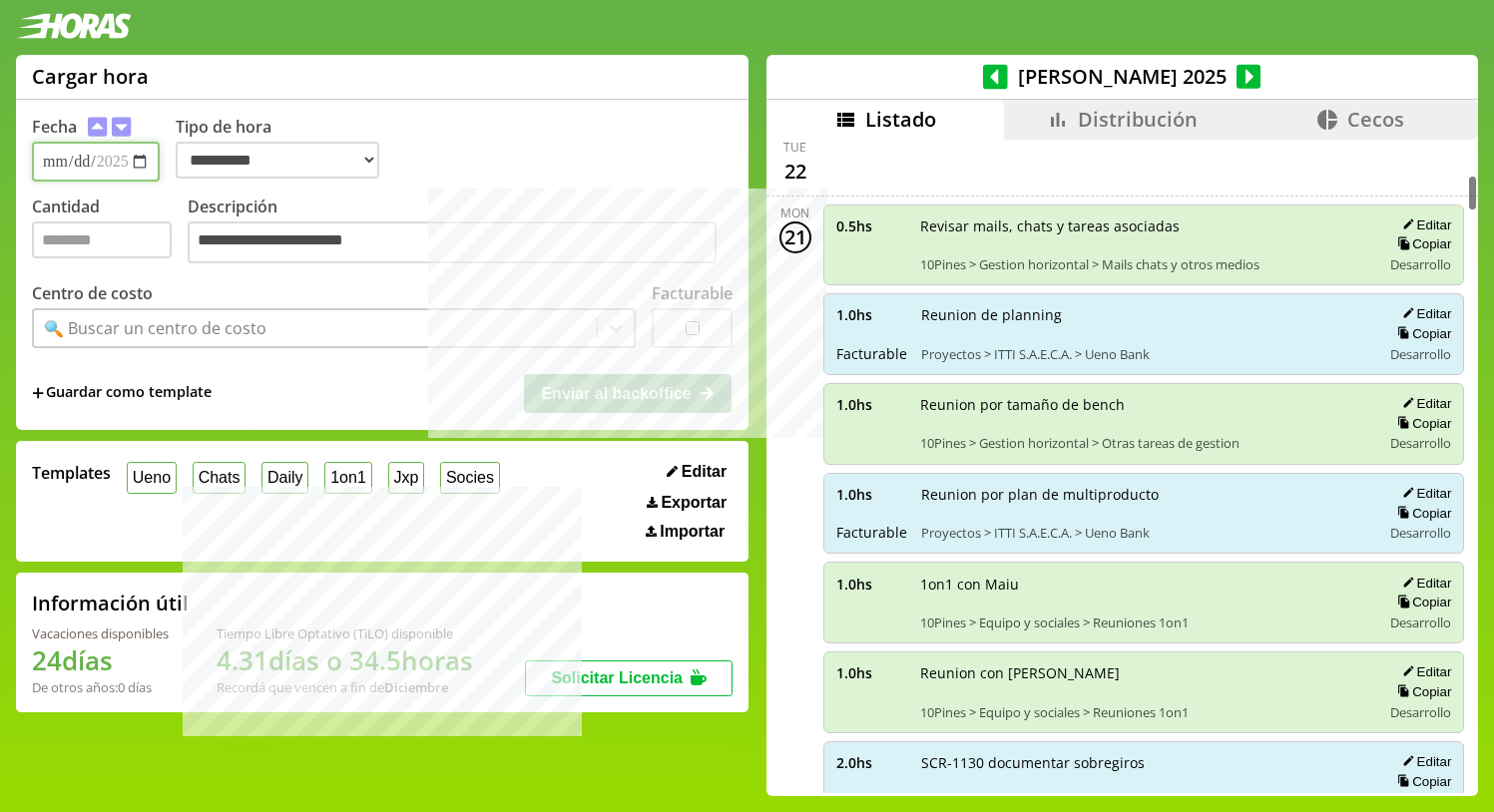scroll, scrollTop: 603, scrollLeft: 0, axis: vertical 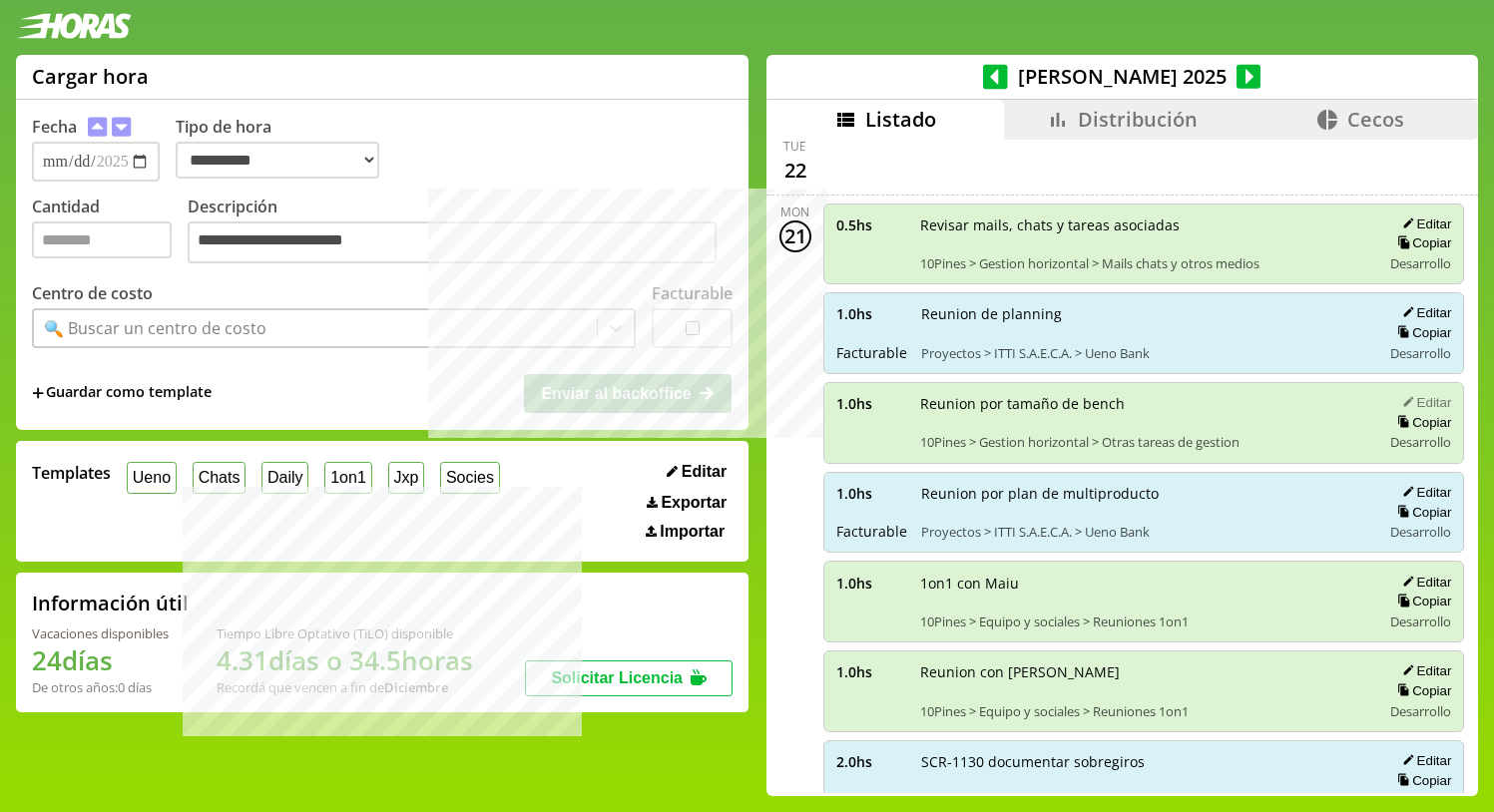 click on "Editar" at bounding box center [1423, 402] 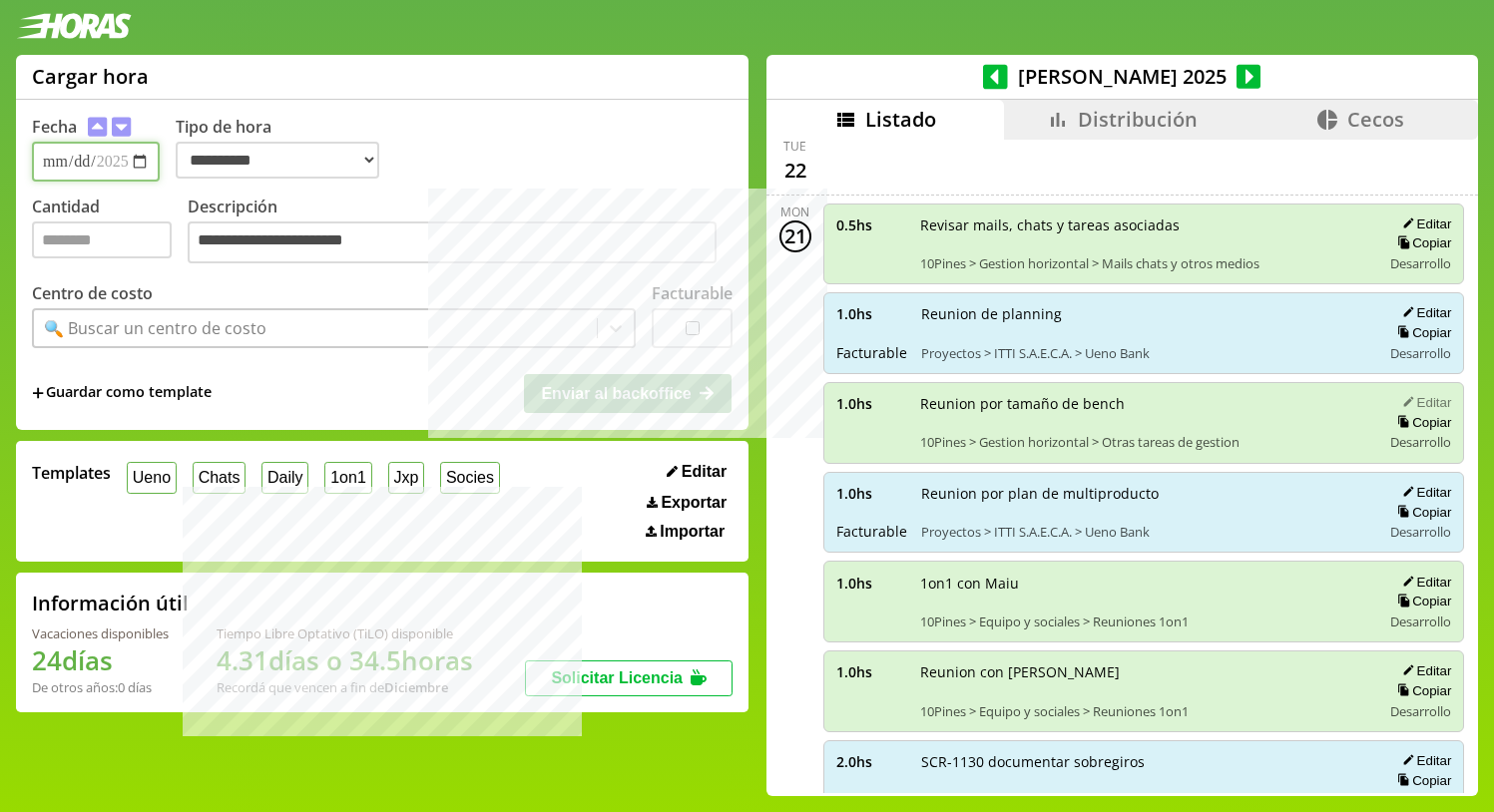 type on "*" 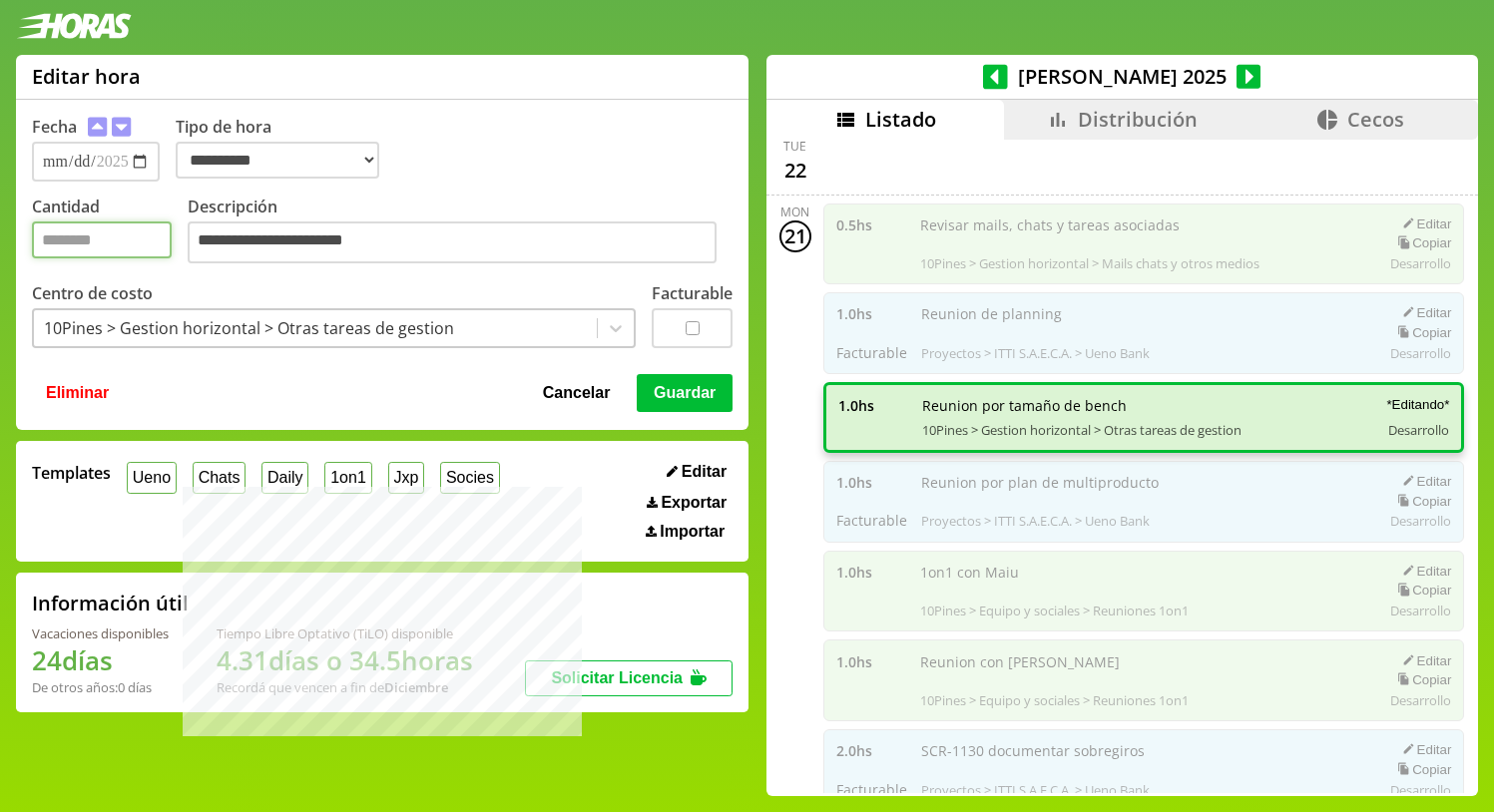 drag, startPoint x: 114, startPoint y: 259, endPoint x: 16, endPoint y: 210, distance: 109.56733 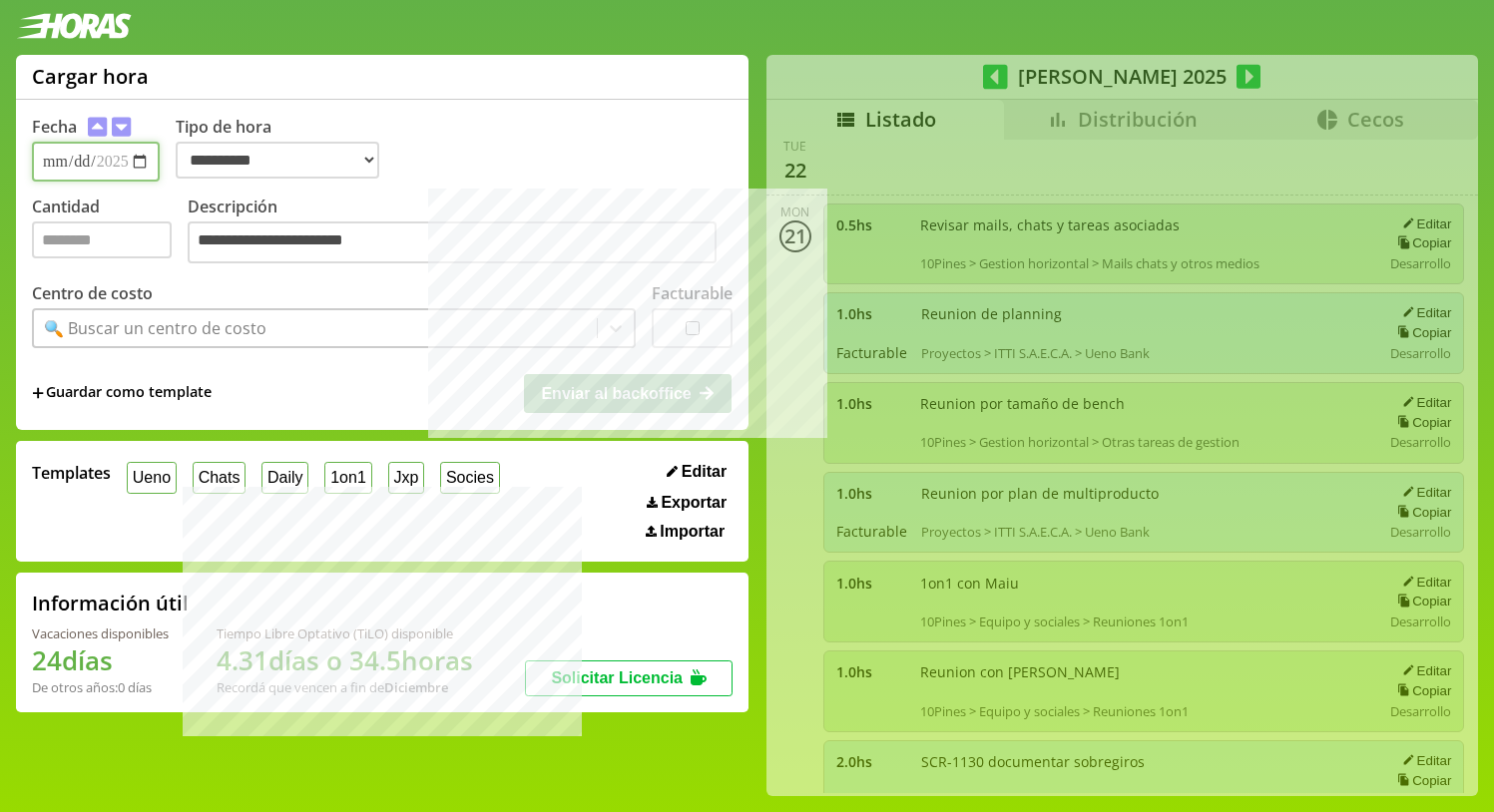 type 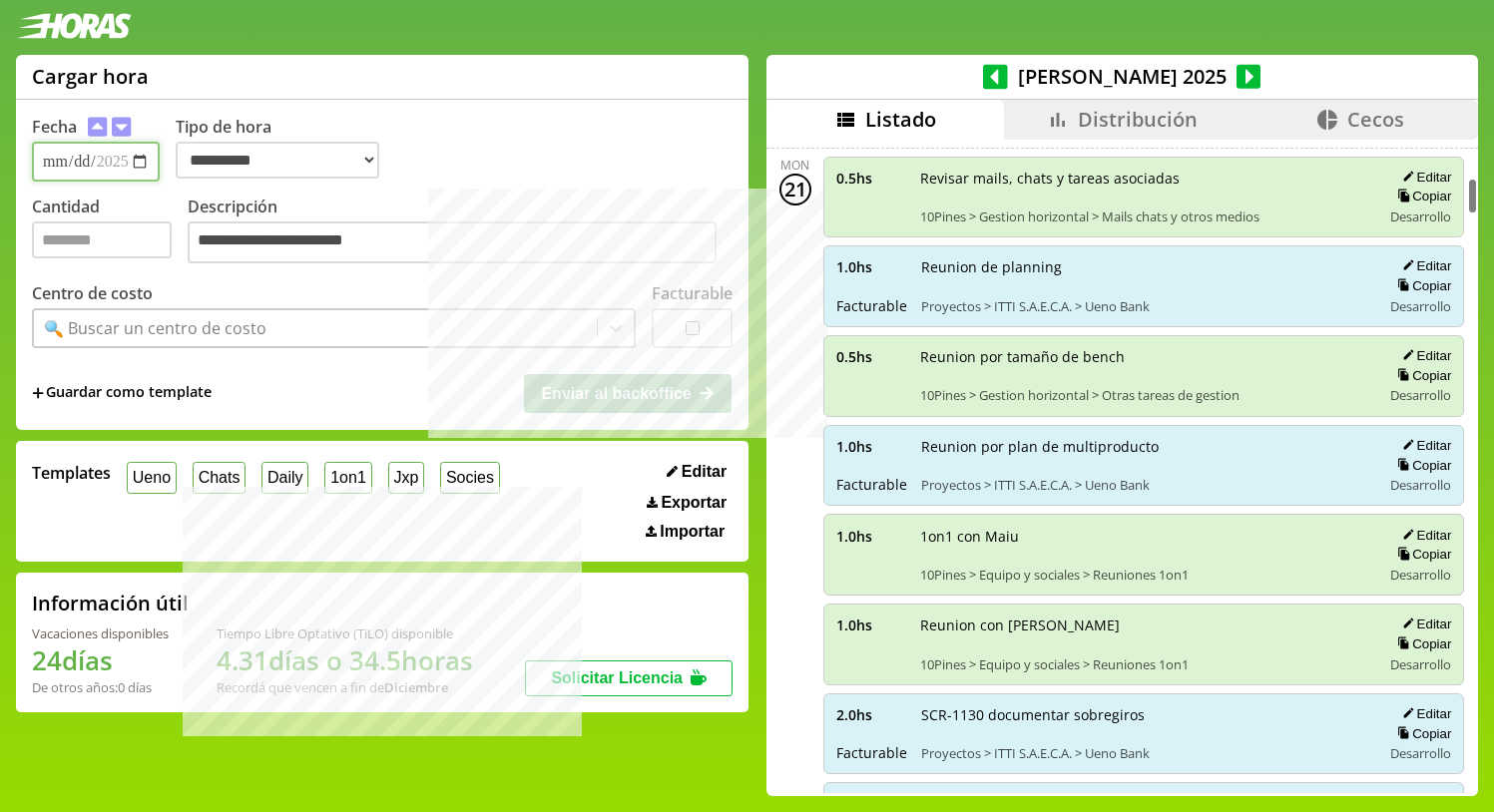 scroll, scrollTop: 624, scrollLeft: 0, axis: vertical 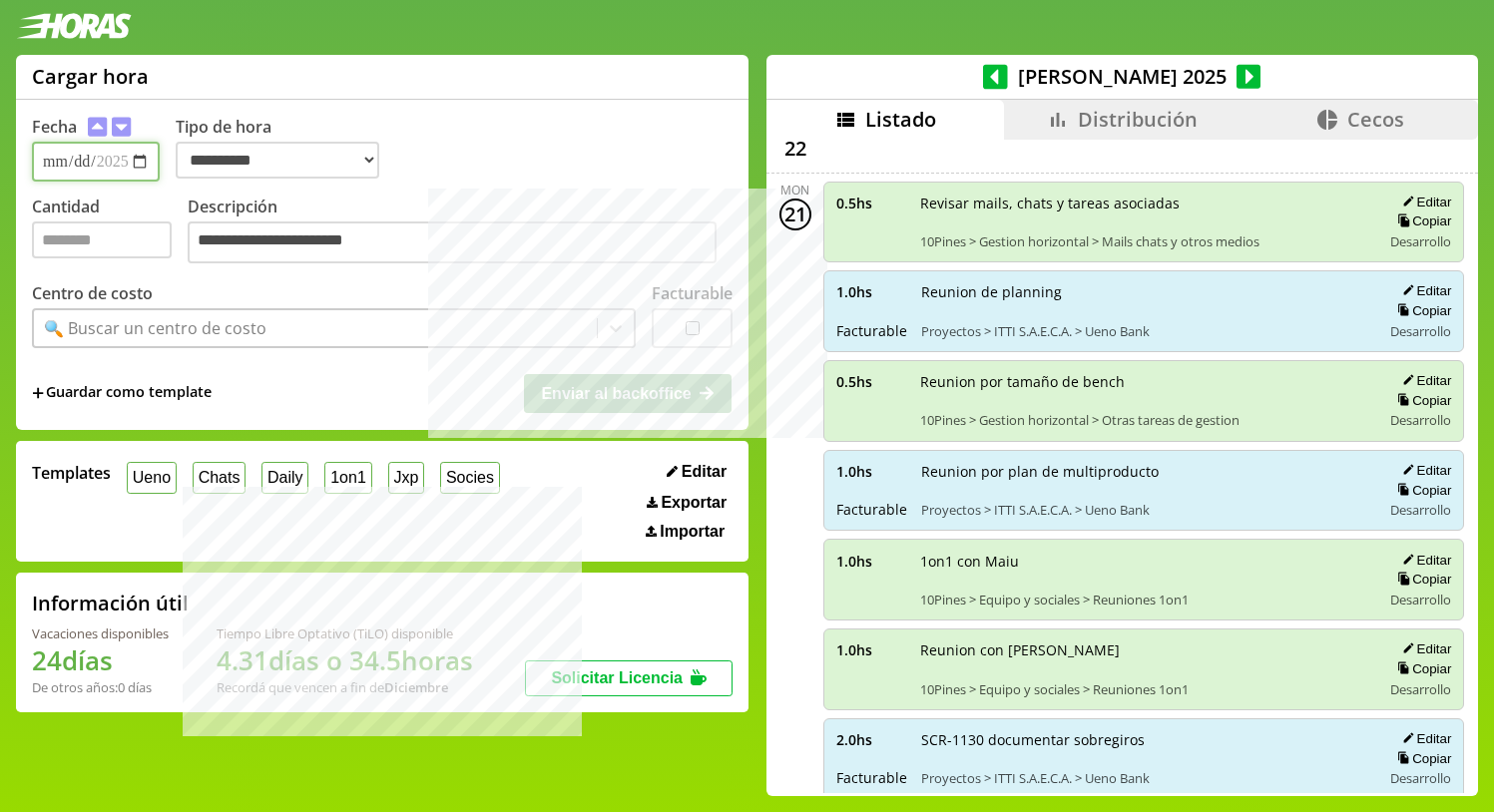 click on "**********" at bounding box center [96, 162] 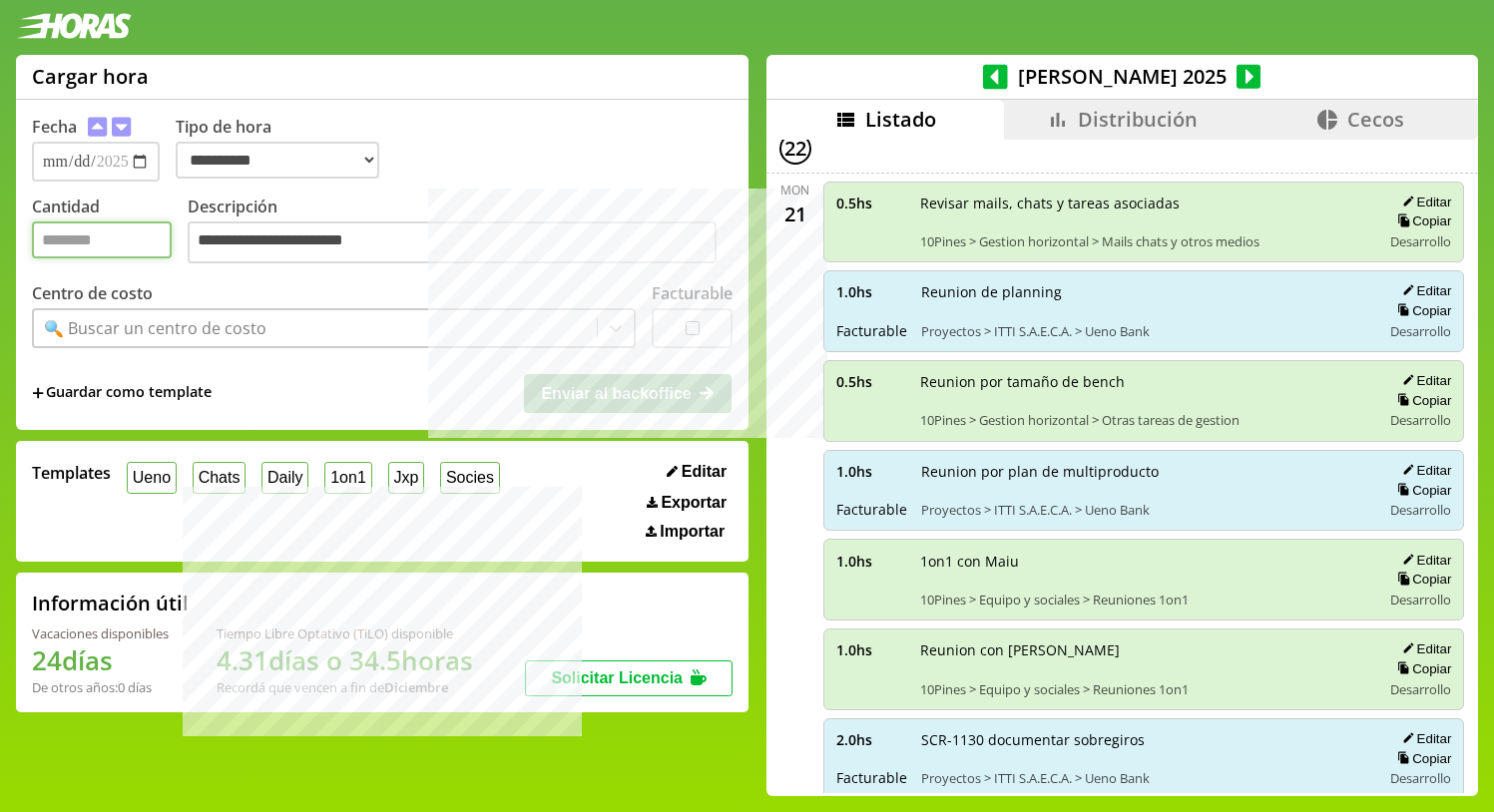 click on "Cantidad" at bounding box center (102, 239) 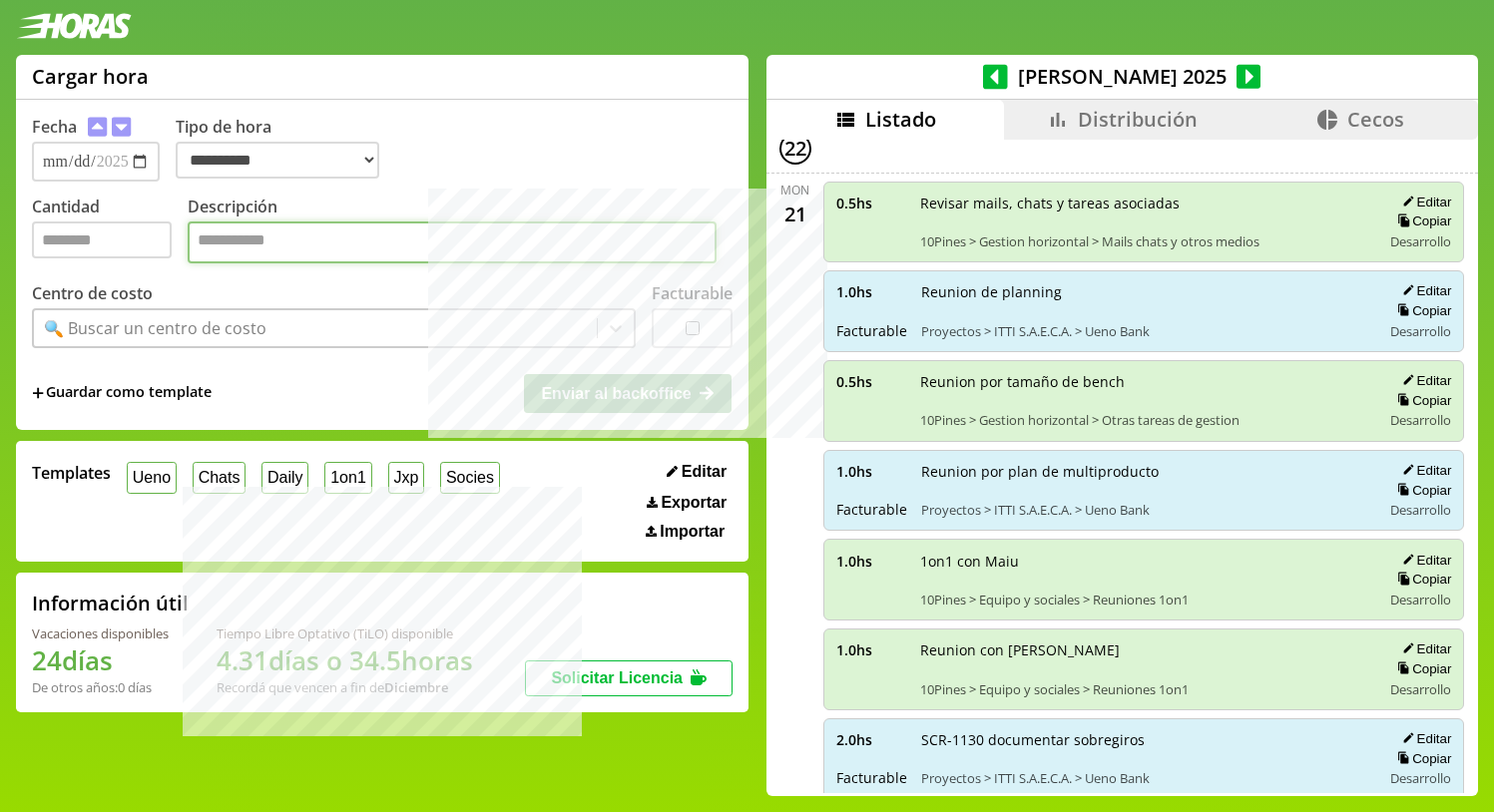 paste on "**********" 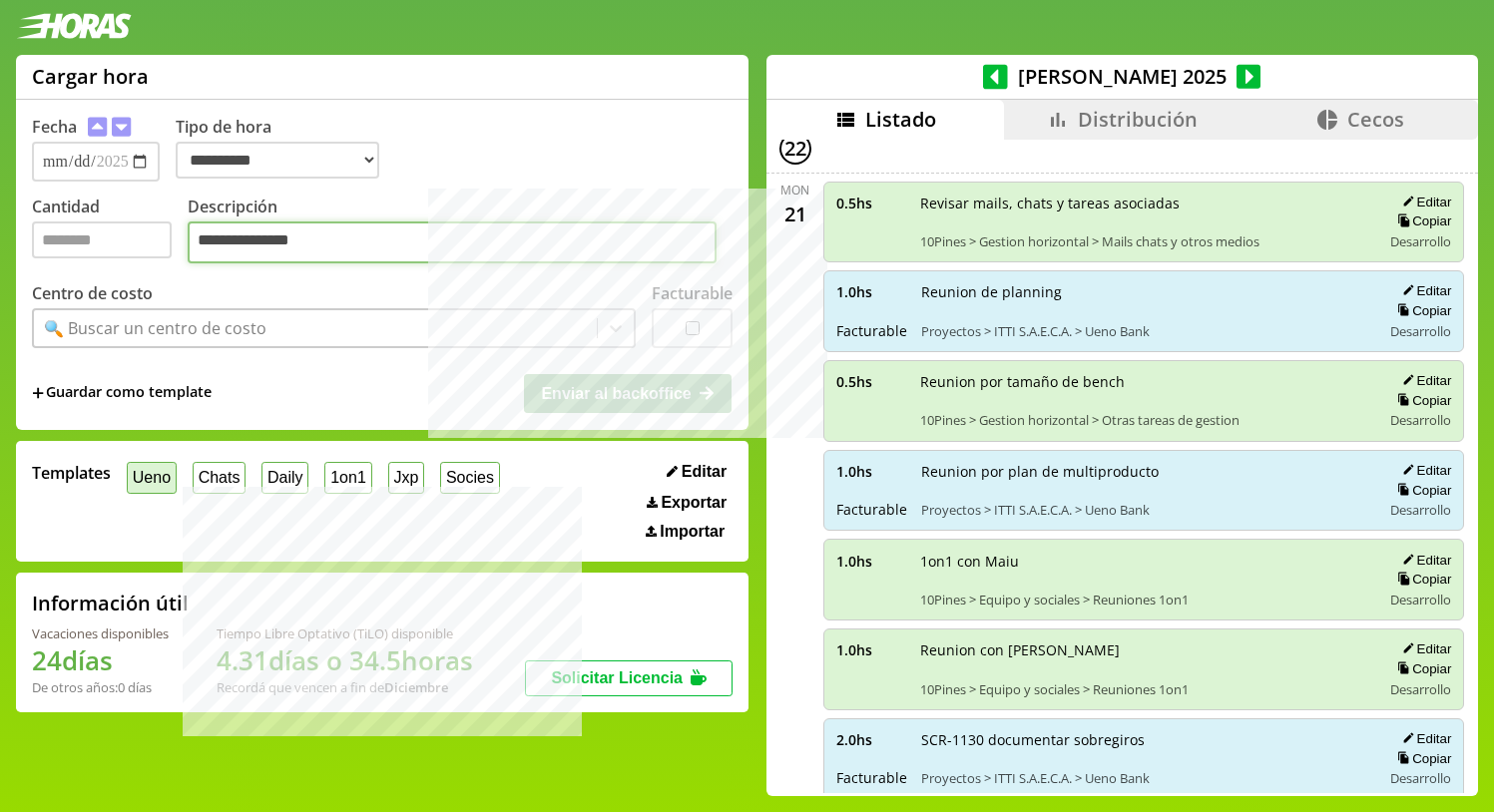 type on "**********" 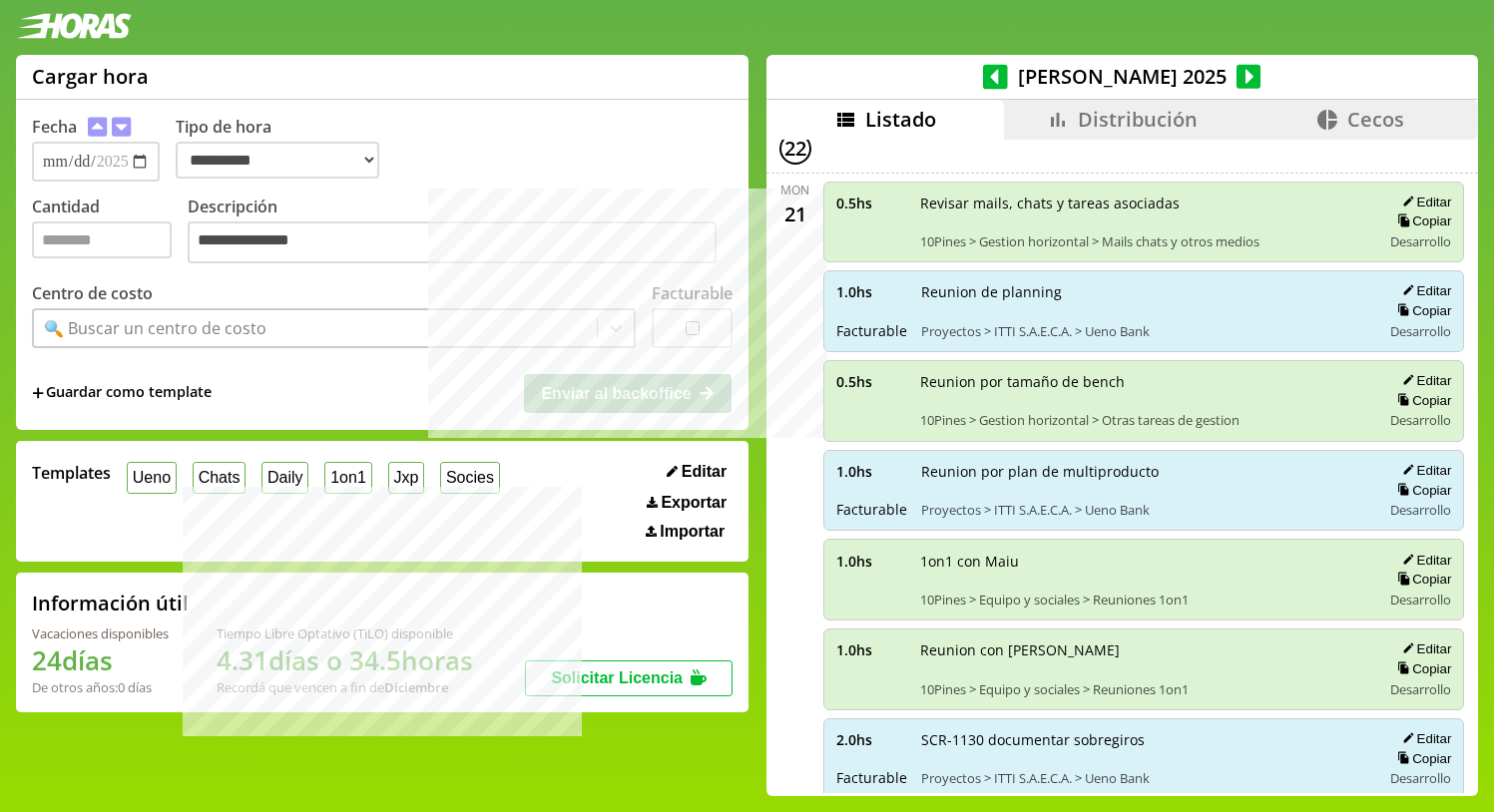 drag, startPoint x: 158, startPoint y: 479, endPoint x: 333, endPoint y: 439, distance: 179.51323 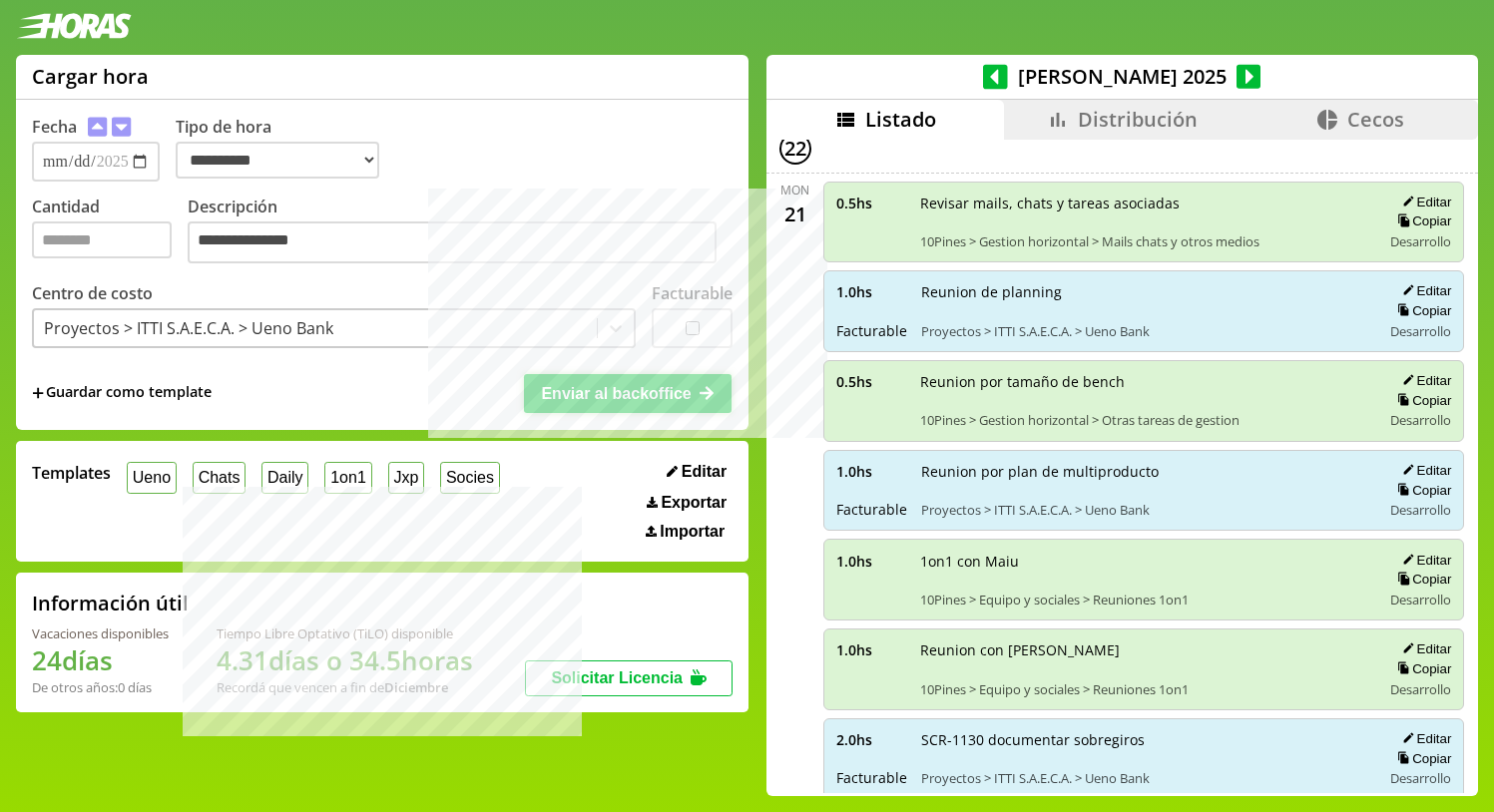 click on "Enviar al backoffice" at bounding box center [616, 393] 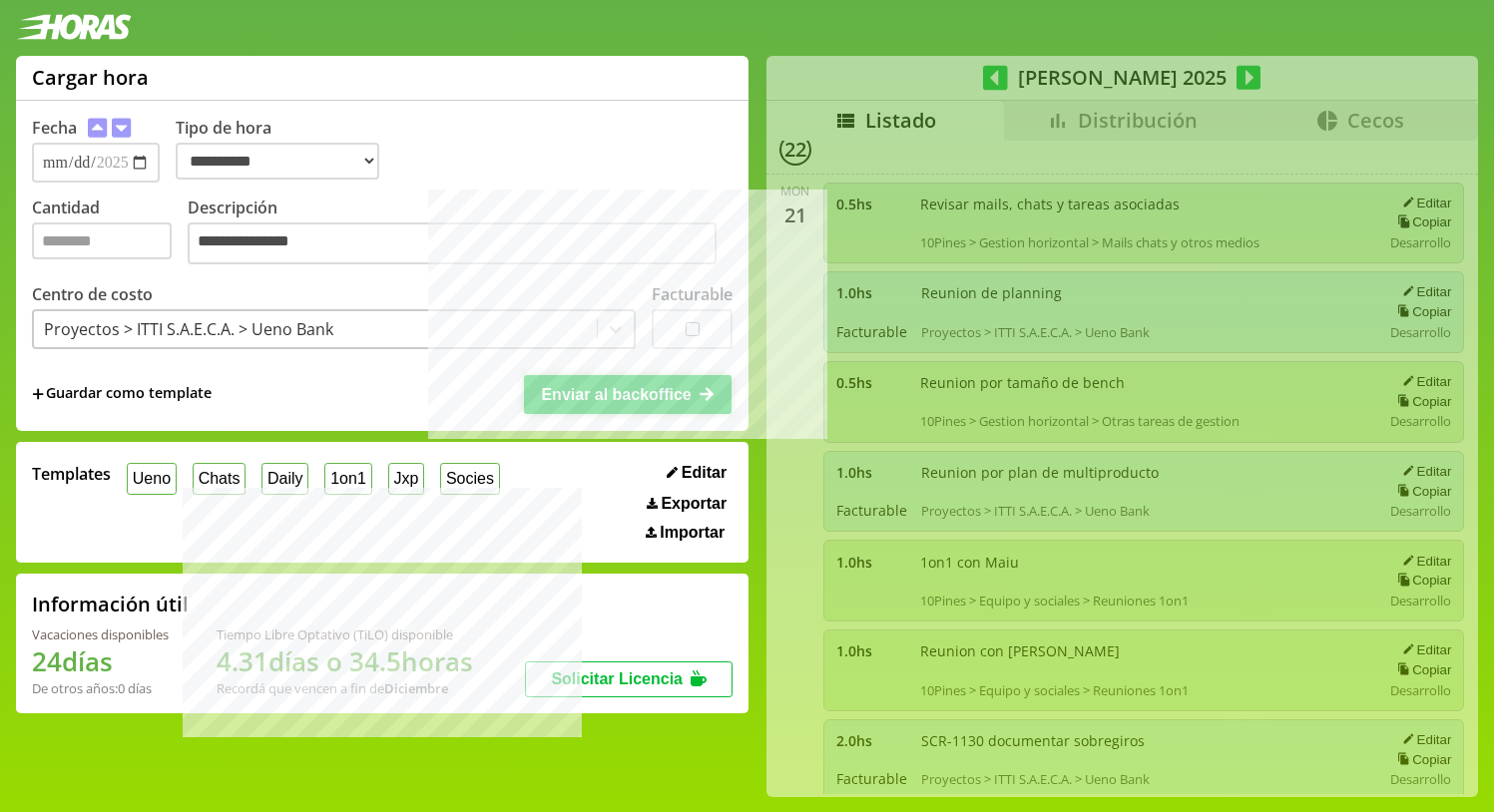 scroll, scrollTop: 0, scrollLeft: 0, axis: both 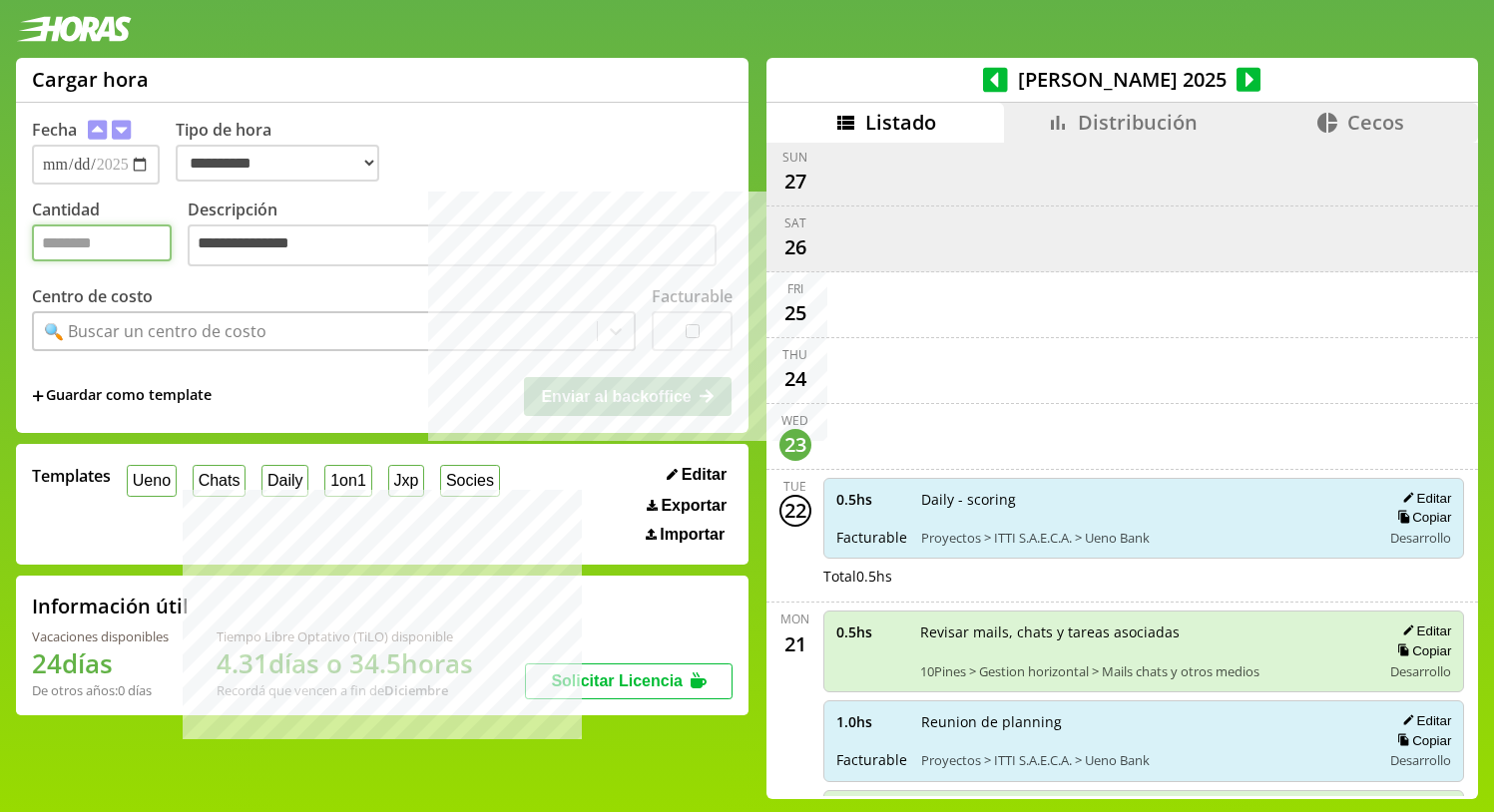 click on "Cantidad" at bounding box center [102, 242] 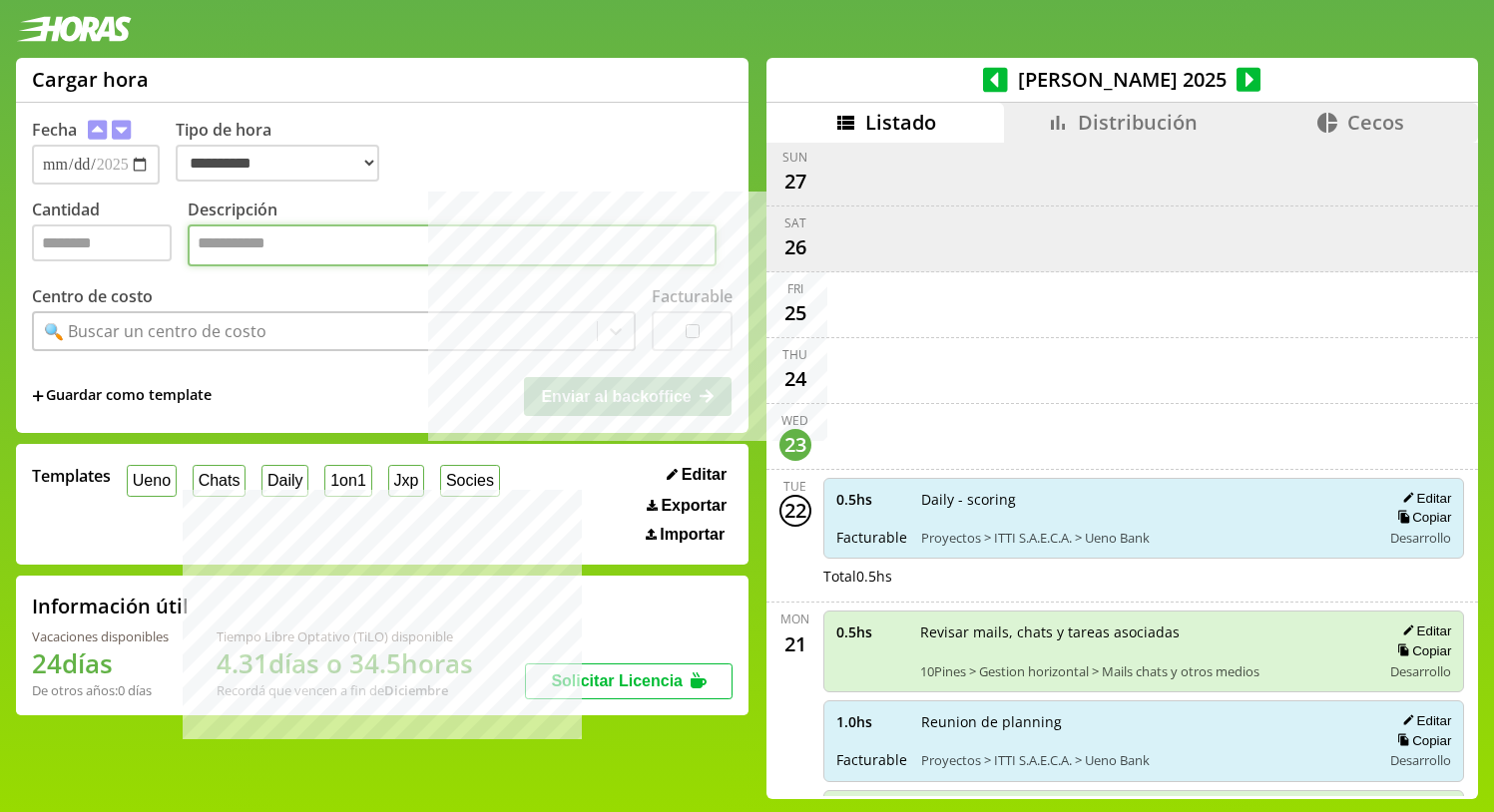 paste on "**********" 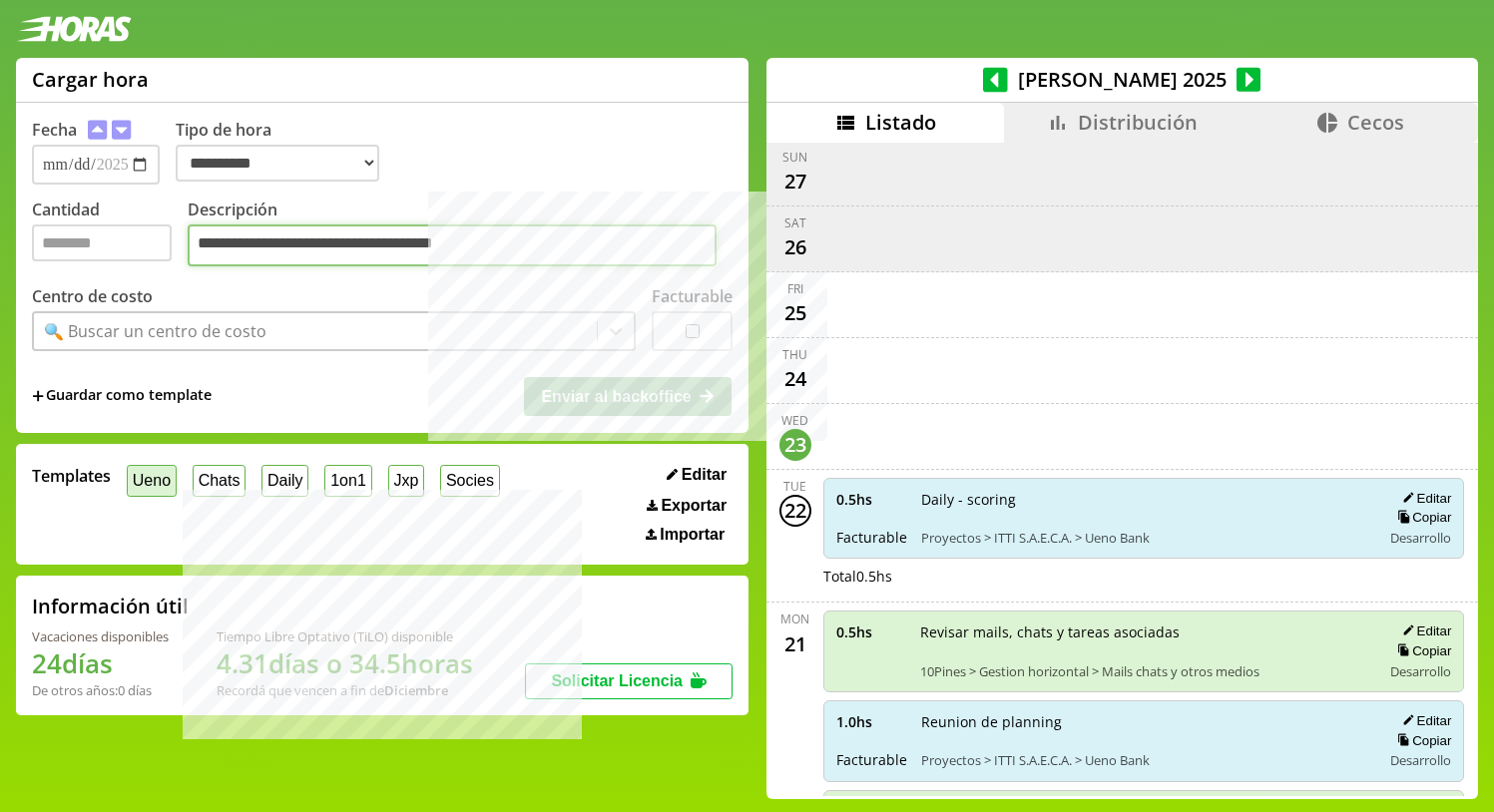 type on "**********" 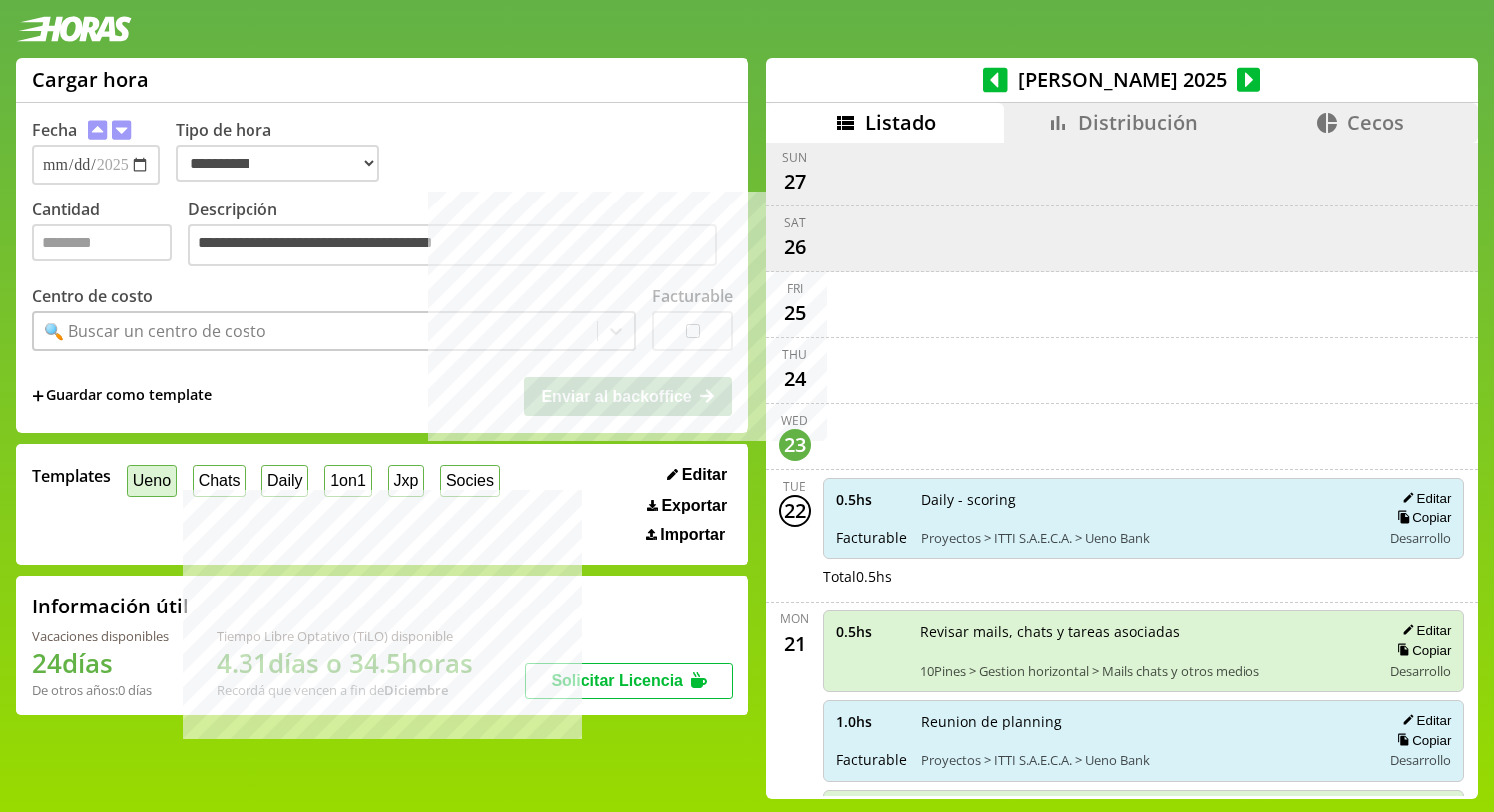 click on "Ueno" at bounding box center (152, 480) 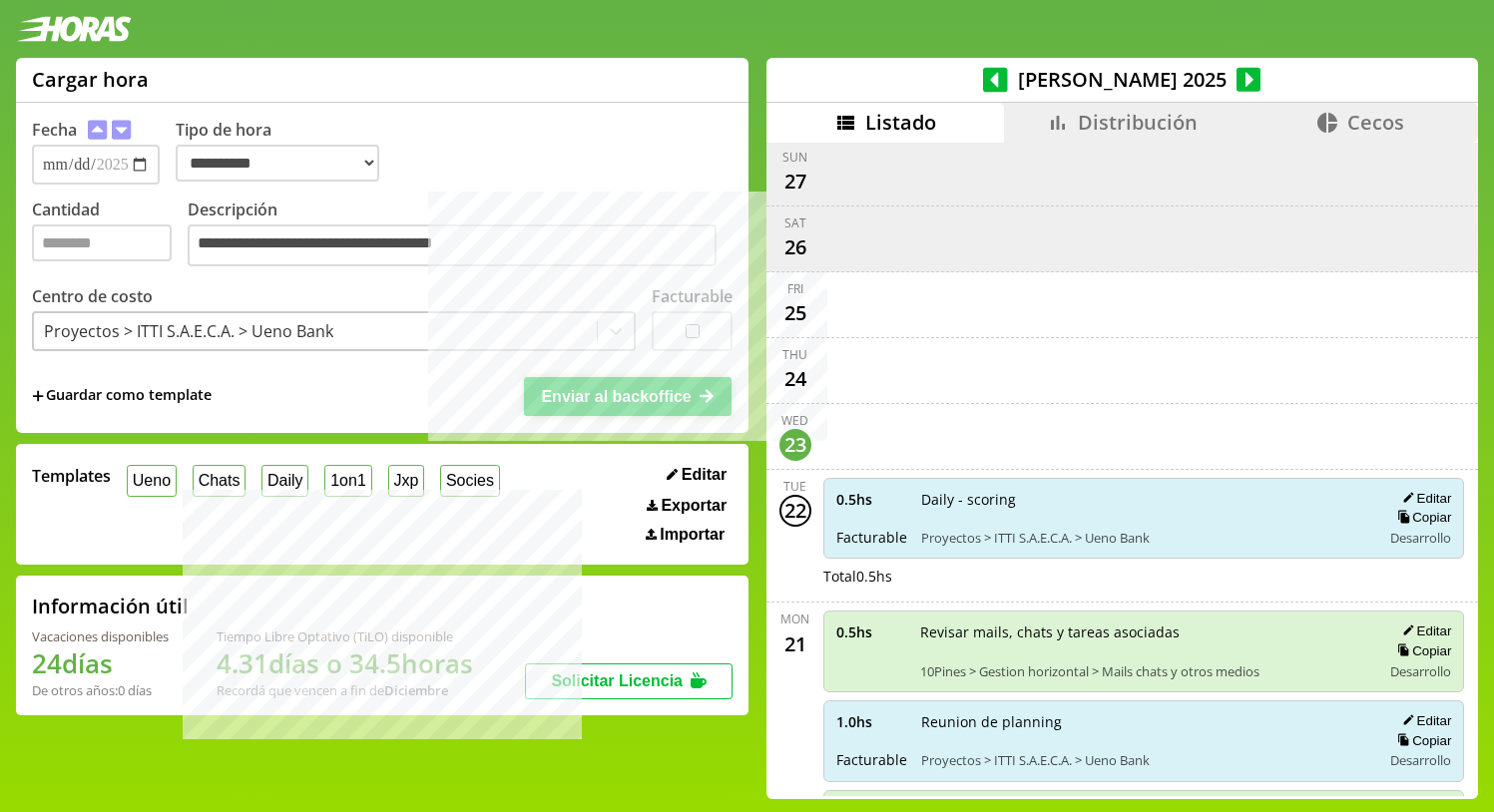 click on "Enviar al backoffice" at bounding box center (616, 396) 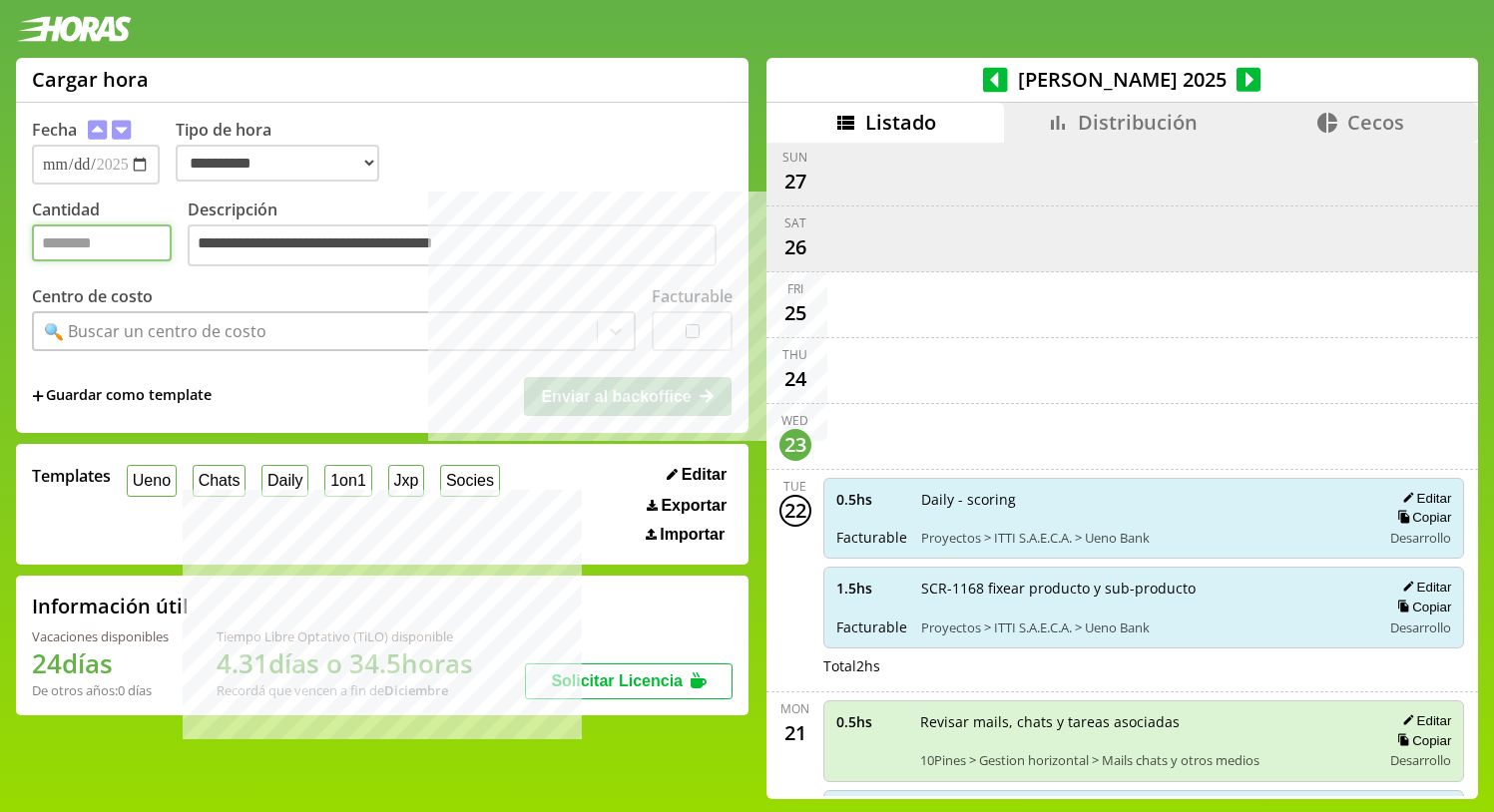 click on "Cantidad" at bounding box center [102, 242] 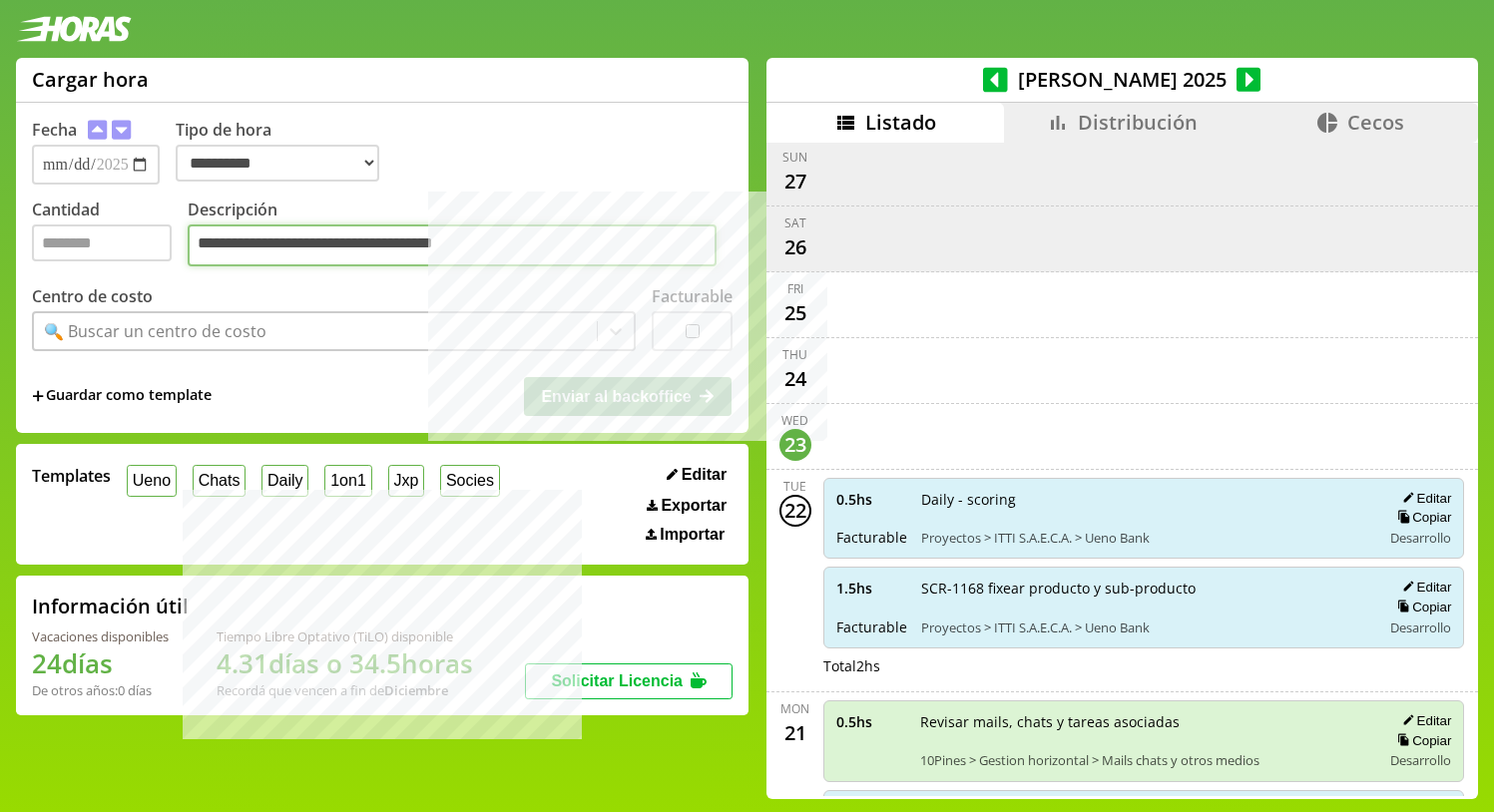 click on "**********" at bounding box center [452, 245] 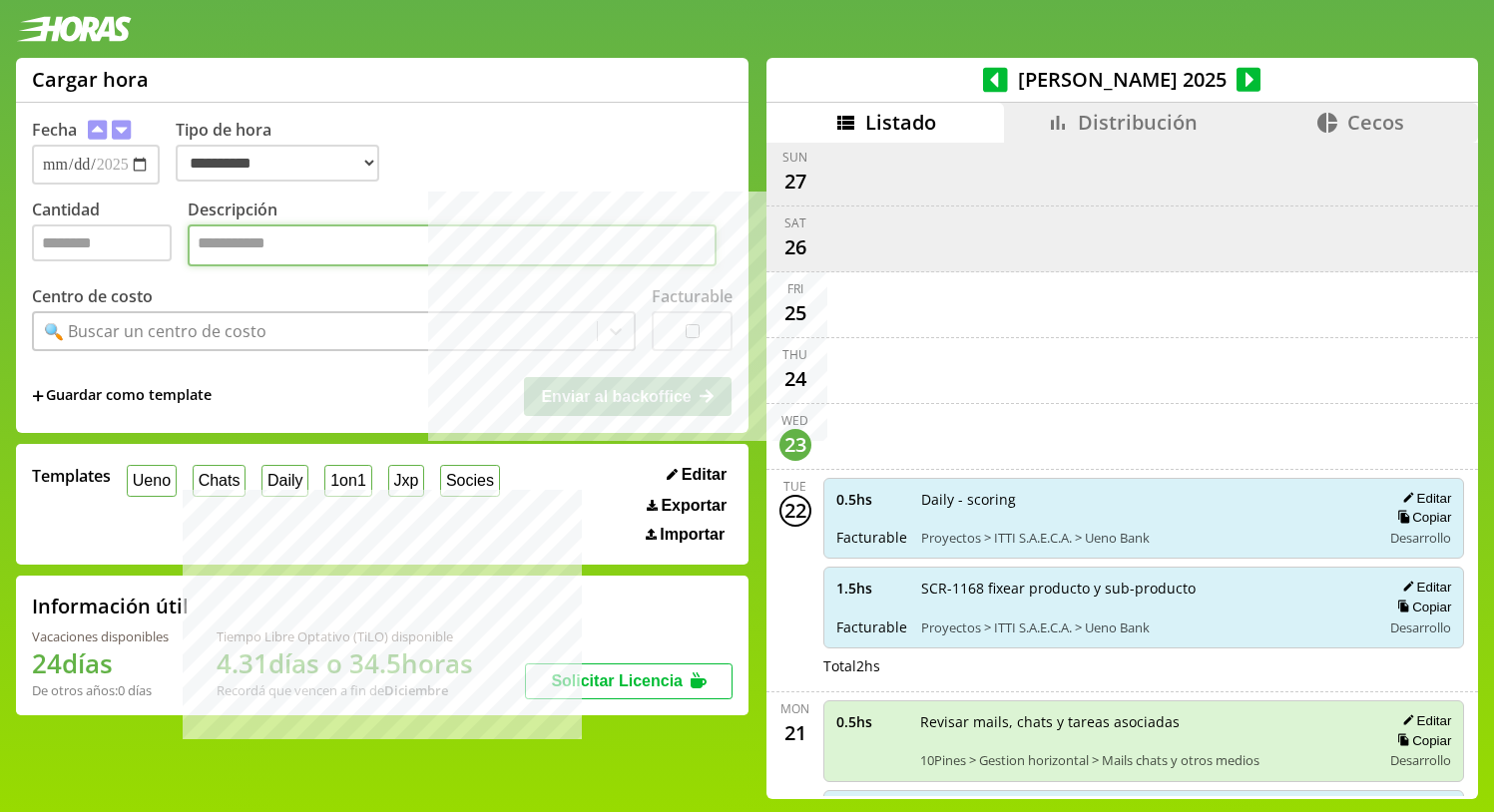 paste on "**********" 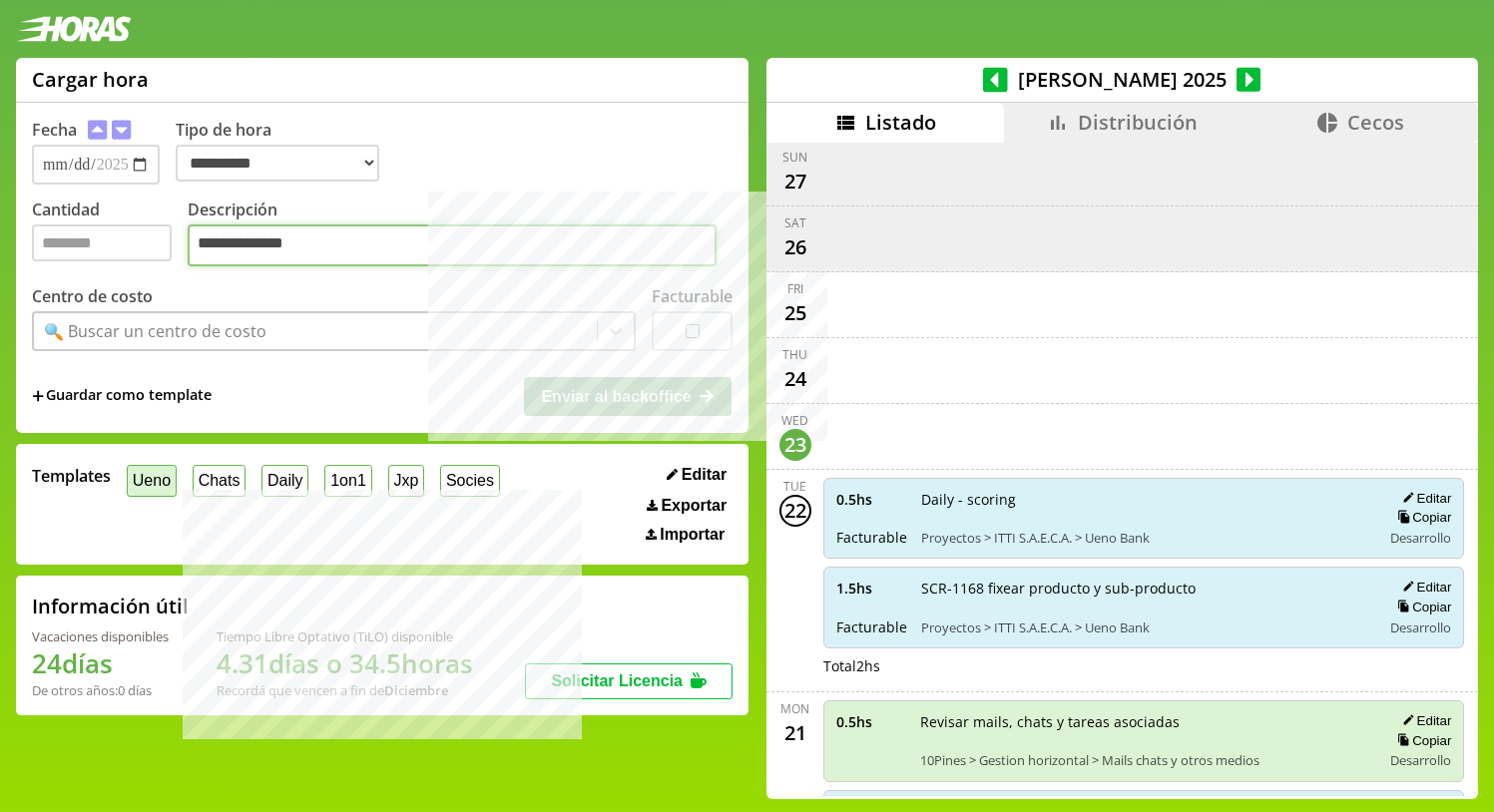 type on "**********" 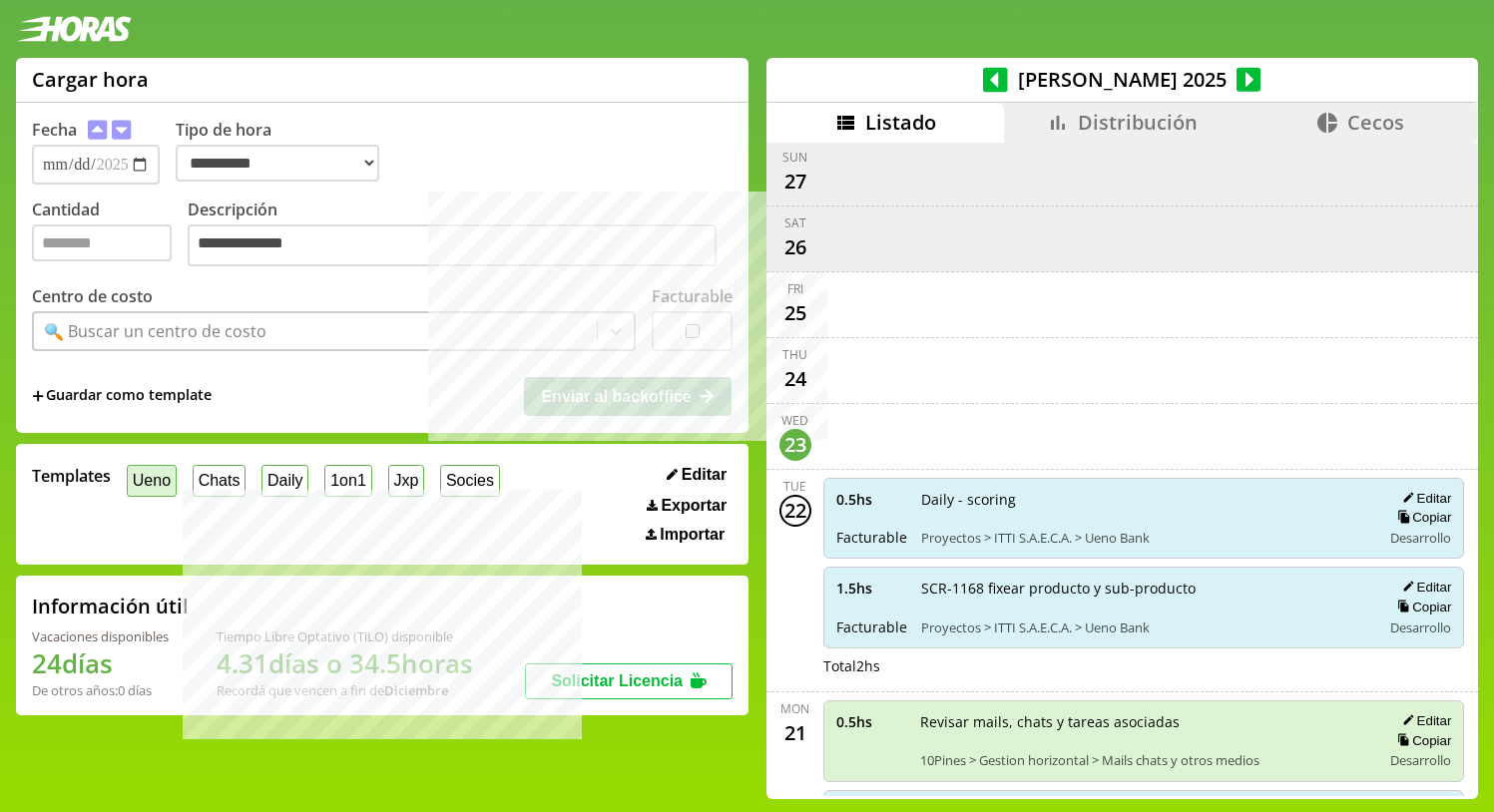 click on "Ueno" at bounding box center (152, 480) 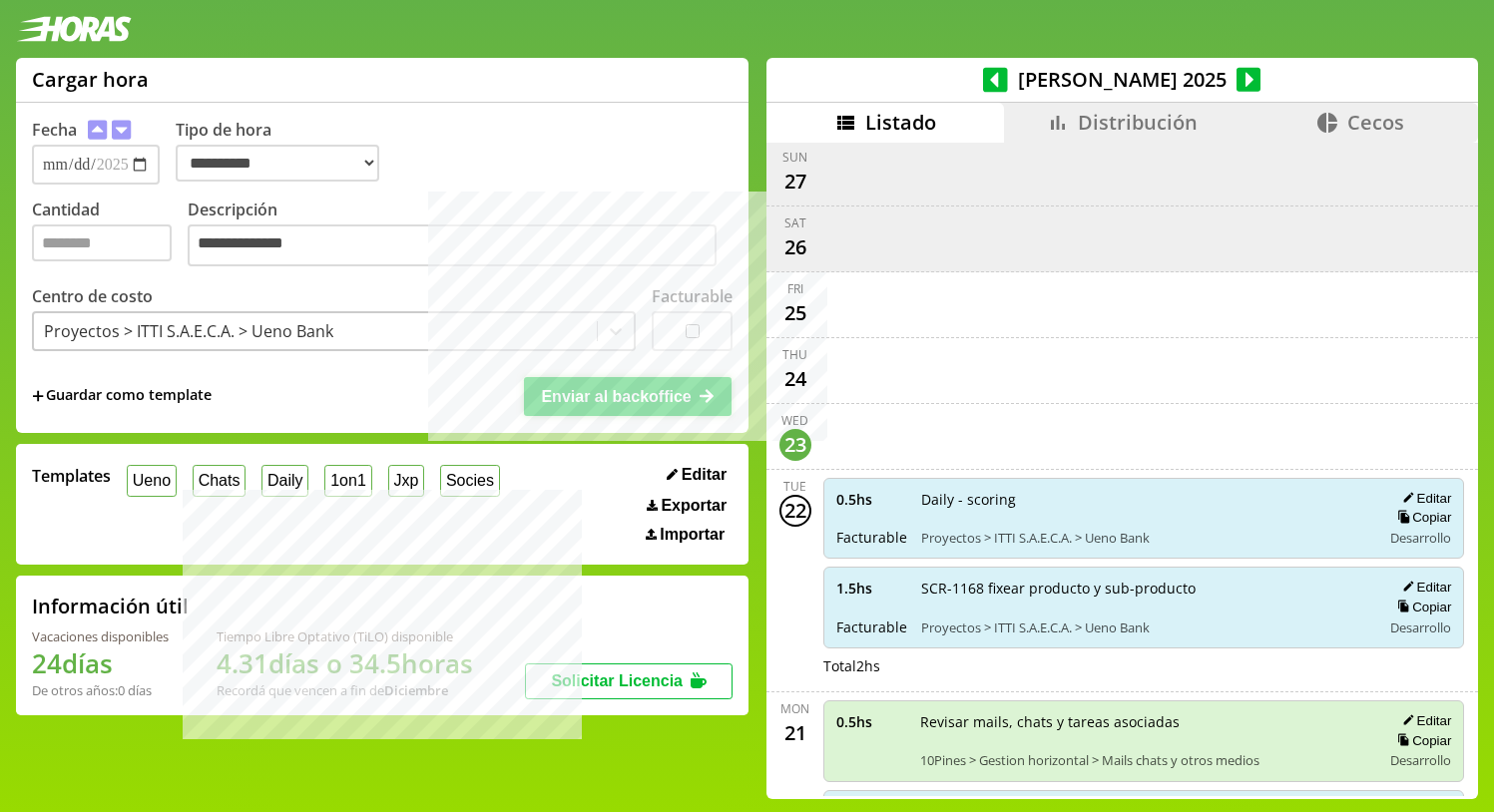 click on "Enviar al backoffice" at bounding box center (616, 396) 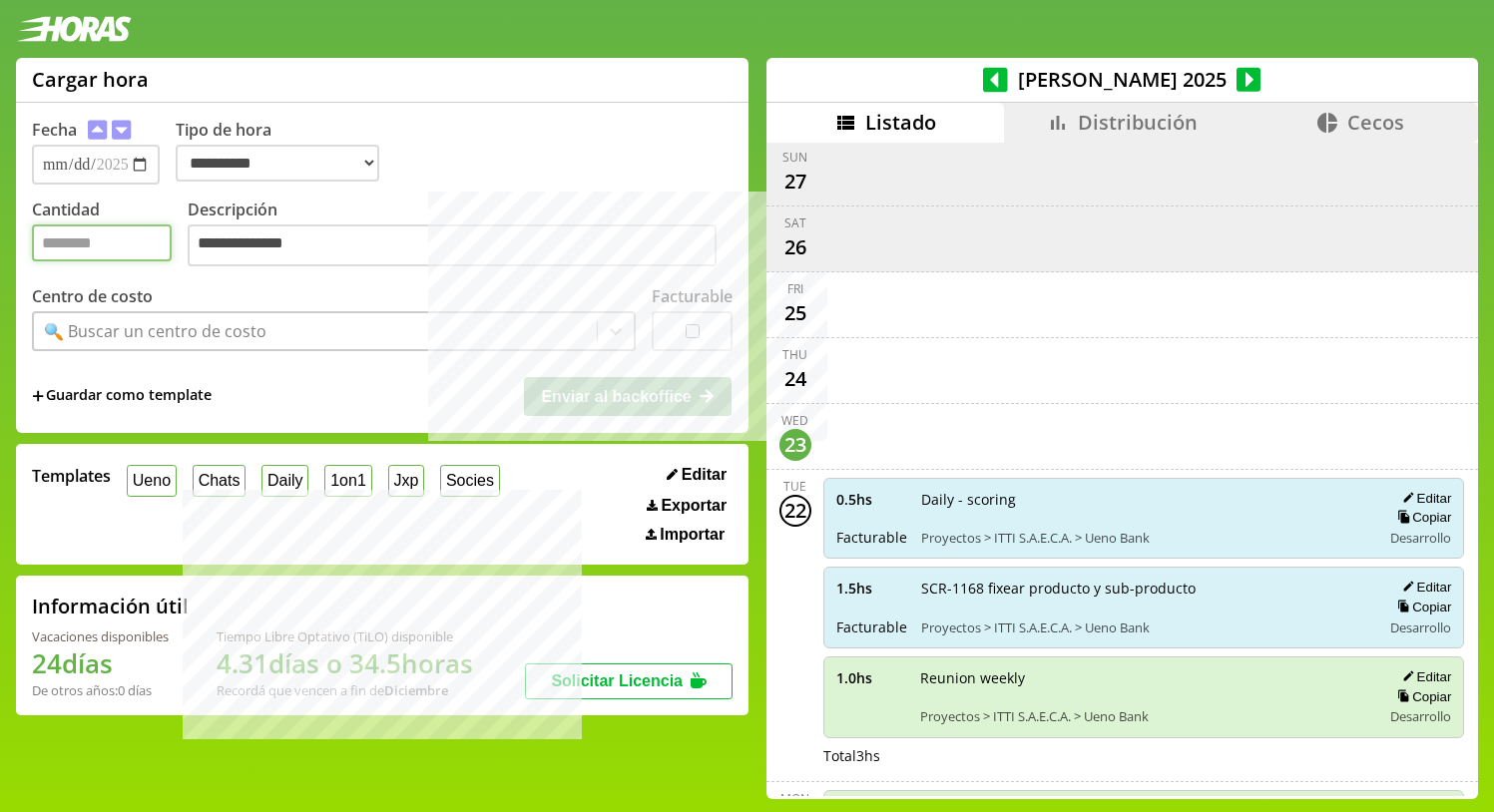 click on "Cantidad" at bounding box center [102, 242] 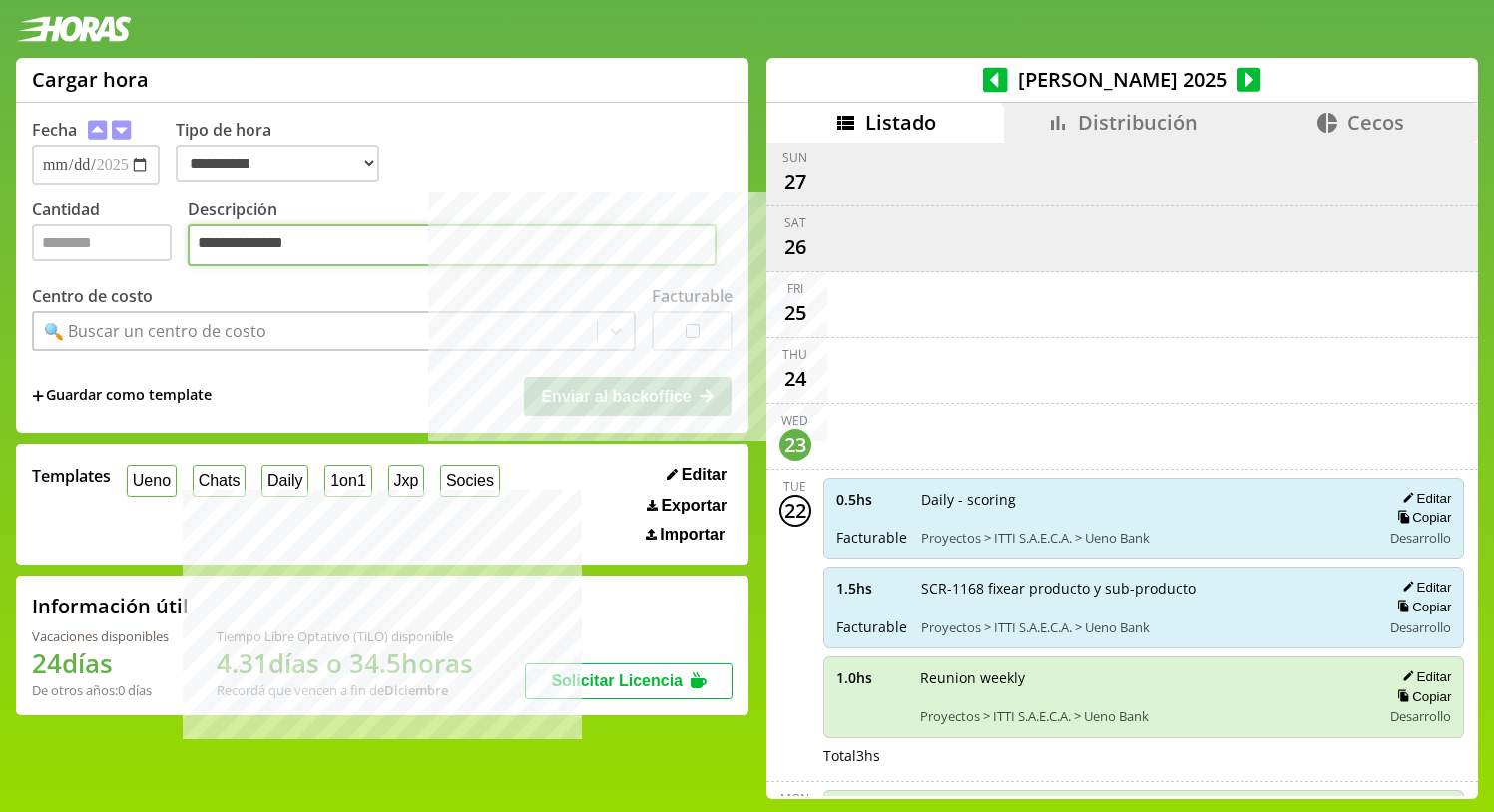click on "**********" at bounding box center (452, 245) 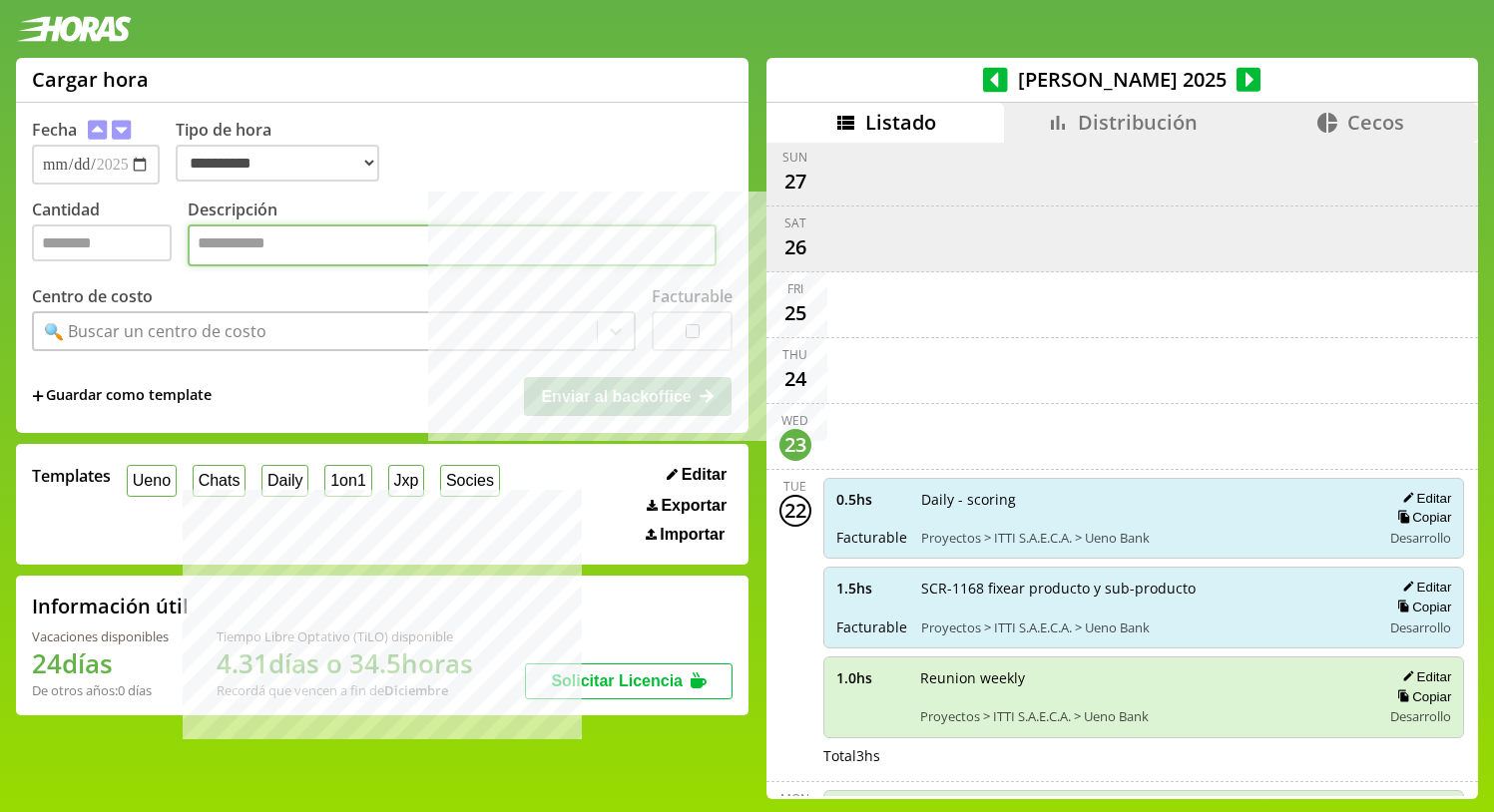 paste on "**********" 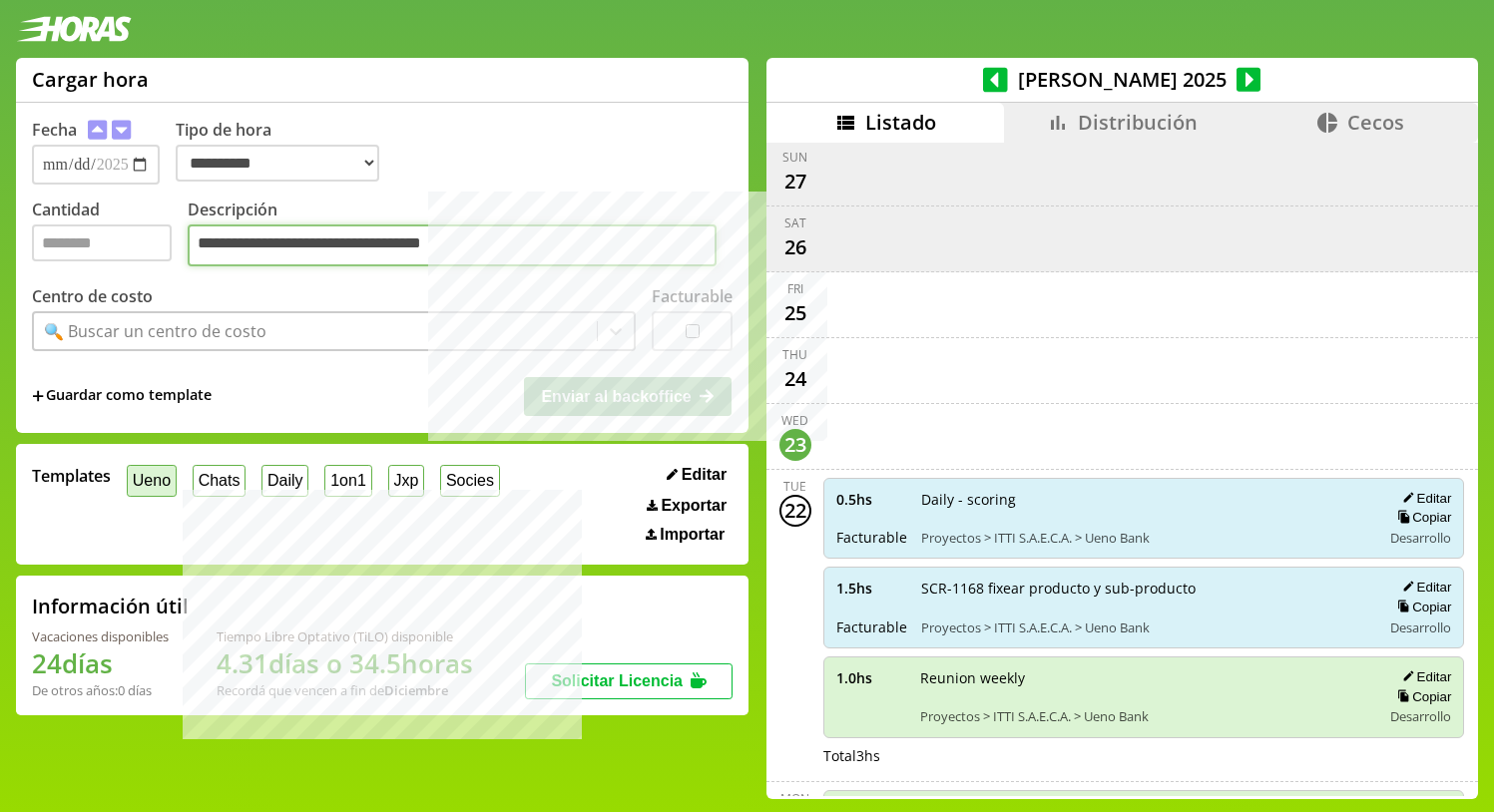 type on "**********" 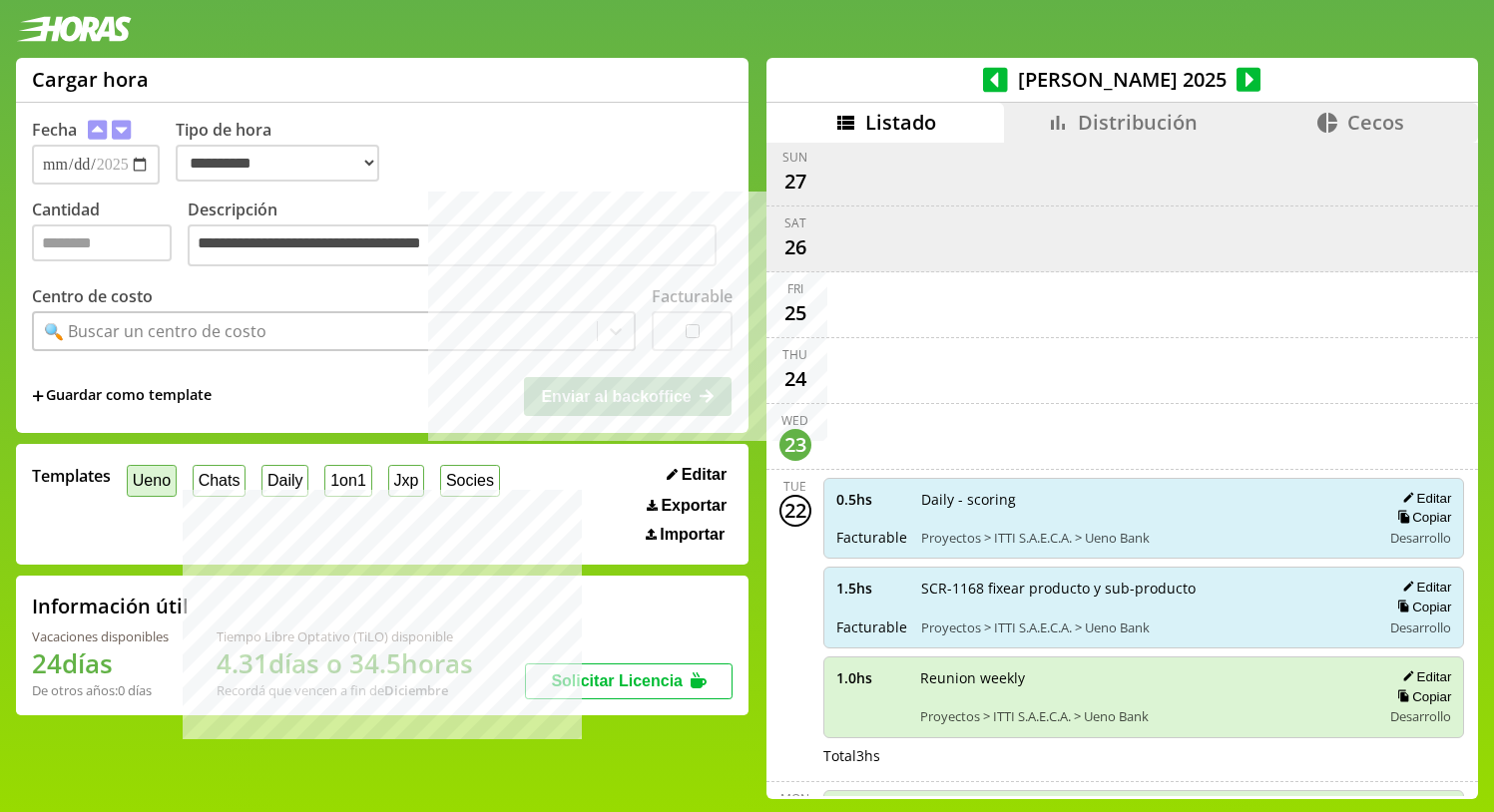 click on "Ueno" at bounding box center [152, 480] 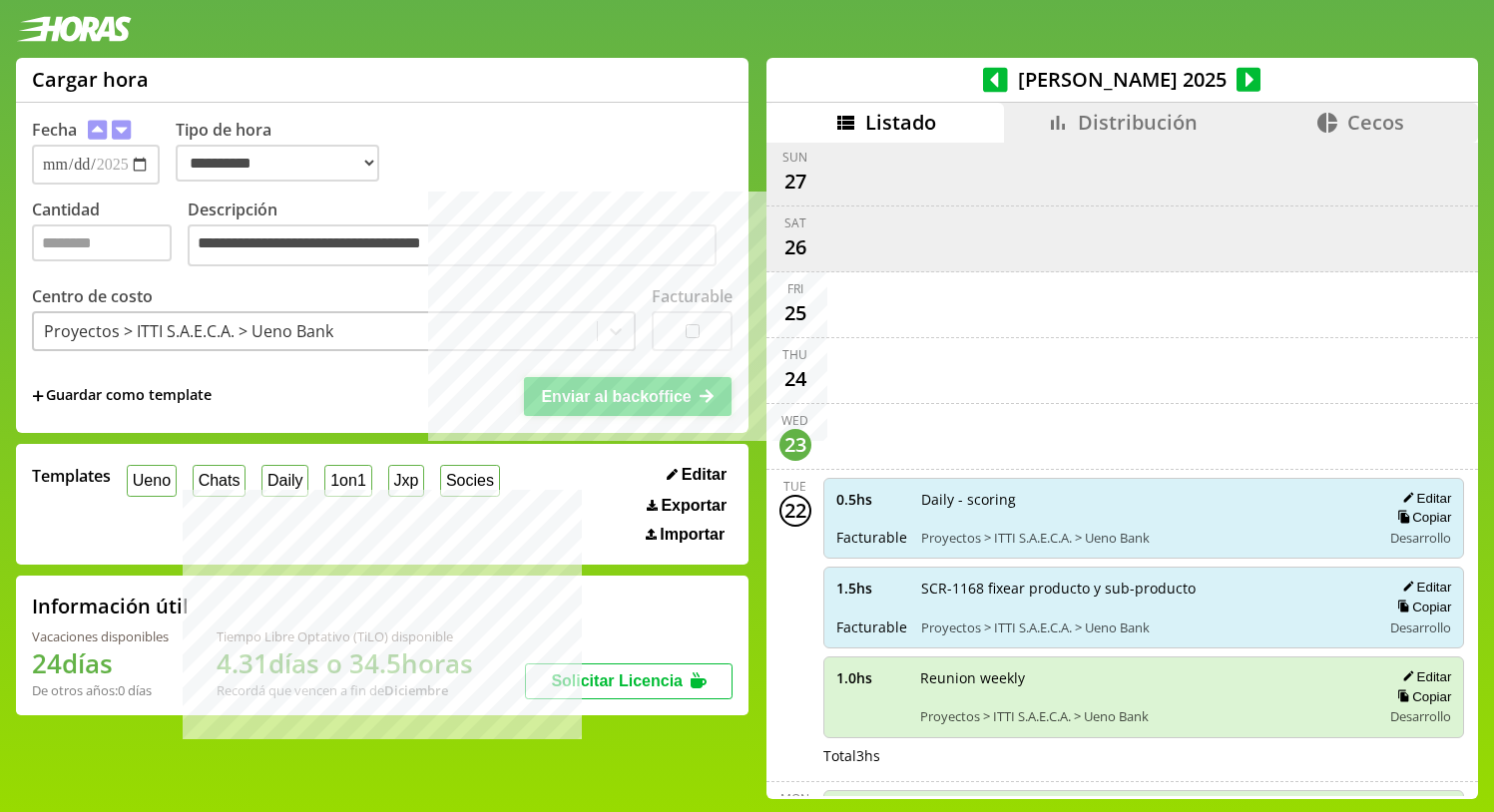 click on "Enviar al backoffice" at bounding box center [616, 396] 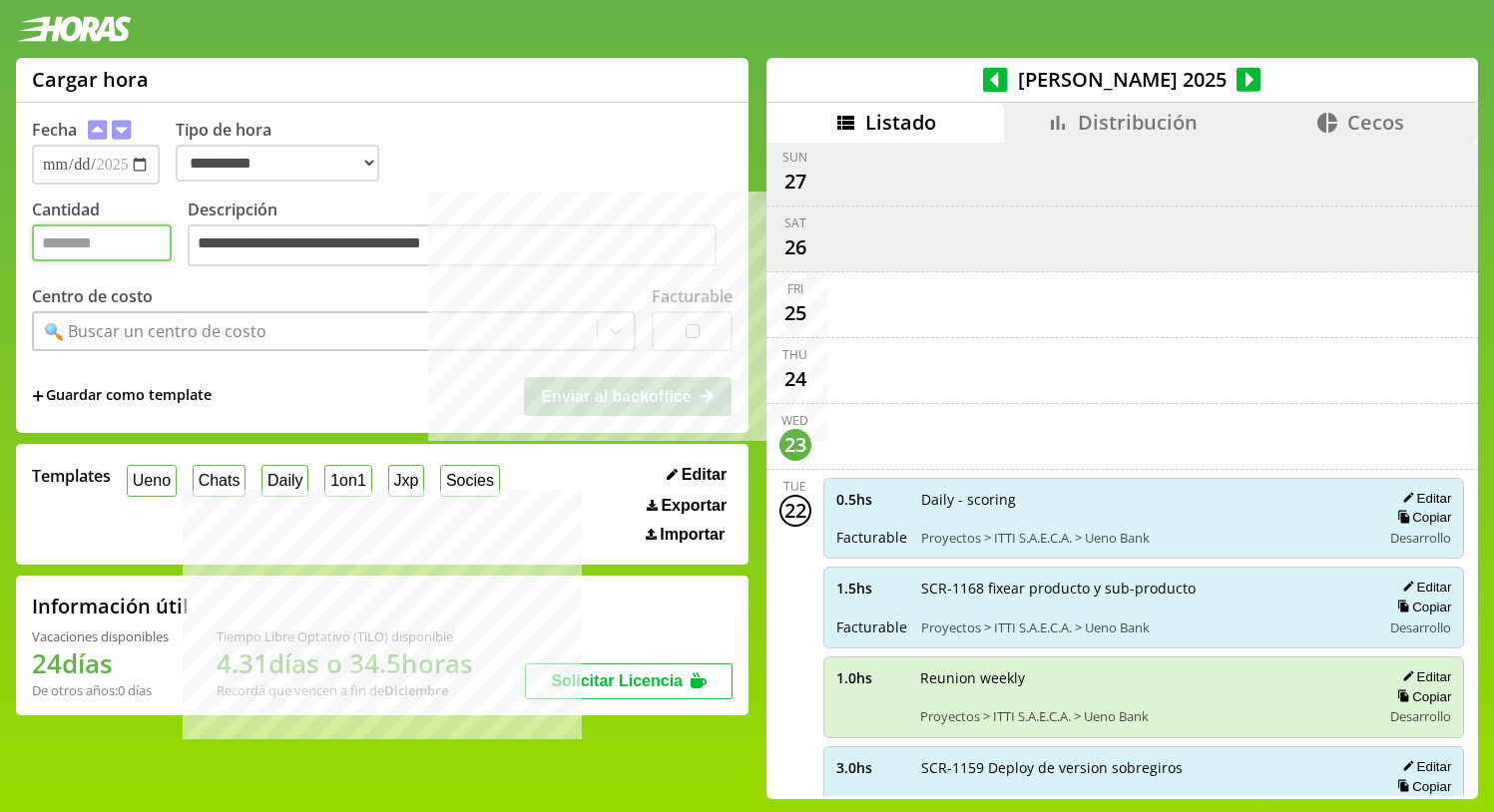 click on "Cantidad" at bounding box center [102, 242] 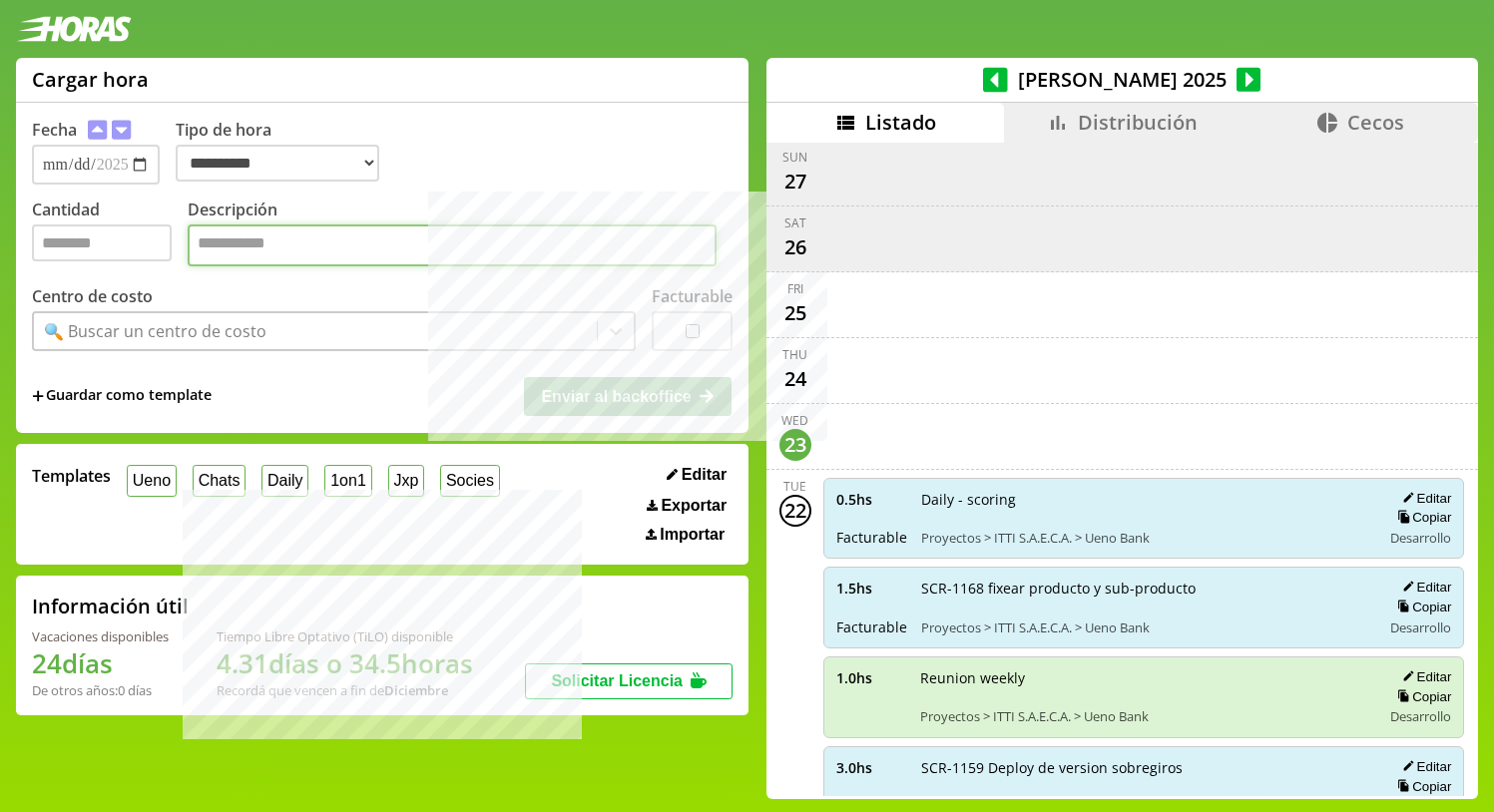 paste on "**********" 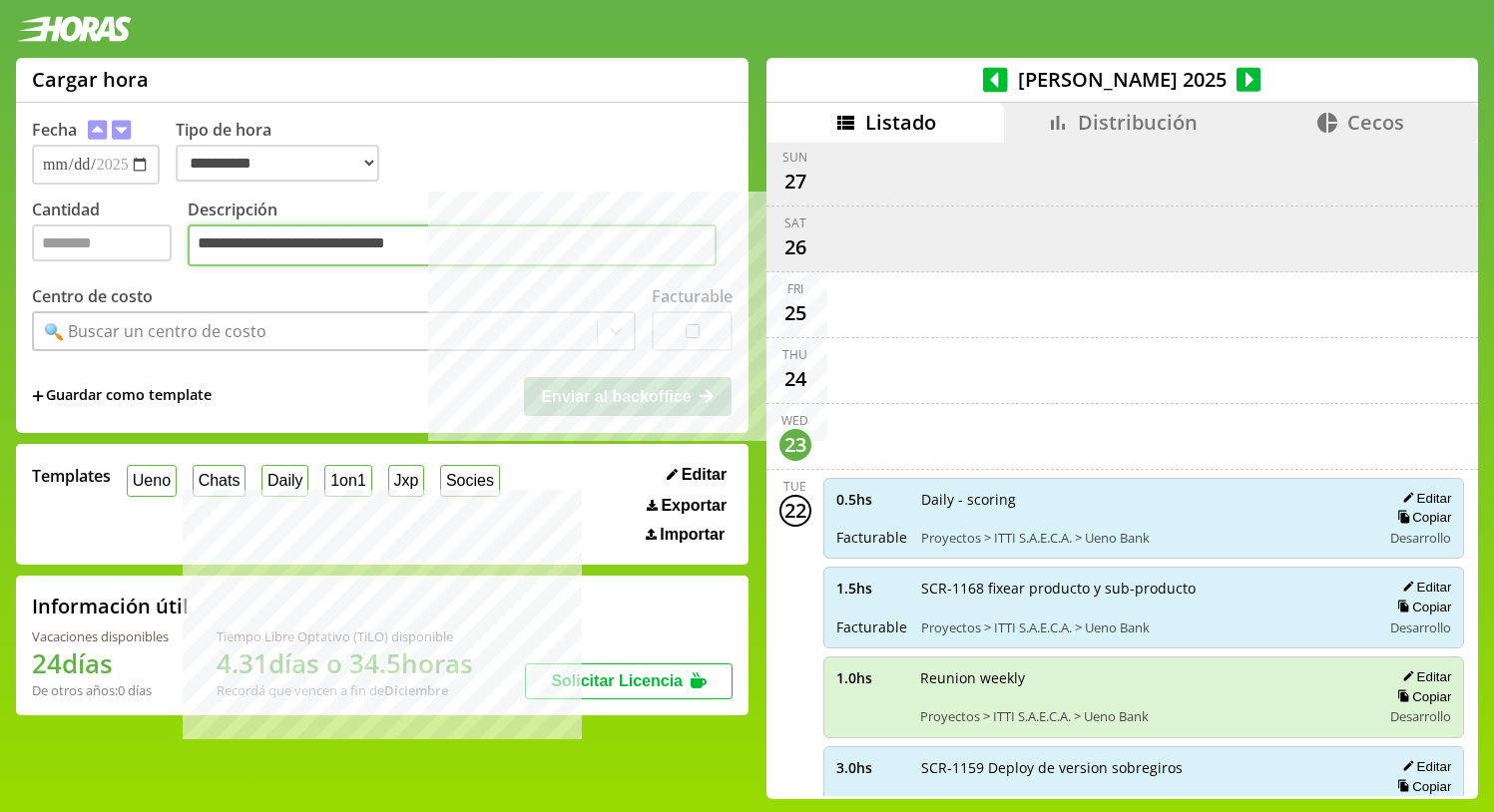 type on "**********" 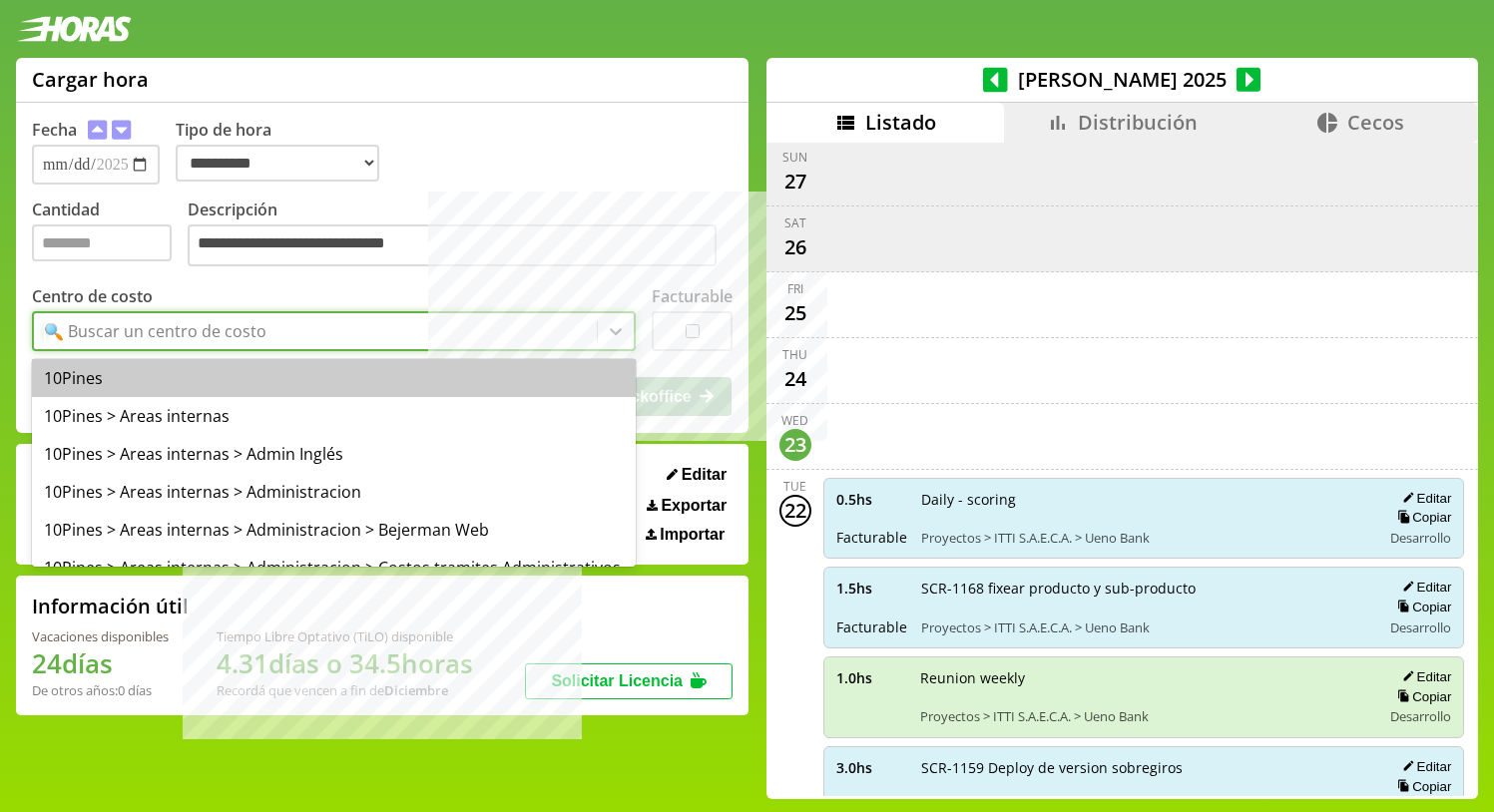 click on "🔍 Buscar un centro de costo" at bounding box center [155, 331] 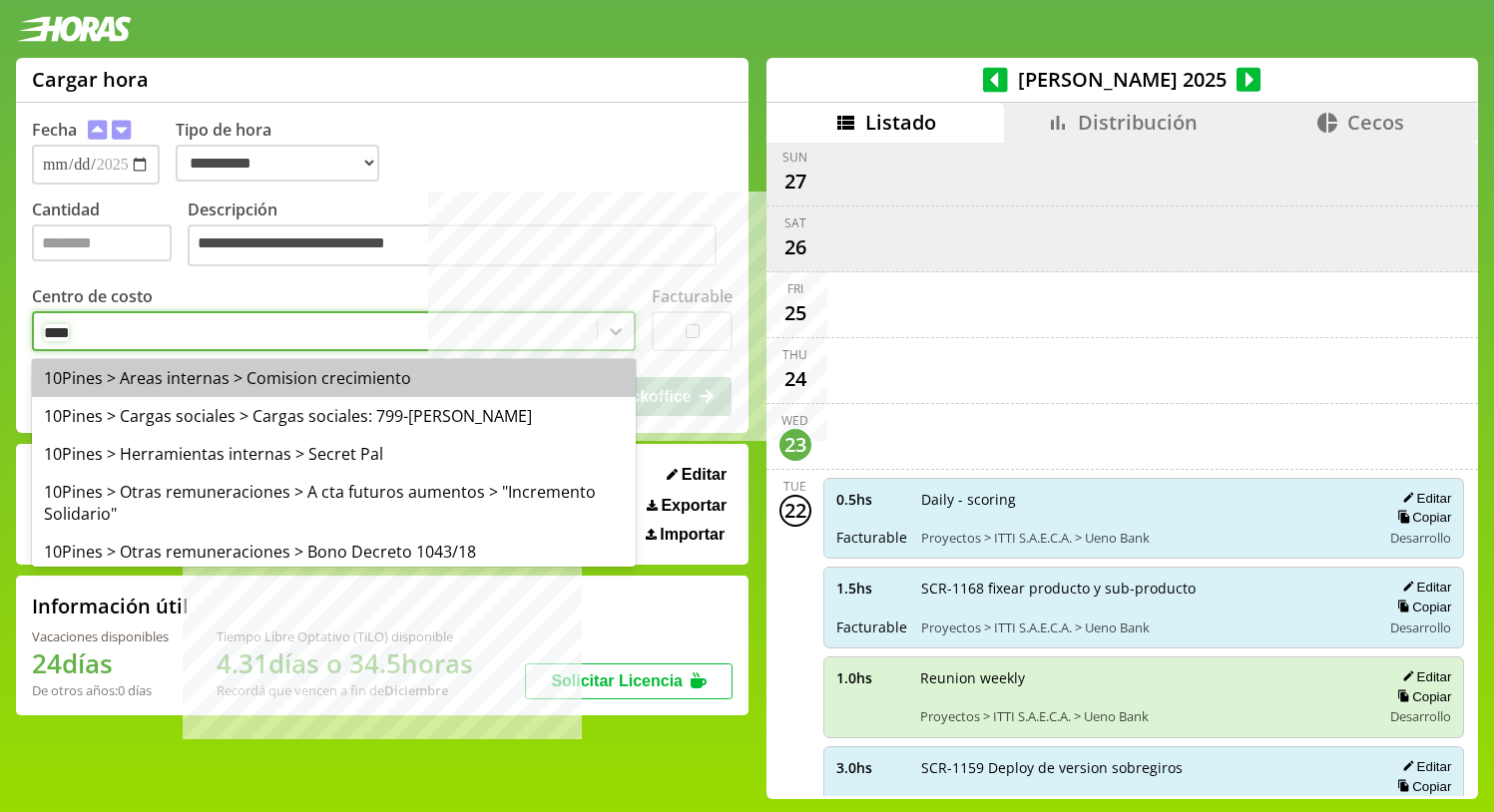 type on "*****" 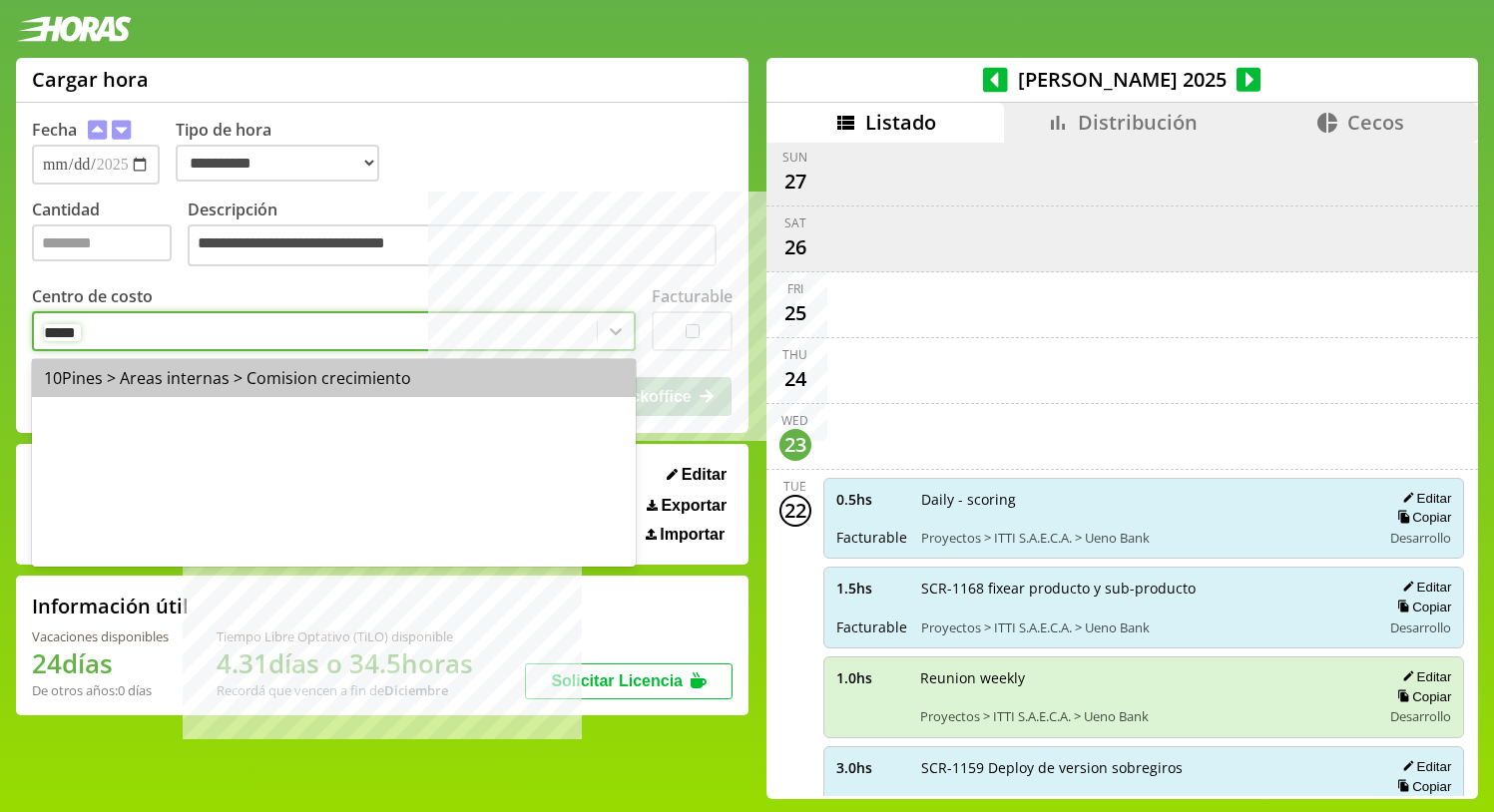 click on "10Pines > Areas internas > Comision crecimiento" at bounding box center [333, 378] 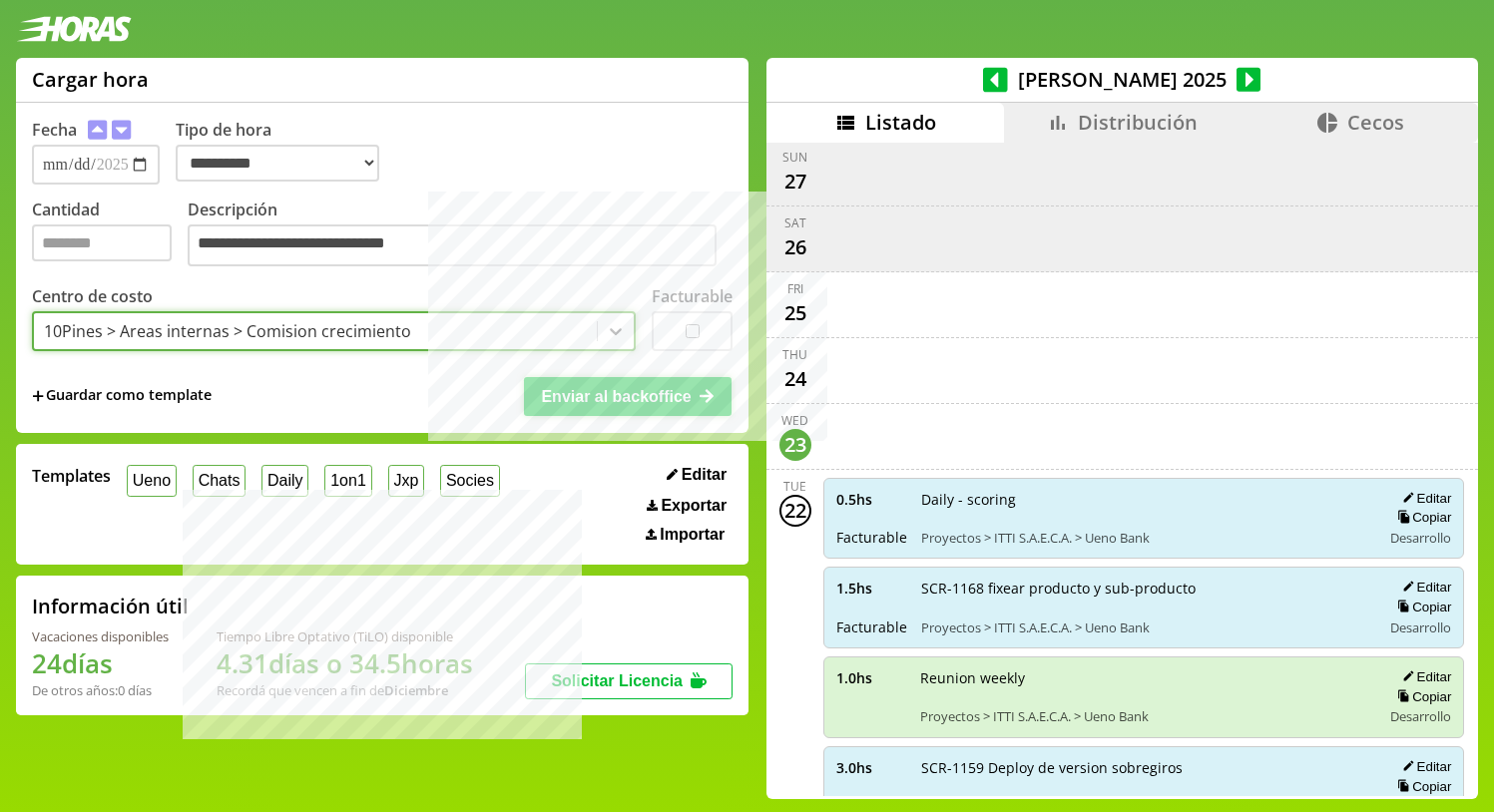 click on "Enviar al backoffice" at bounding box center (628, 396) 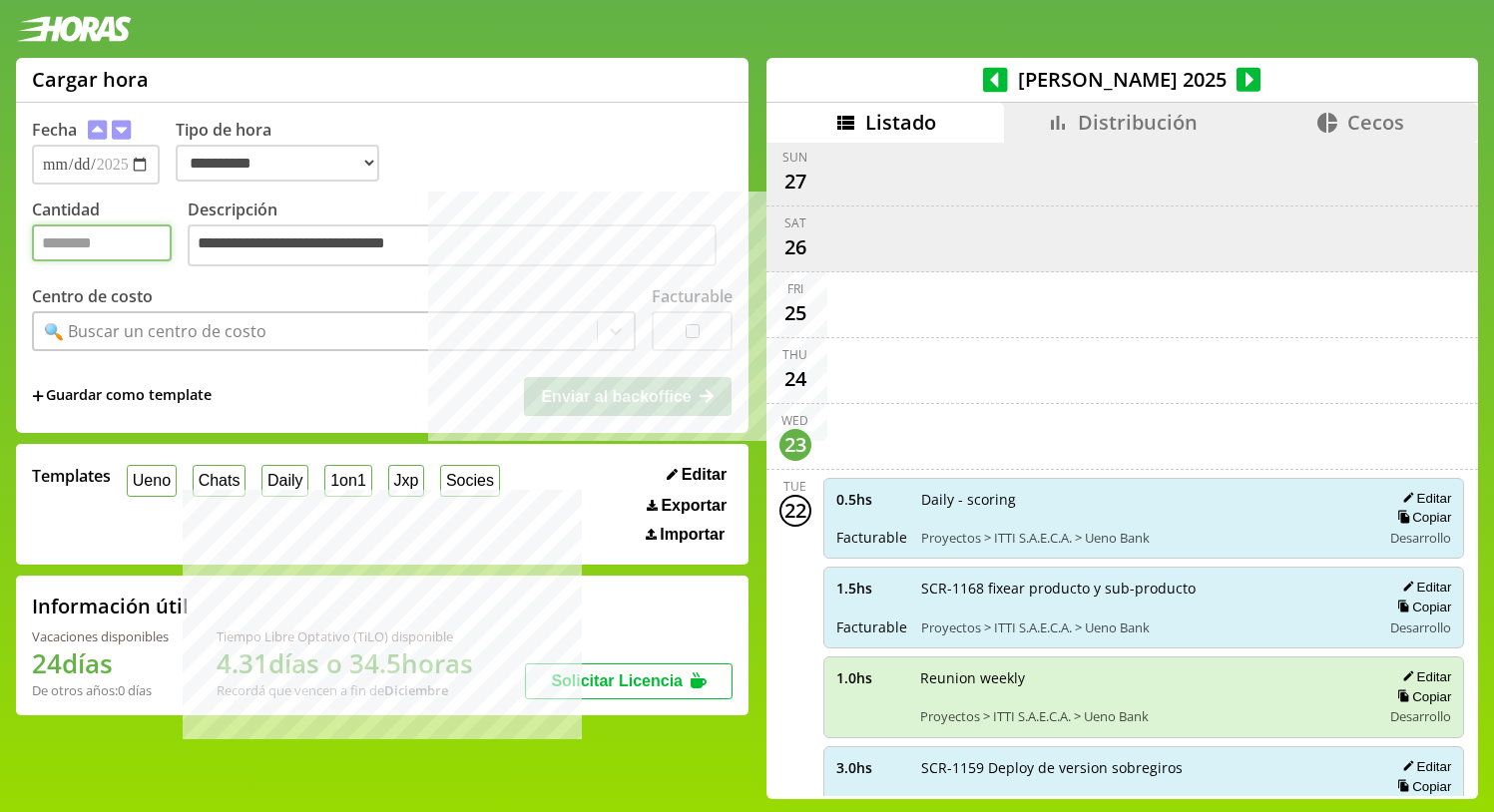 click on "Cantidad" at bounding box center [102, 242] 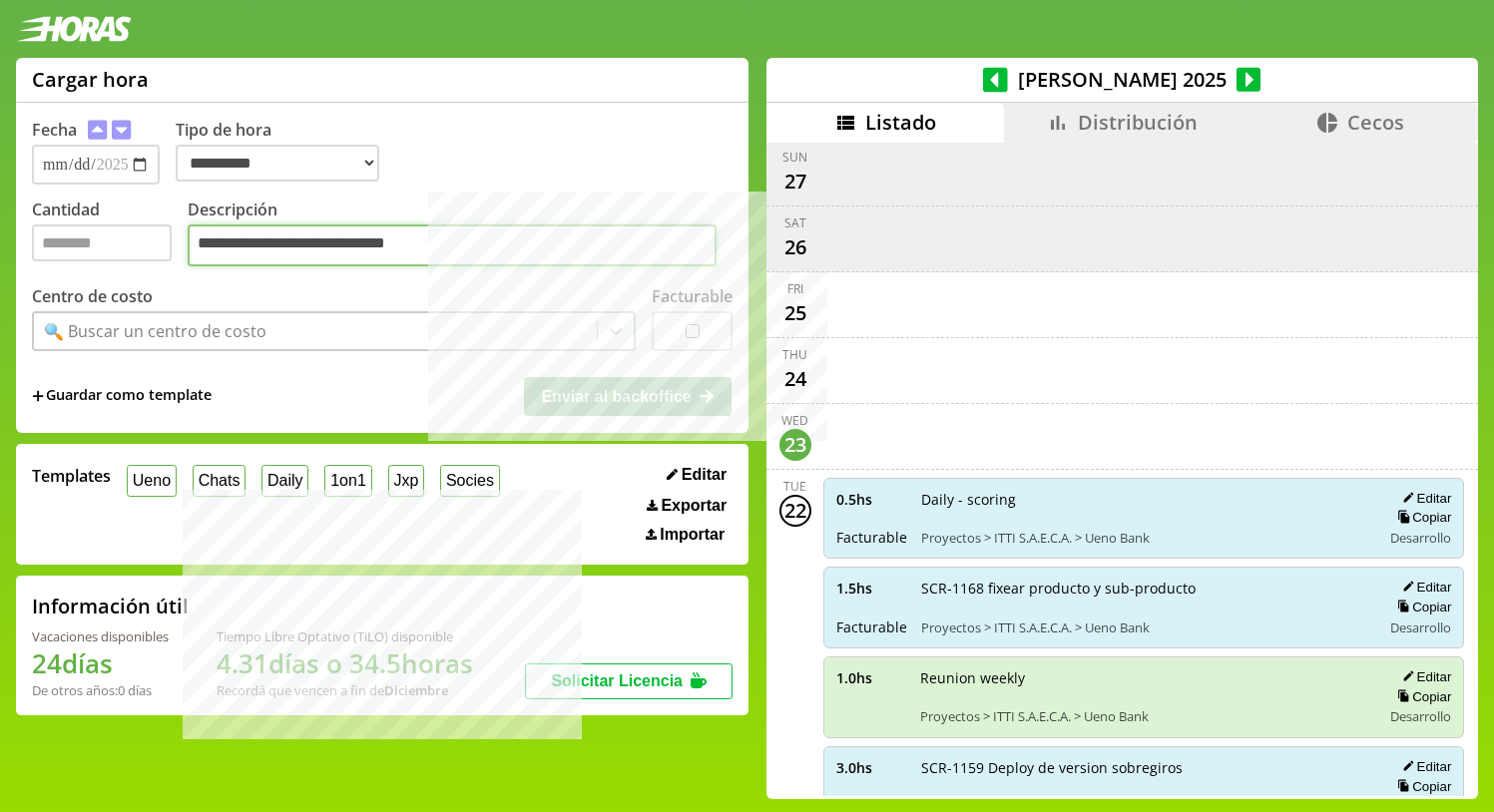 click on "**********" at bounding box center (452, 245) 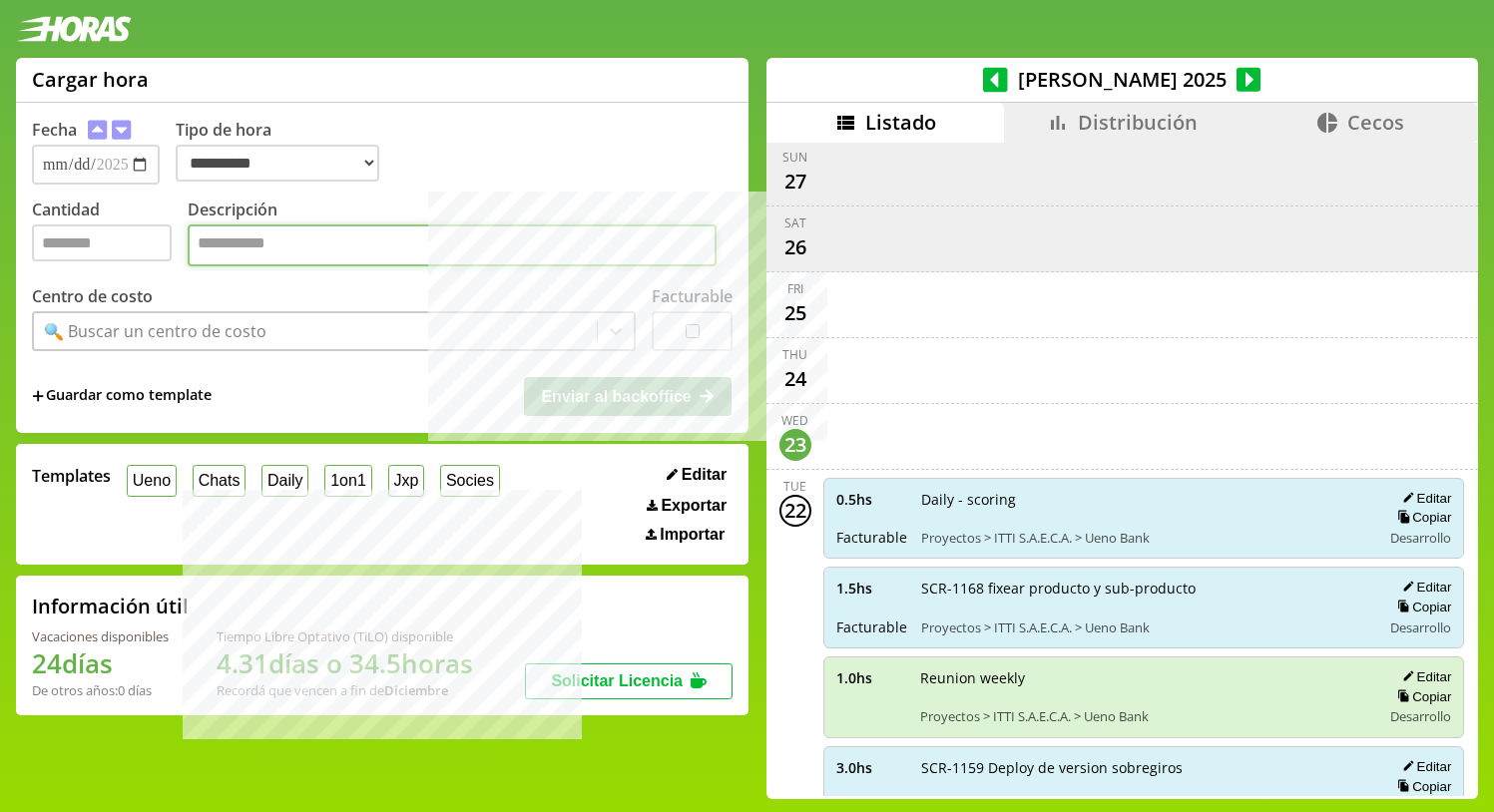 paste on "**********" 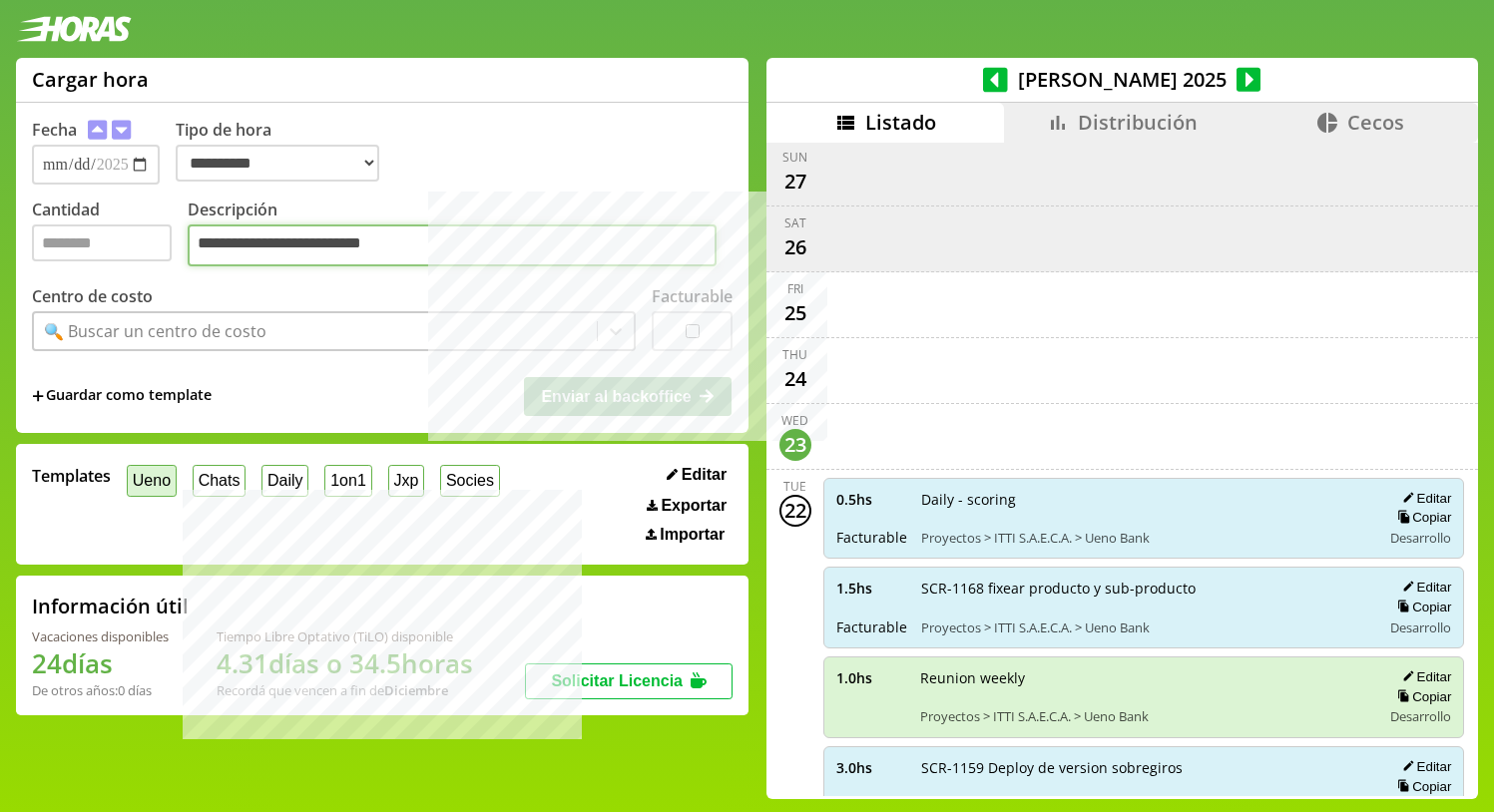 type on "**********" 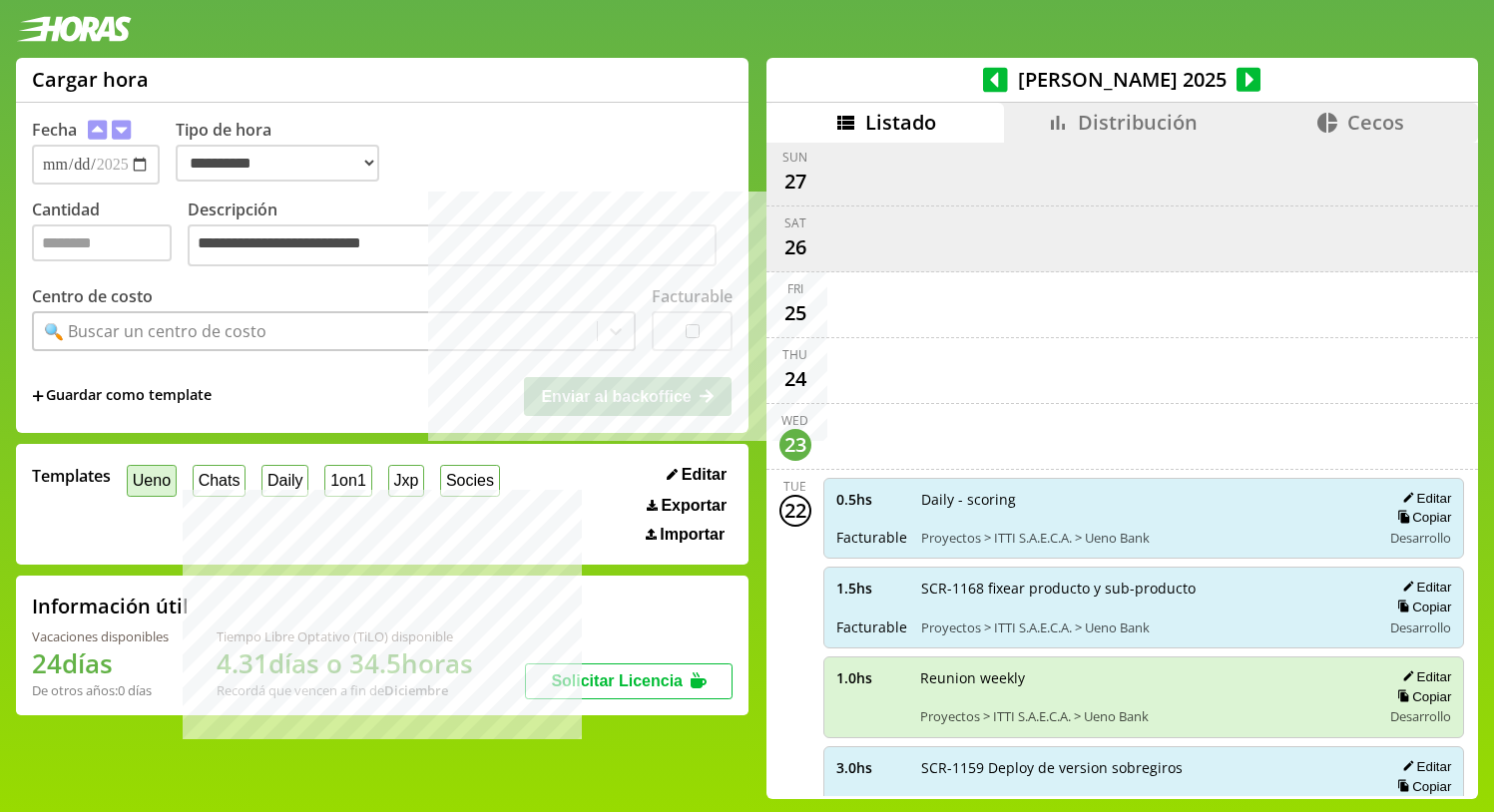click on "Ueno" at bounding box center [152, 480] 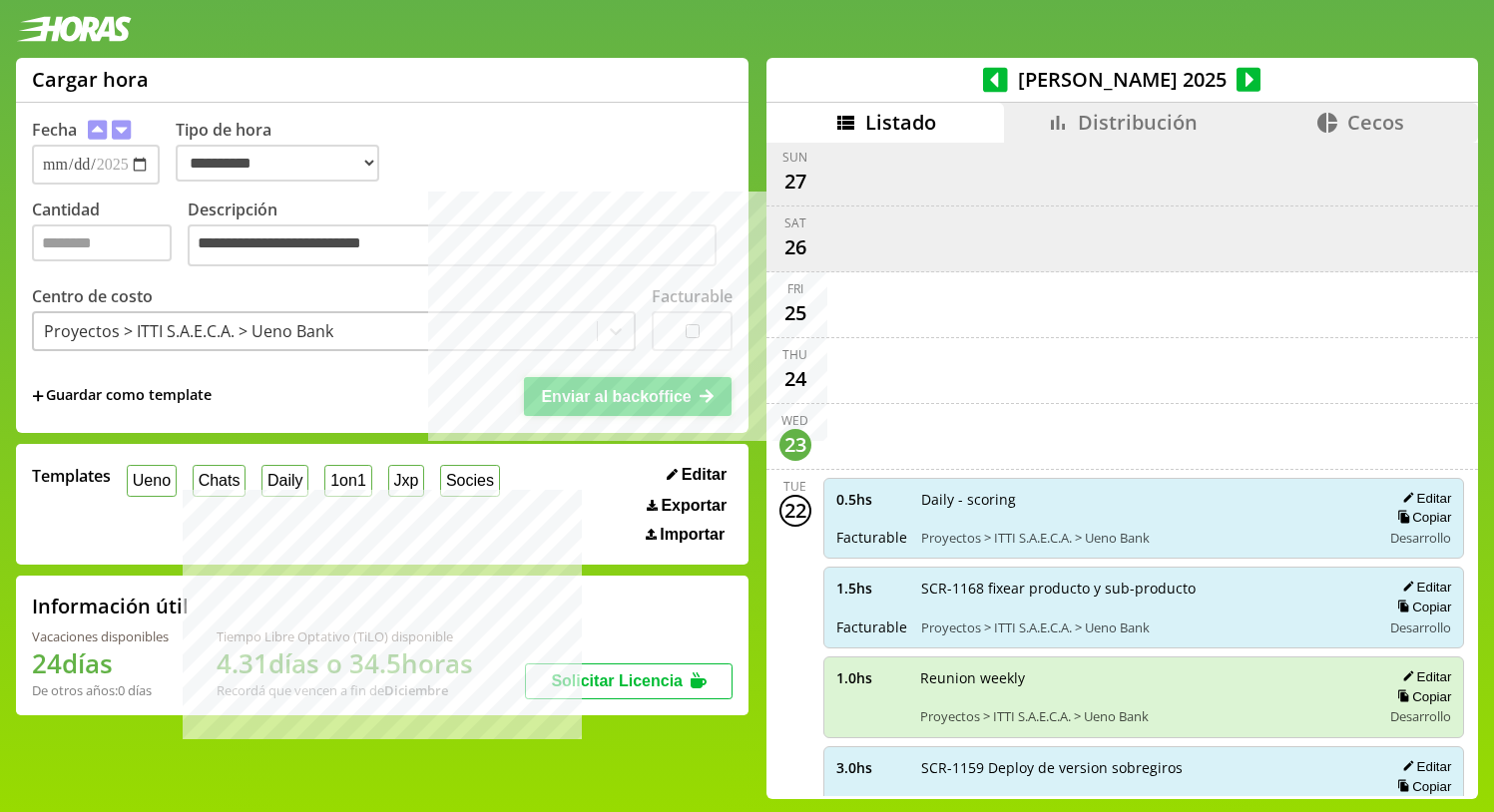 click on "Enviar al backoffice" at bounding box center [616, 396] 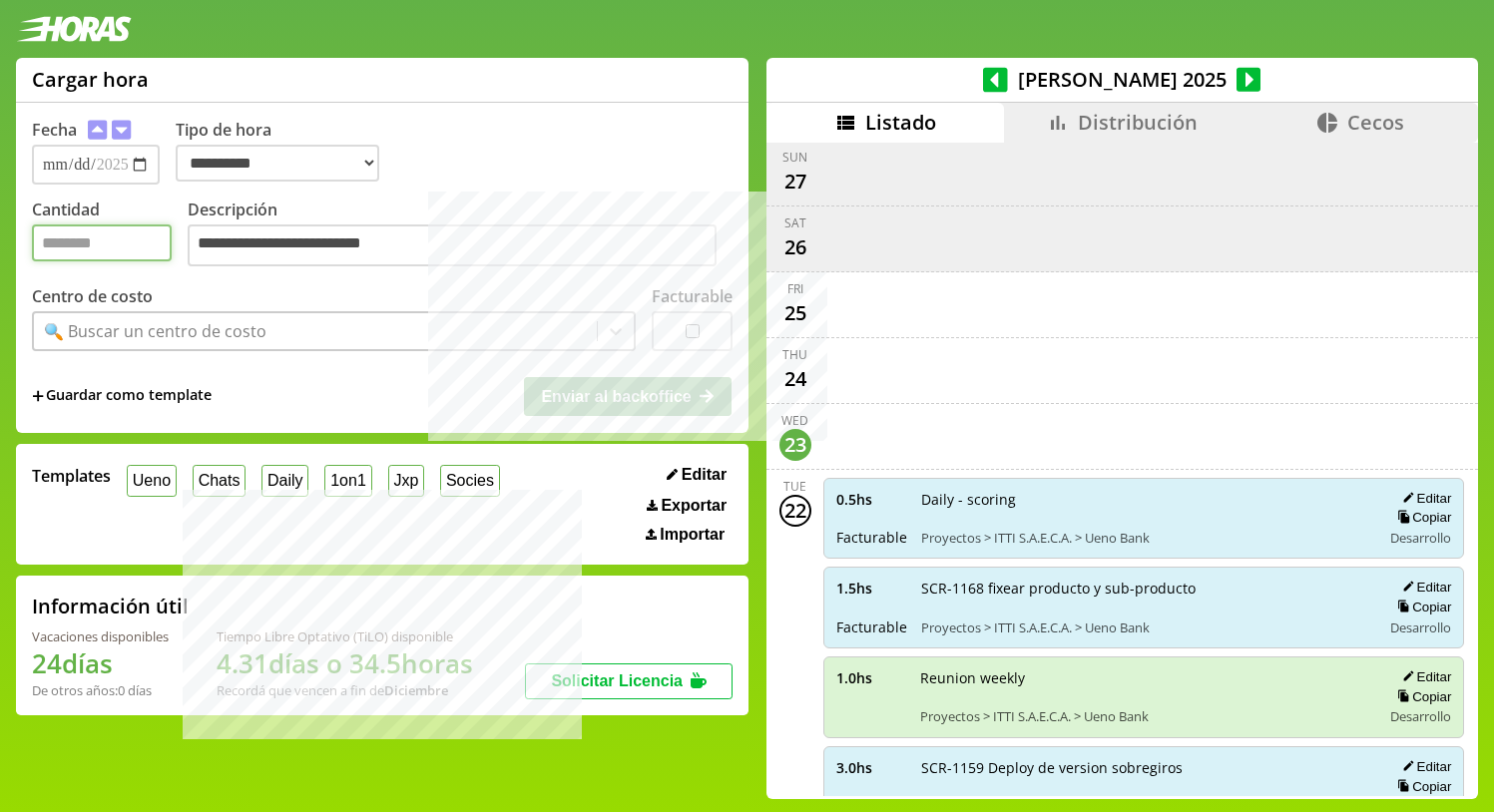 click on "Cantidad" at bounding box center [102, 242] 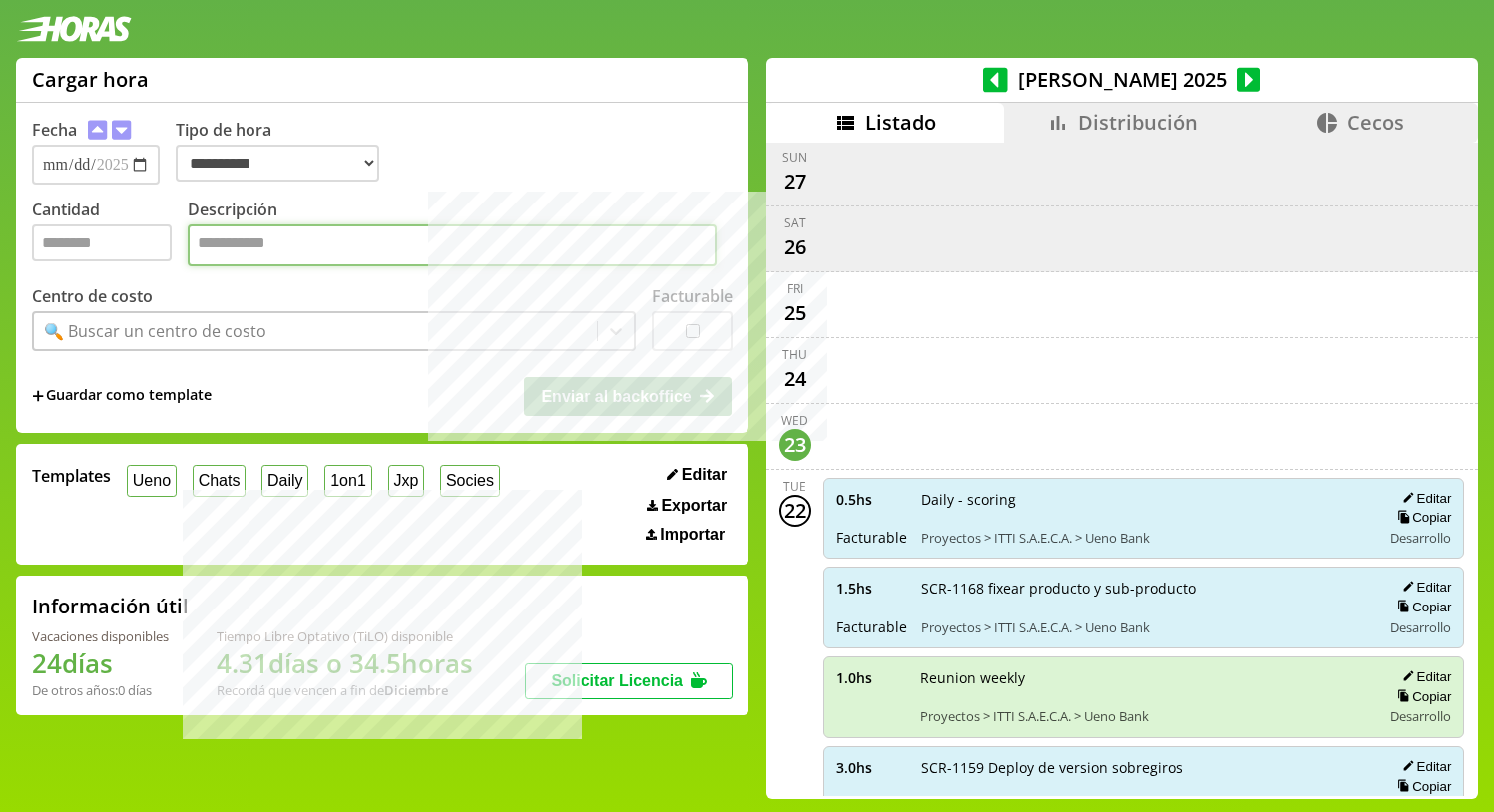 paste on "**********" 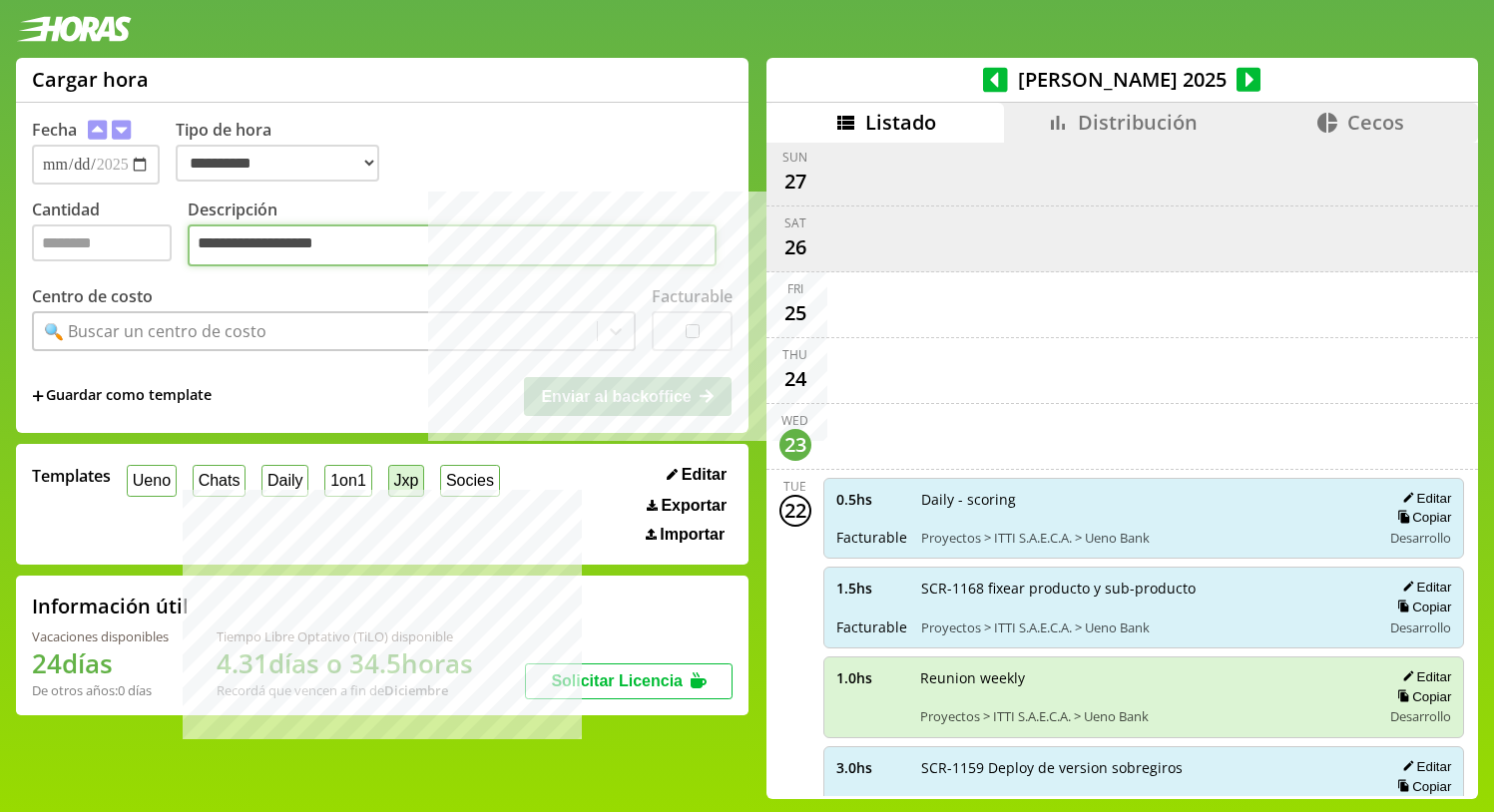 type on "**********" 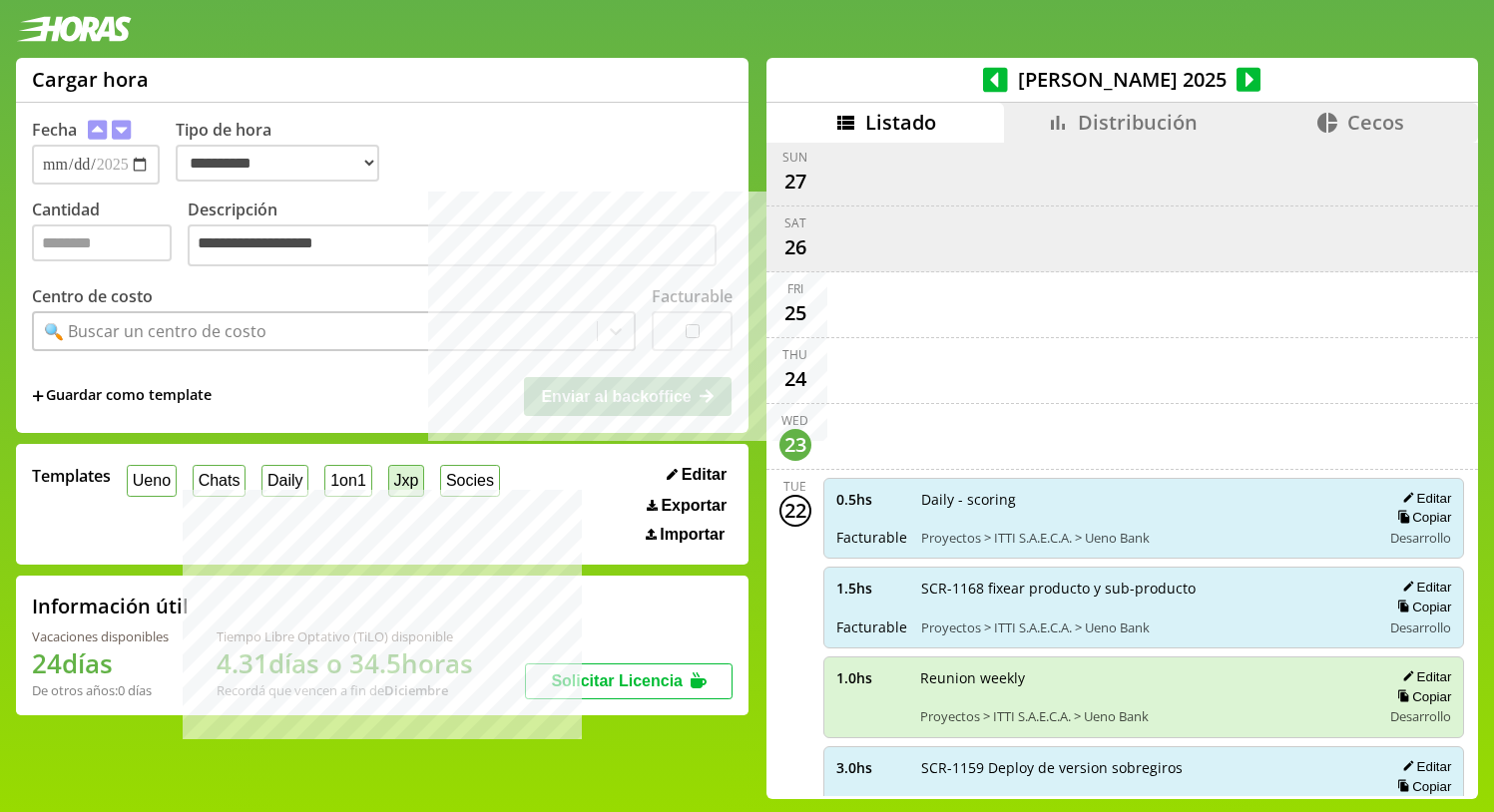 click on "Jxp" at bounding box center [406, 480] 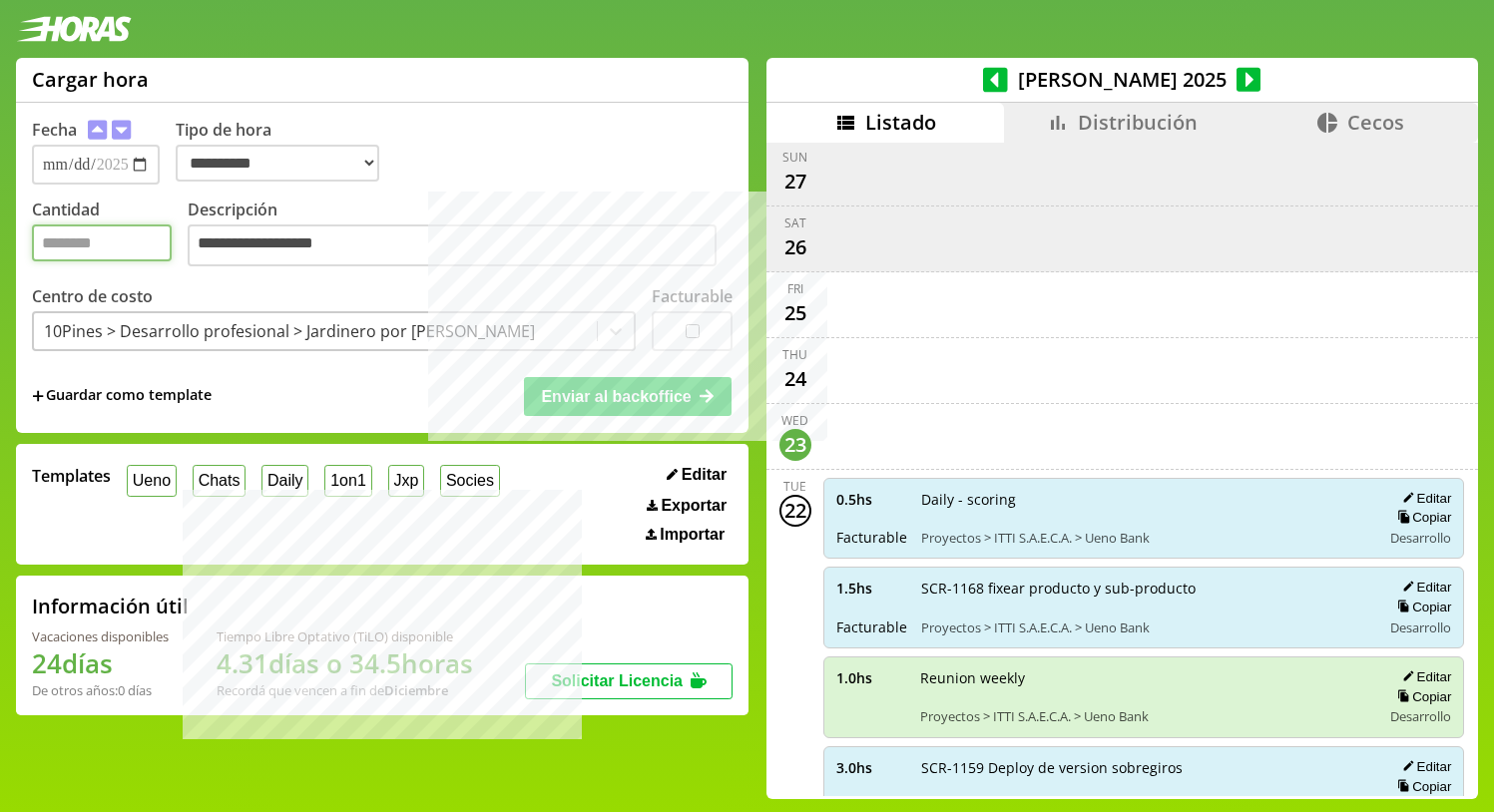 click on "*" at bounding box center [102, 242] 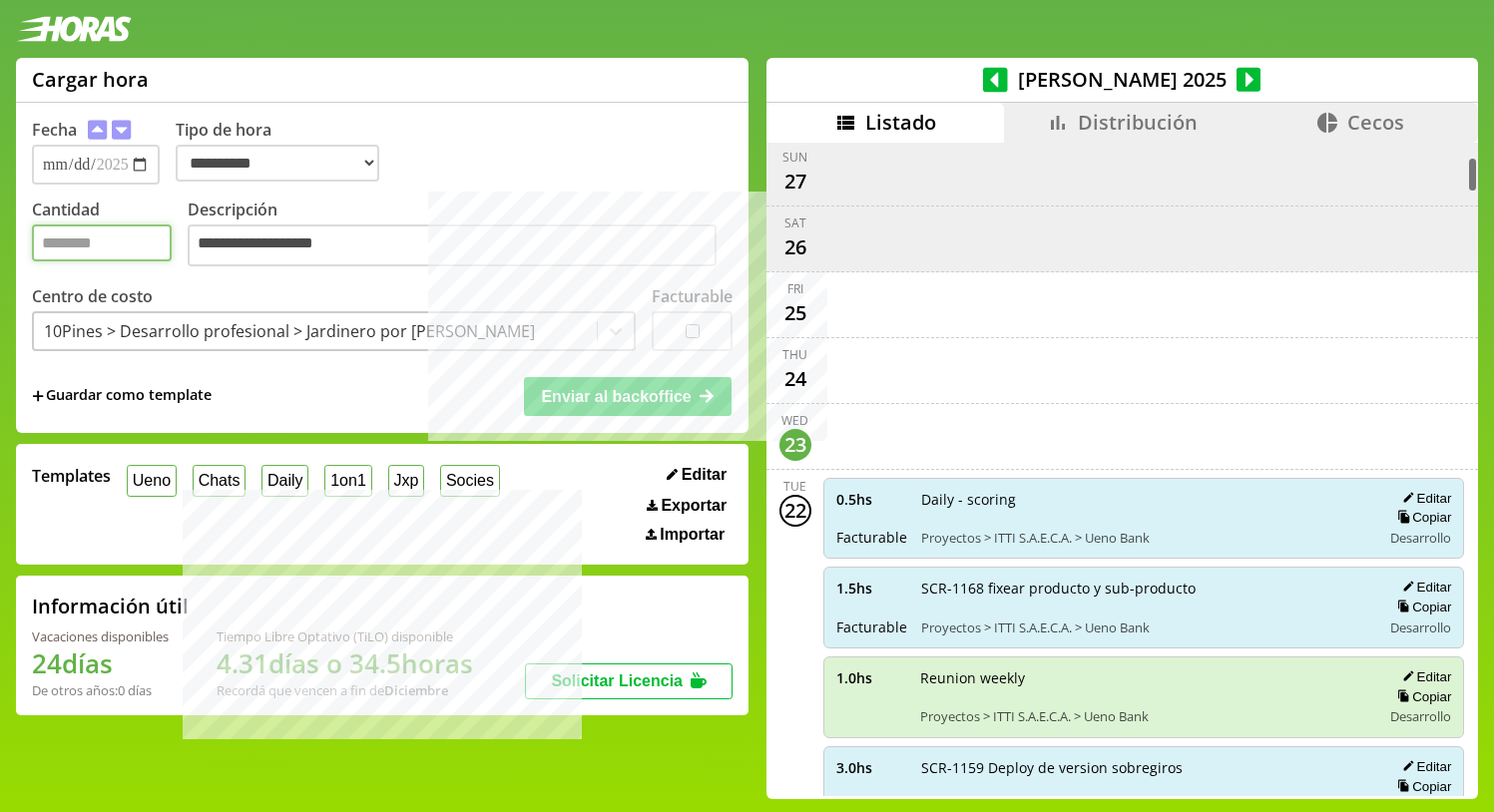 type on "***" 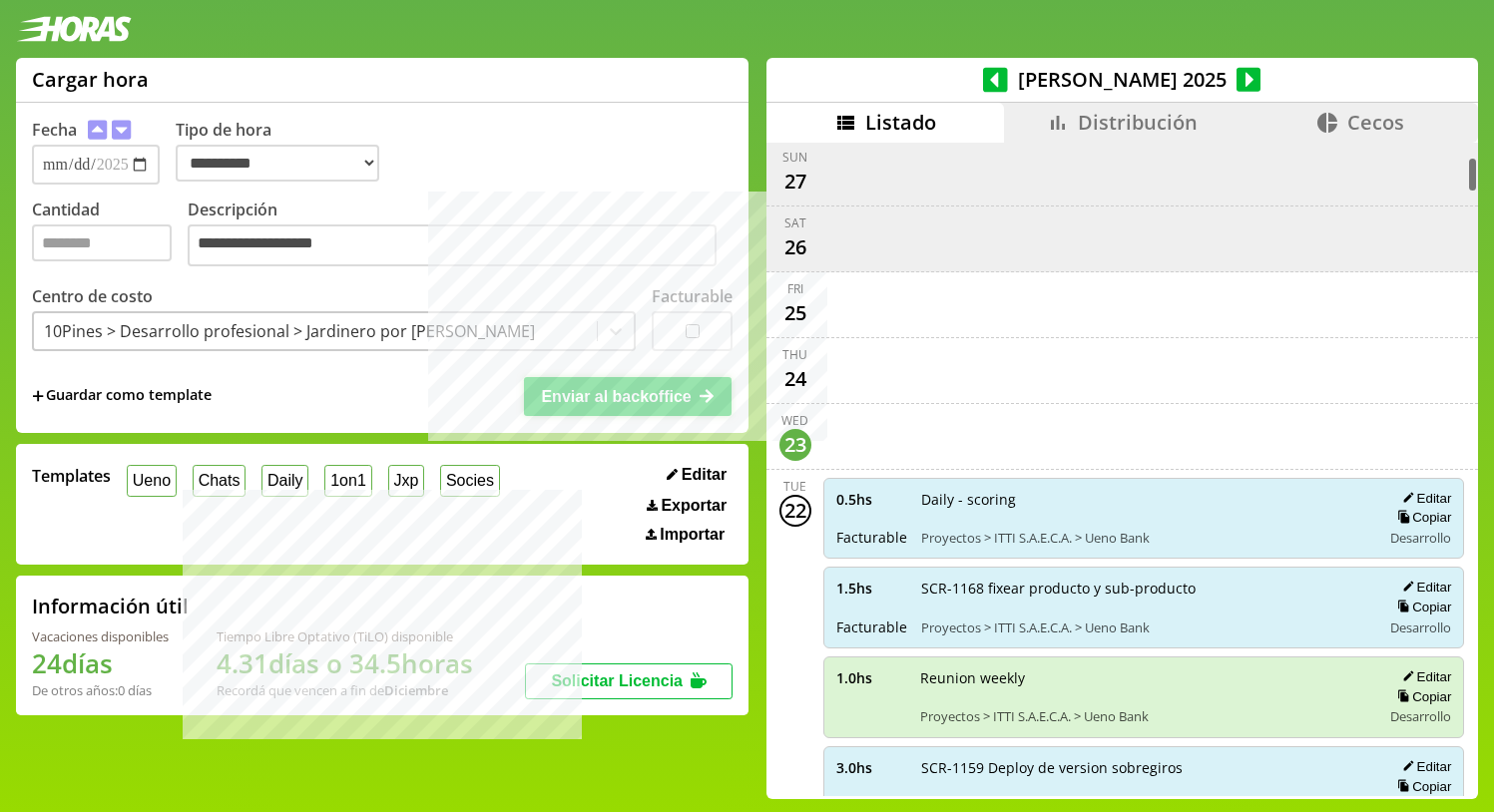 click 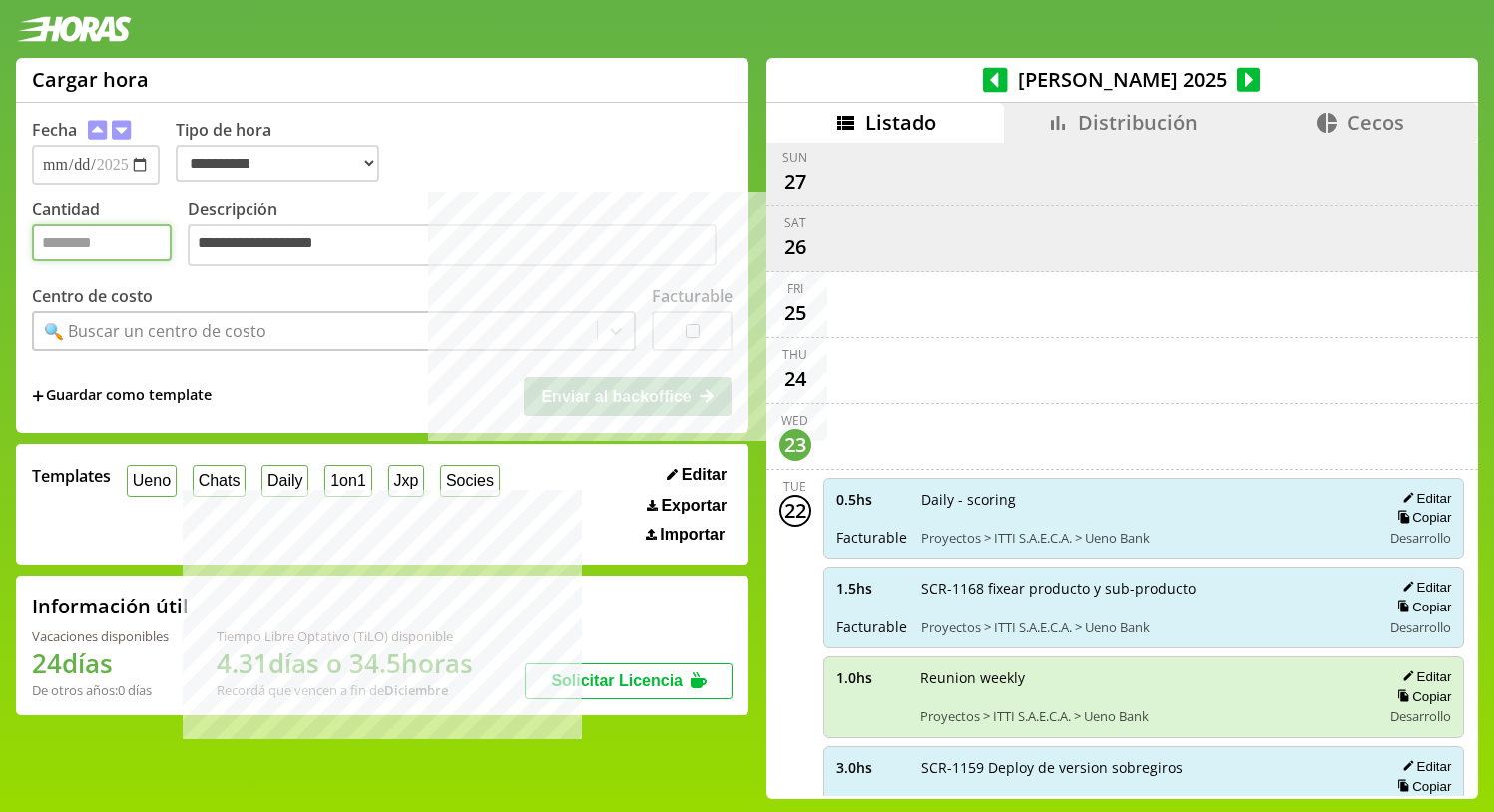 click on "Cantidad" at bounding box center [102, 242] 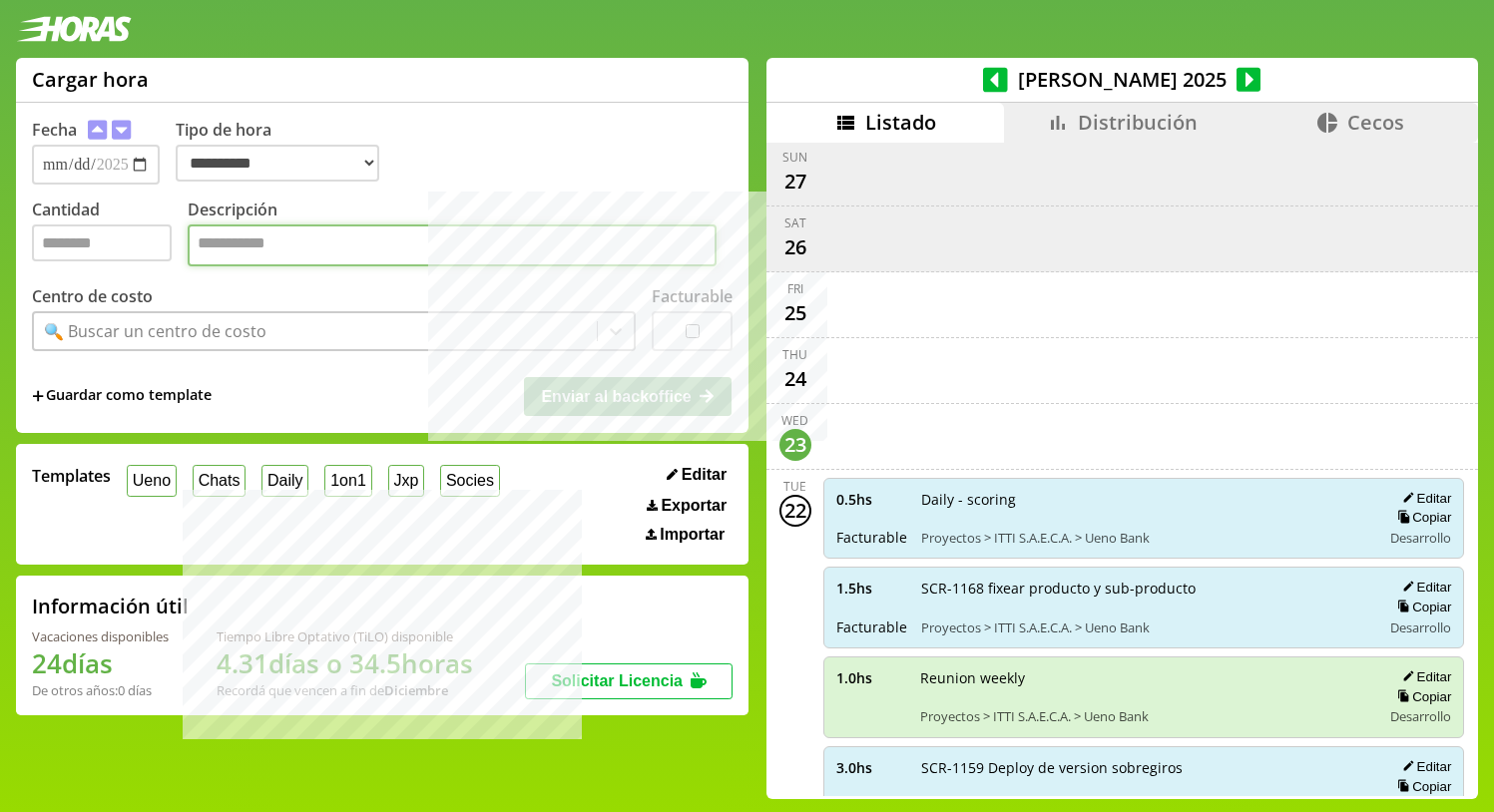 paste on "**********" 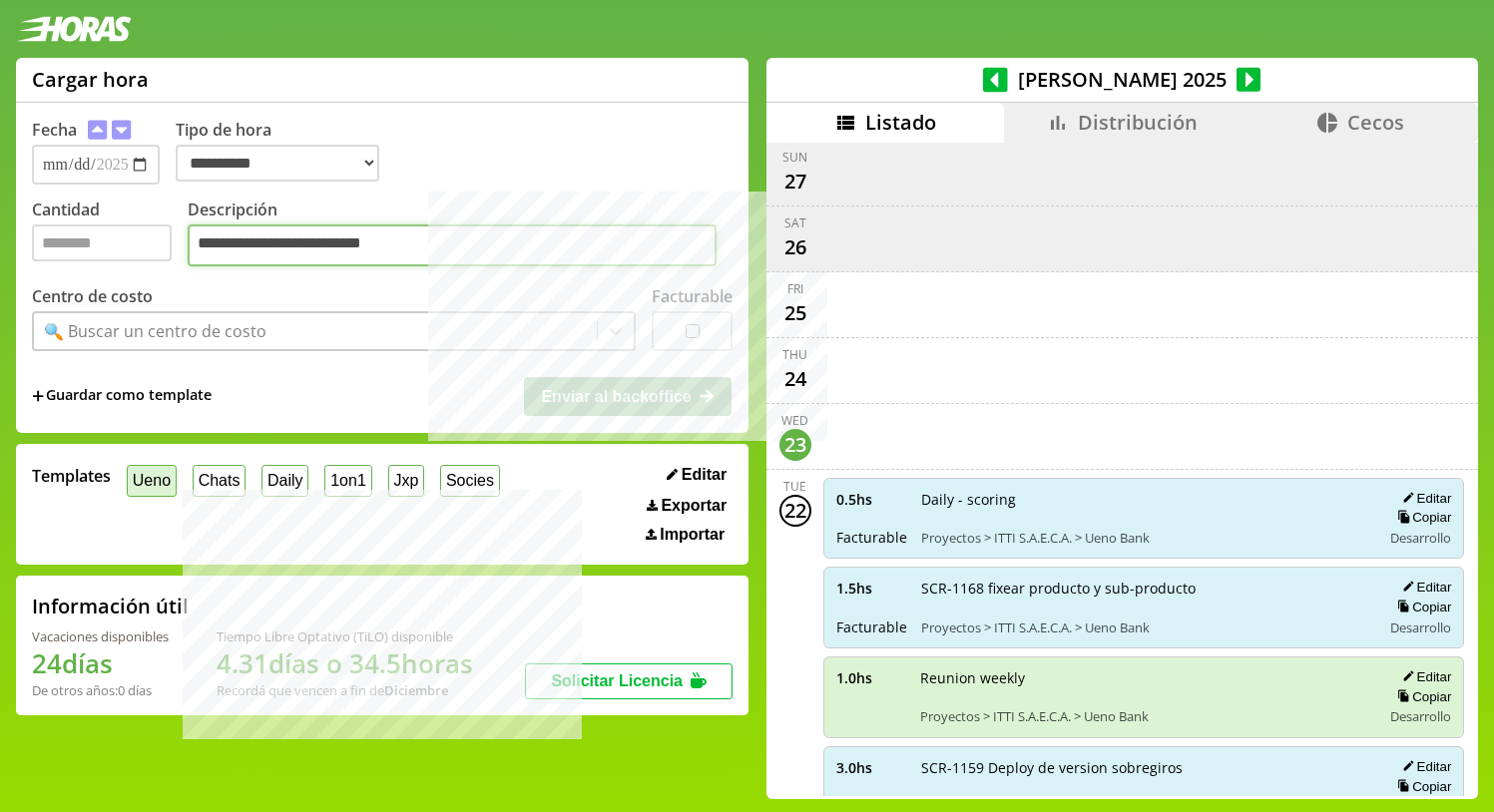 type on "**********" 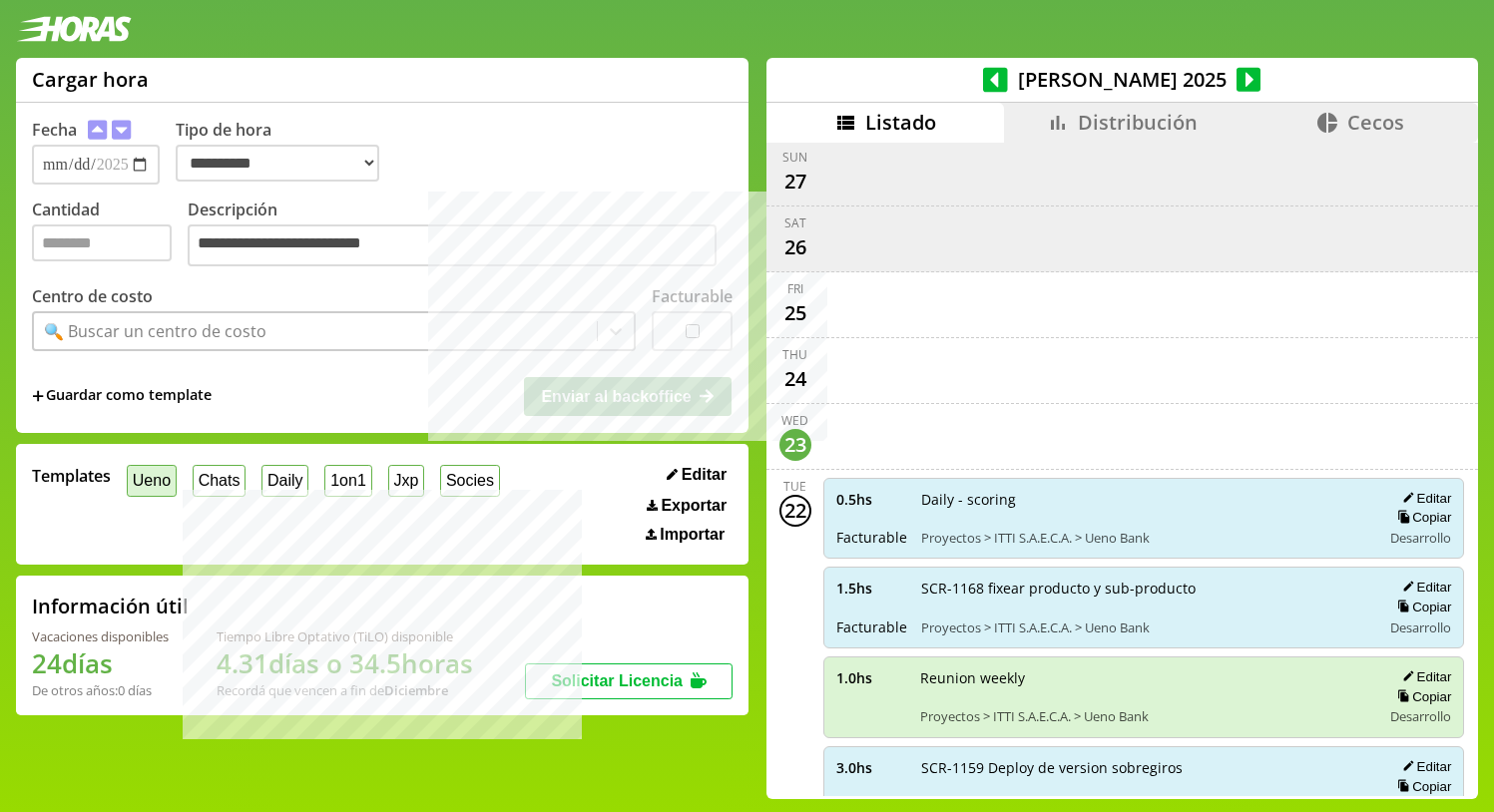 click on "Ueno" at bounding box center [152, 480] 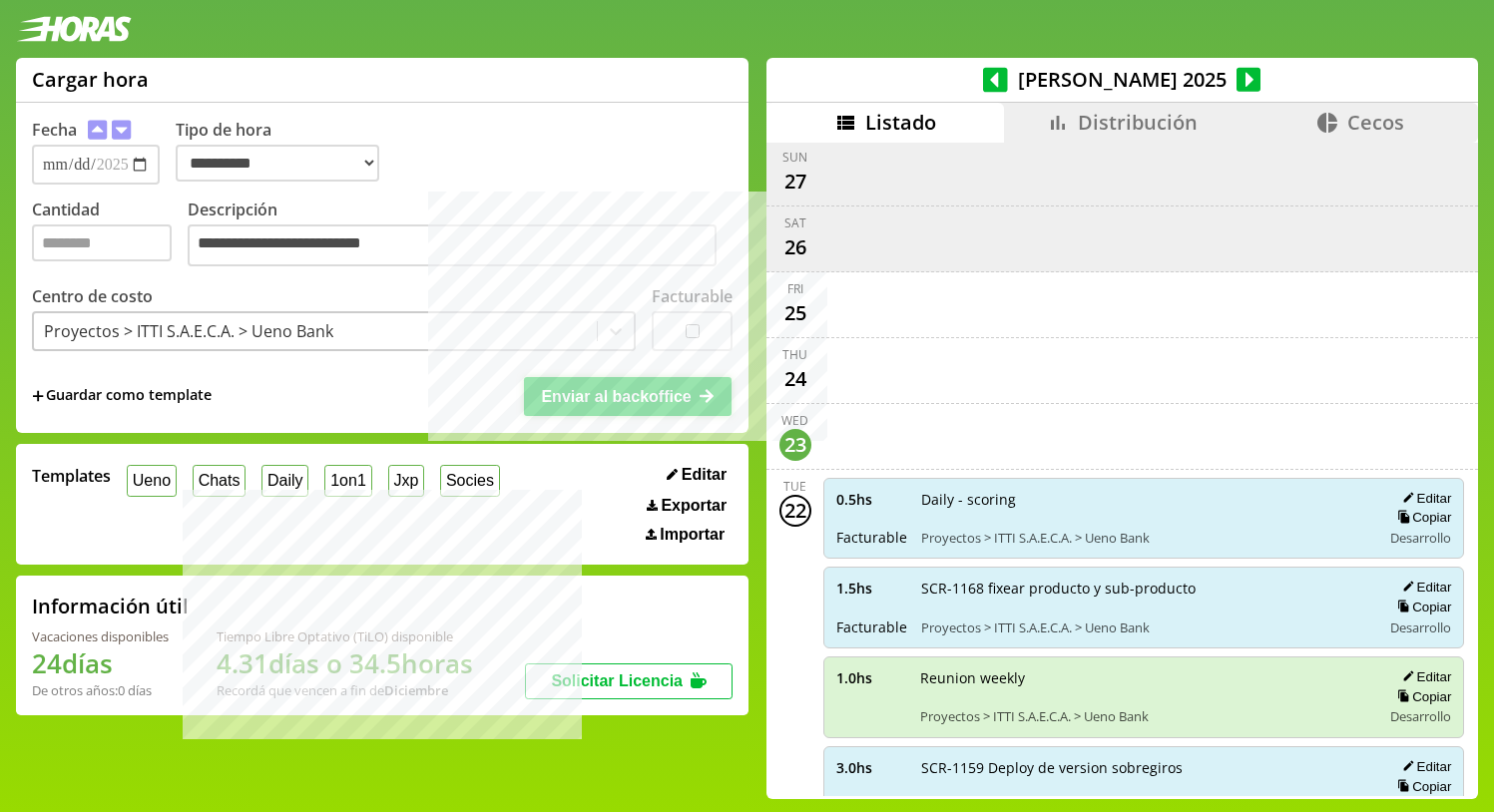 click on "Enviar al backoffice" at bounding box center (616, 396) 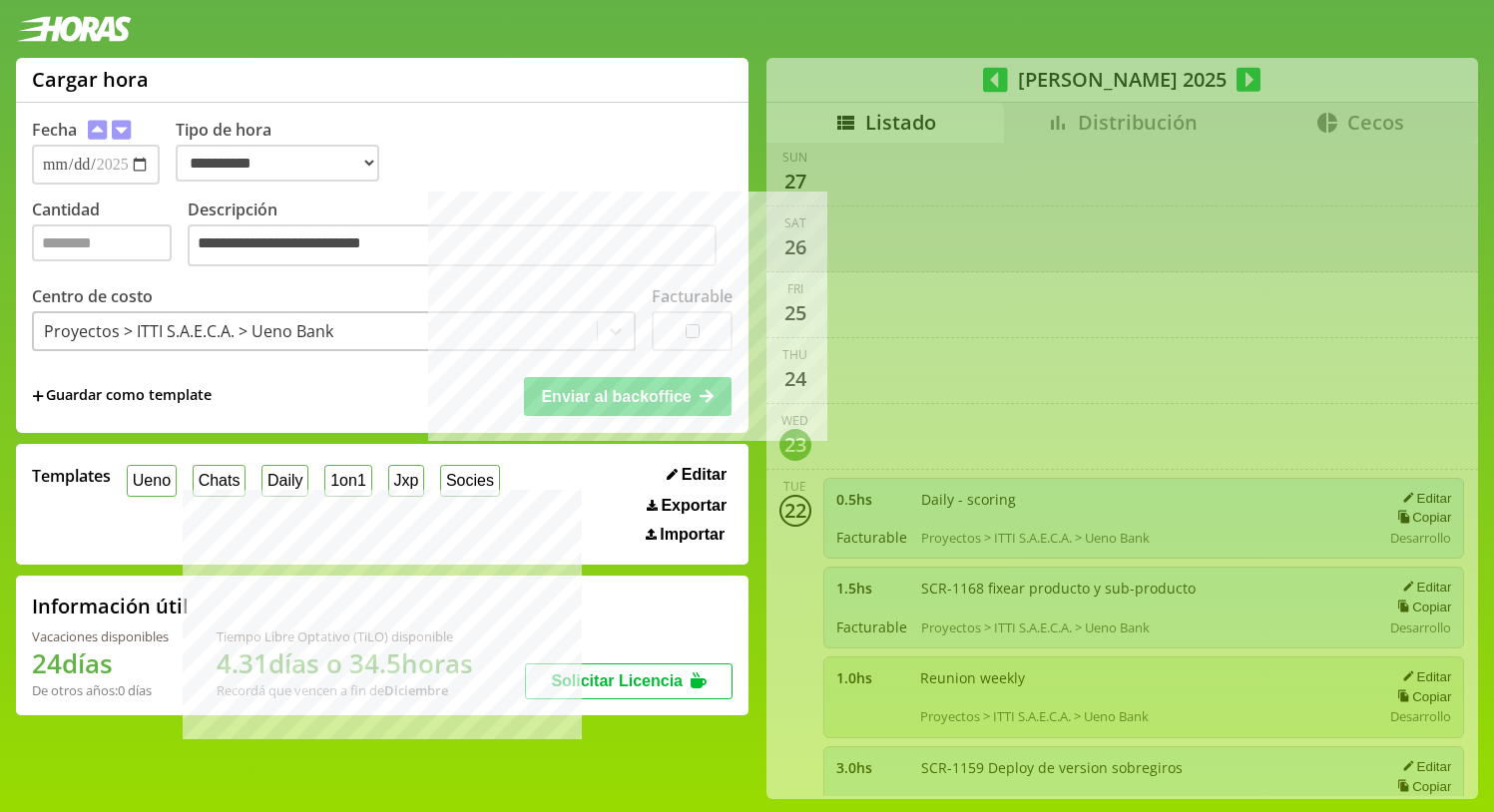 type 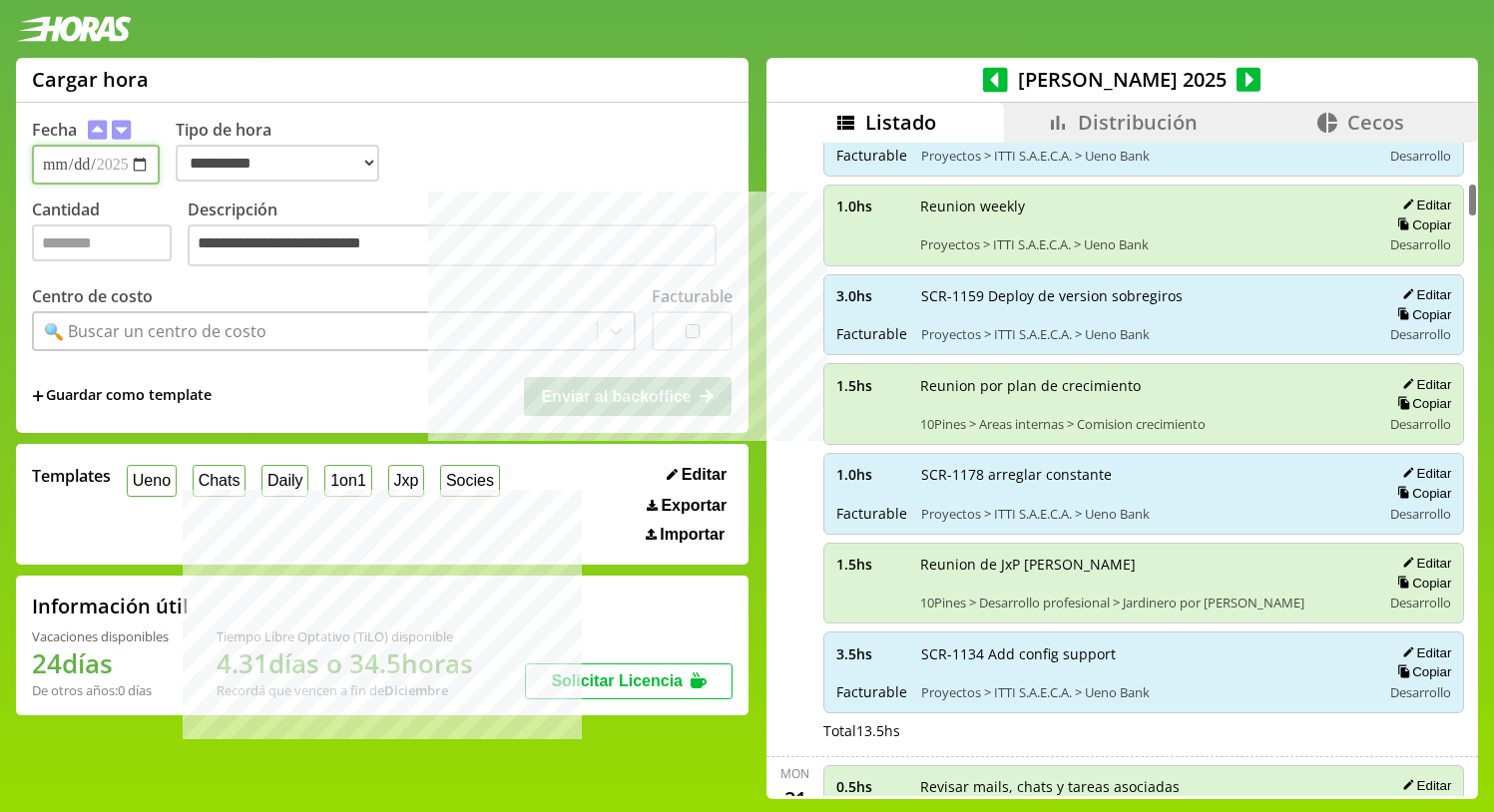 scroll, scrollTop: 603, scrollLeft: 0, axis: vertical 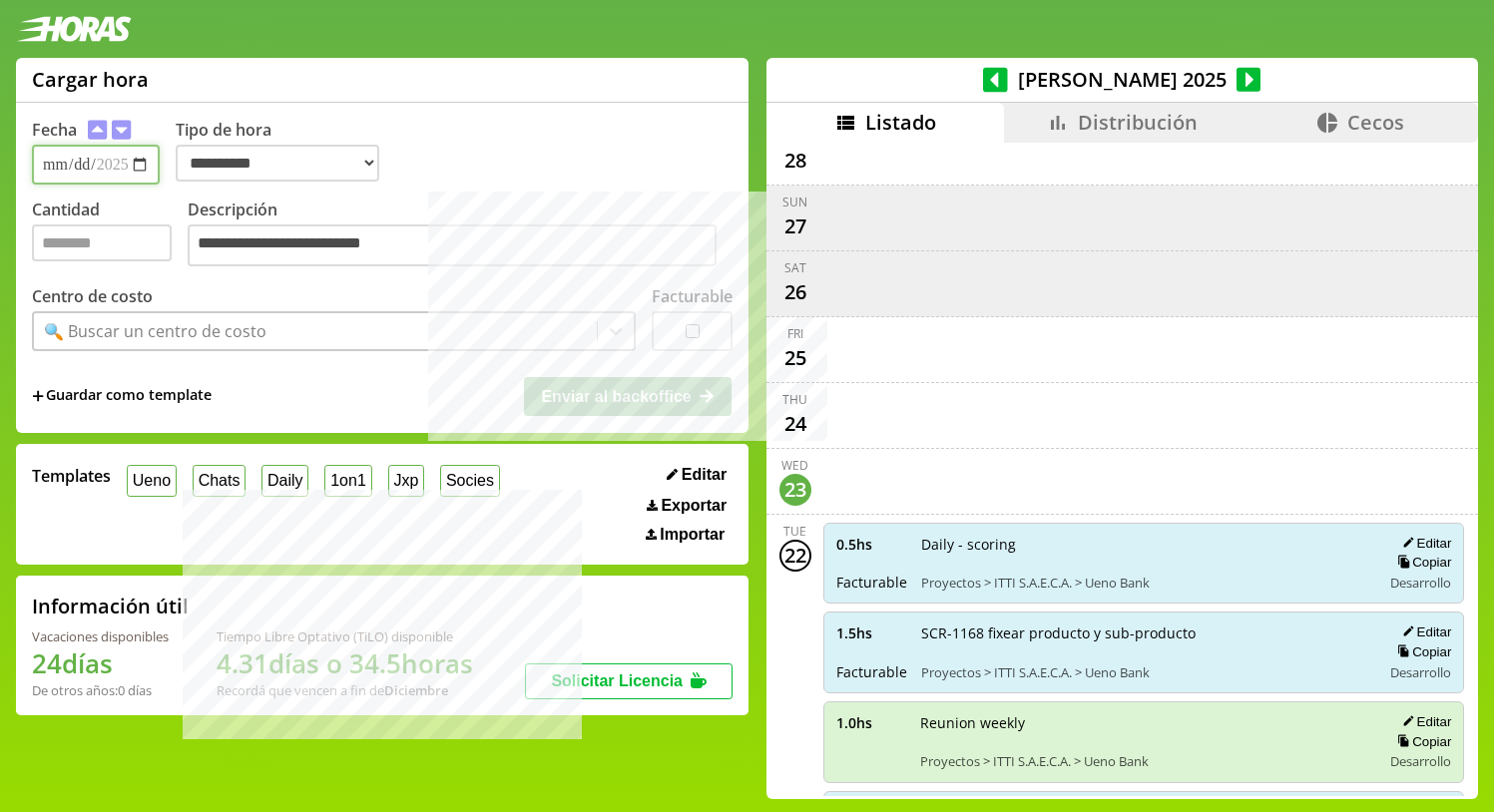 click on "**********" at bounding box center (96, 165) 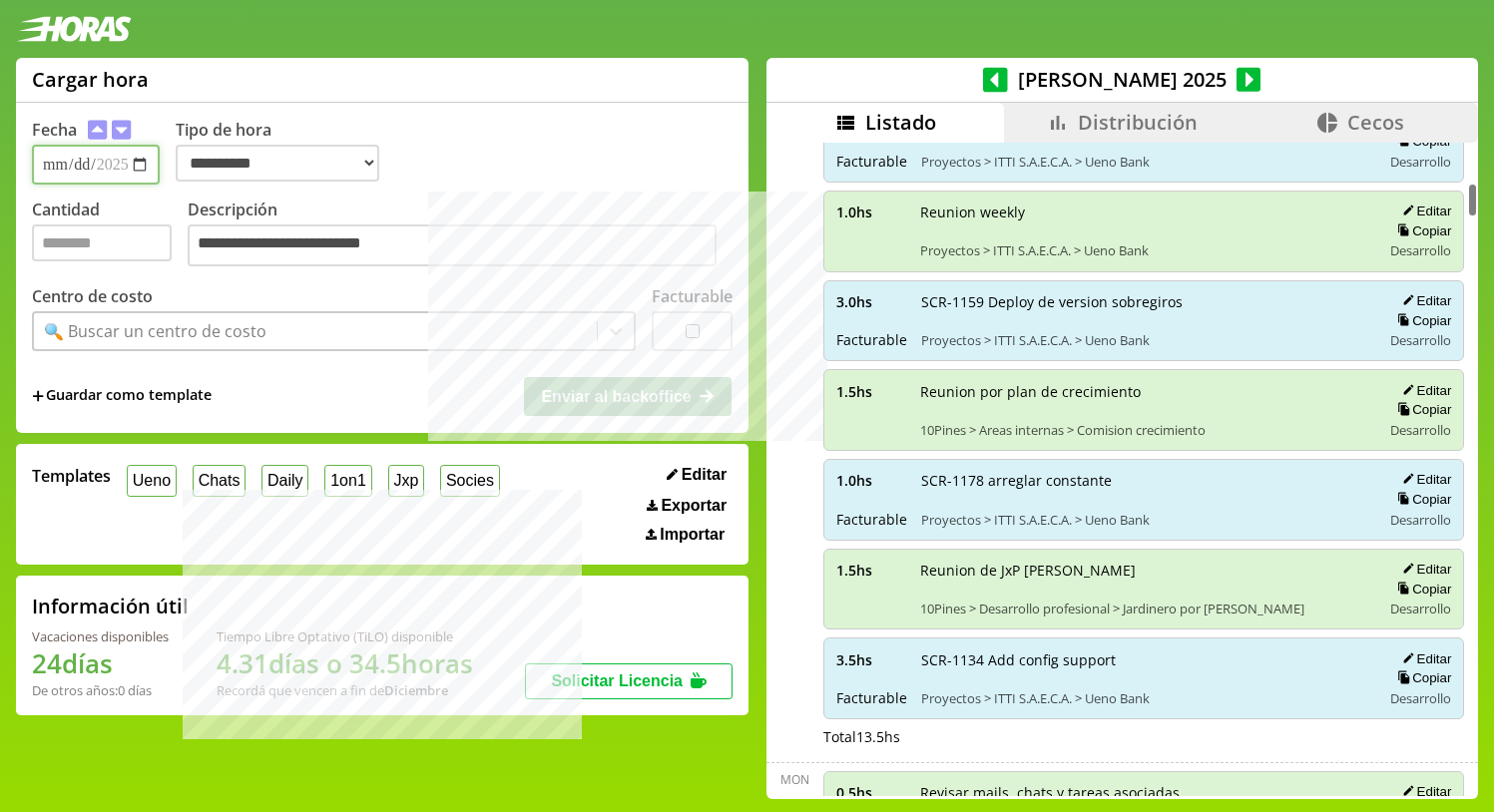 scroll, scrollTop: 759, scrollLeft: 0, axis: vertical 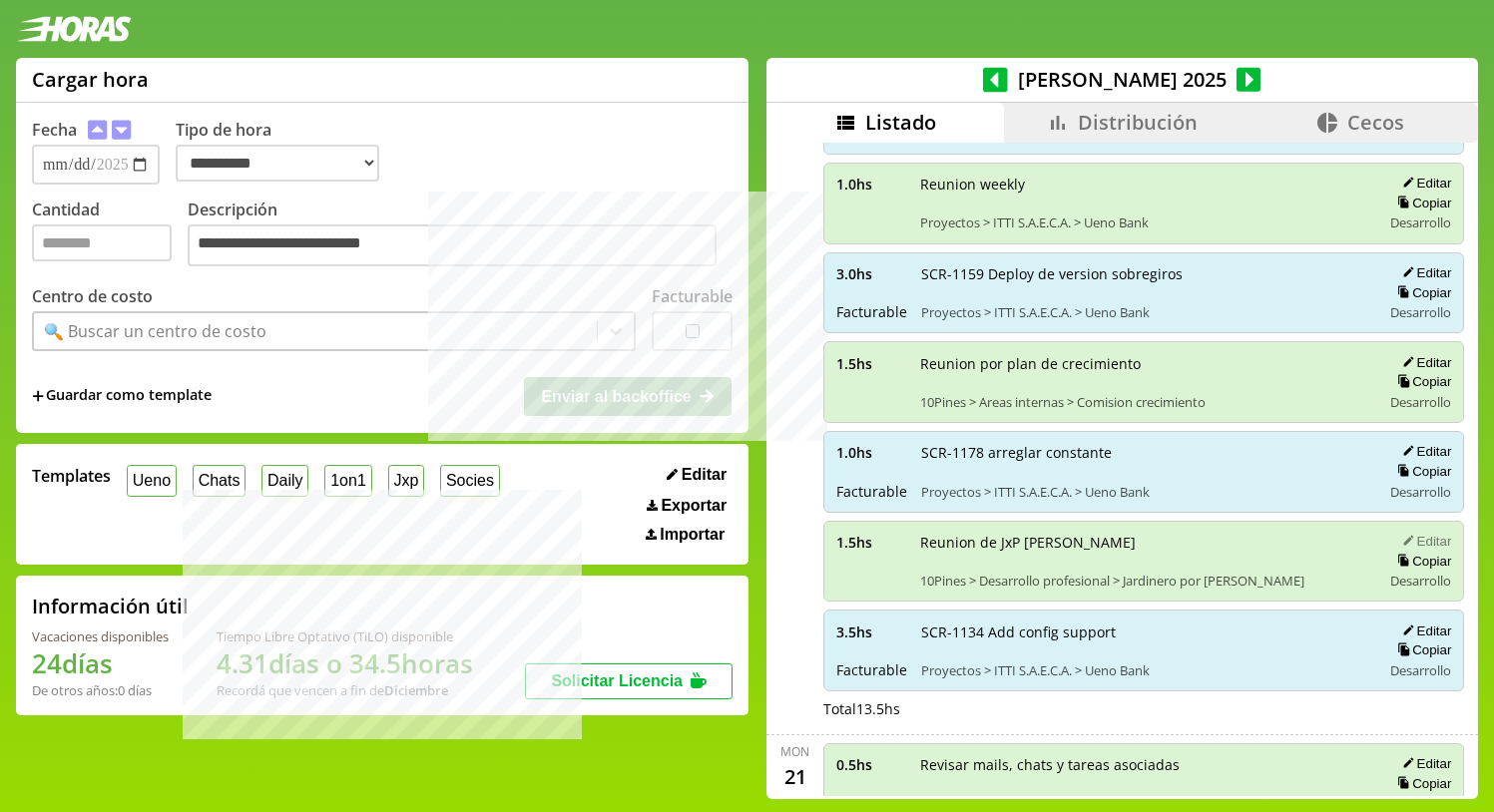 click on "Editar" at bounding box center [1423, 541] 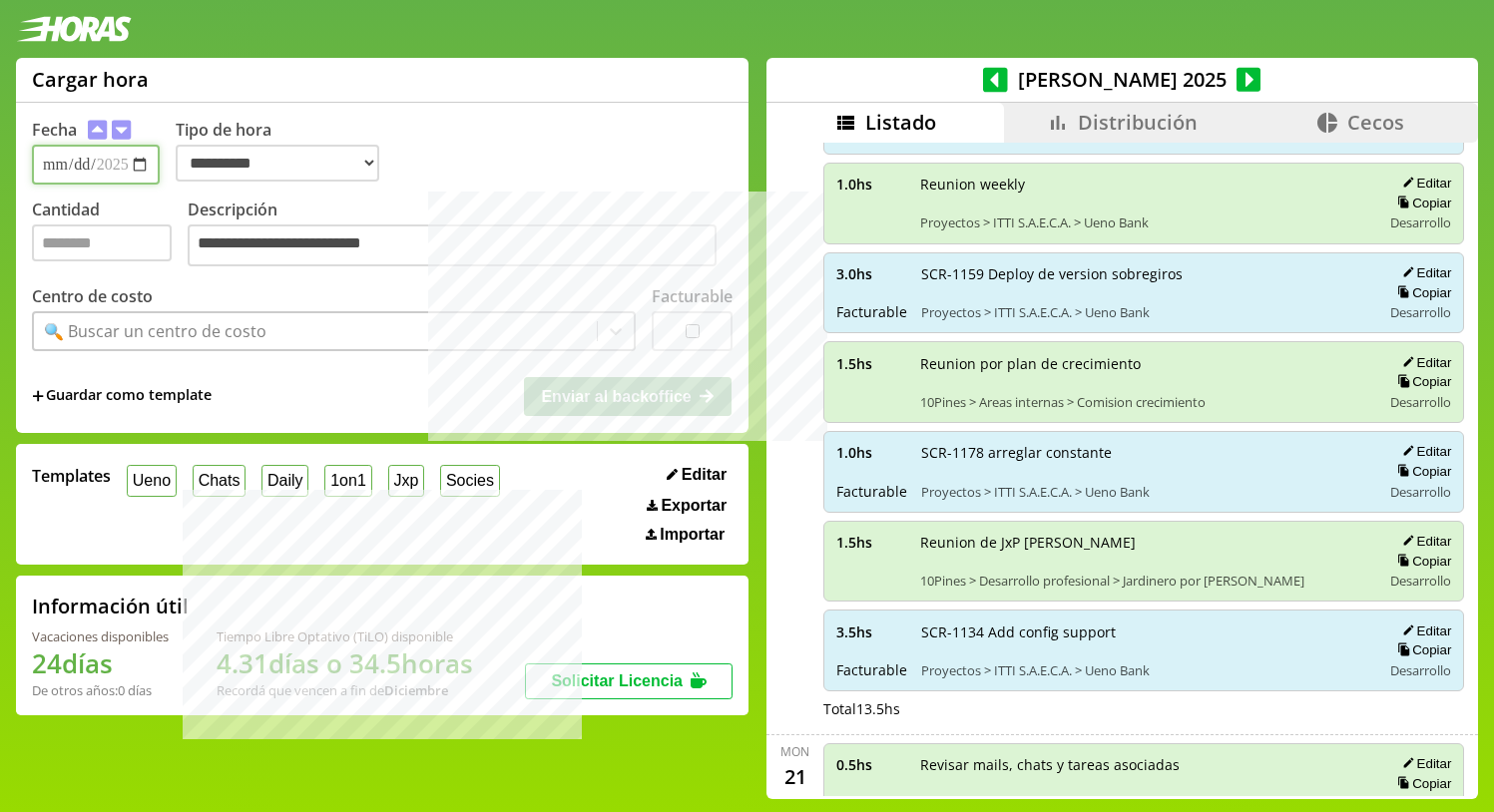 type on "**********" 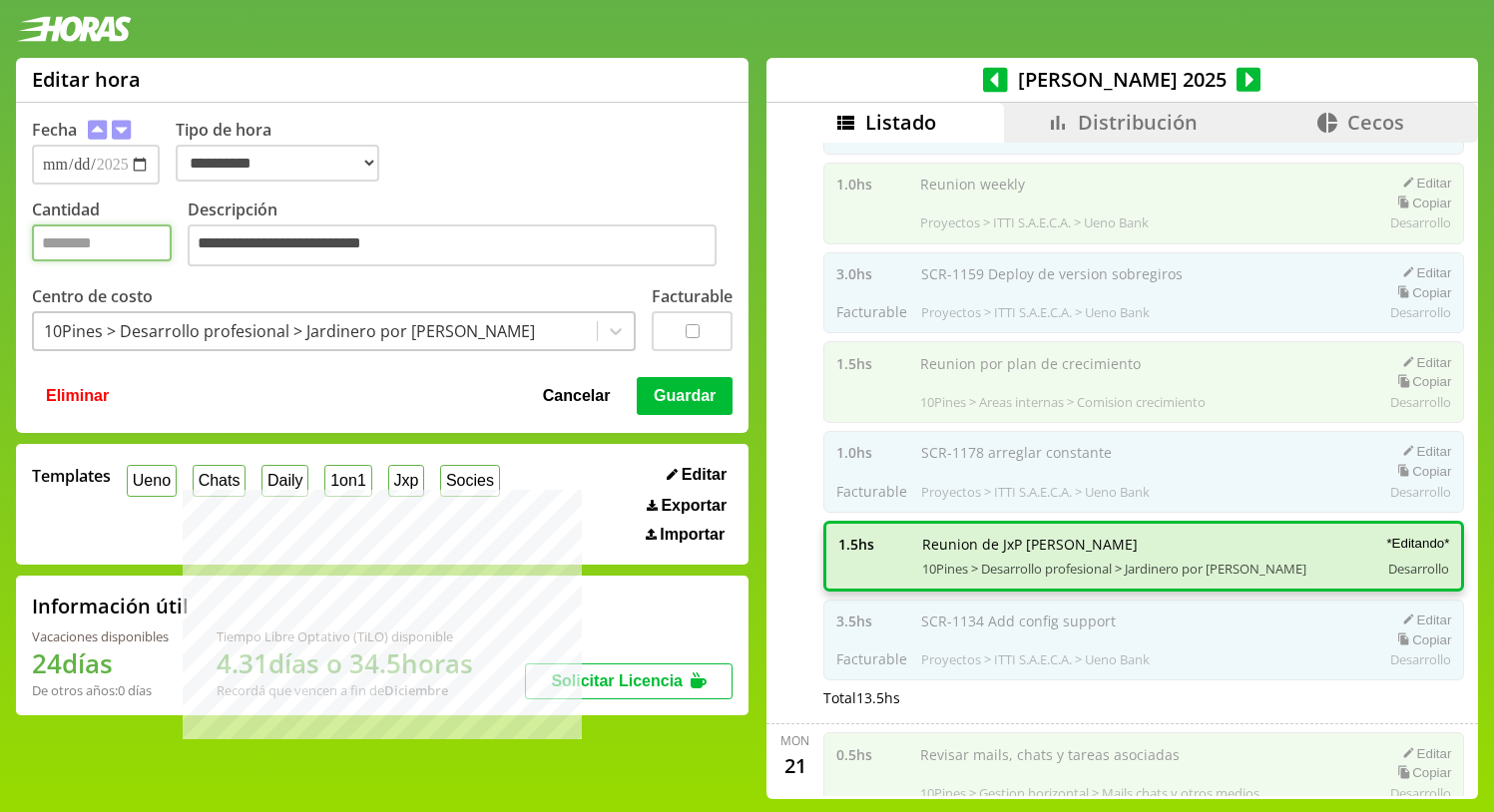 drag, startPoint x: 55, startPoint y: 250, endPoint x: 52, endPoint y: 232, distance: 18.248288 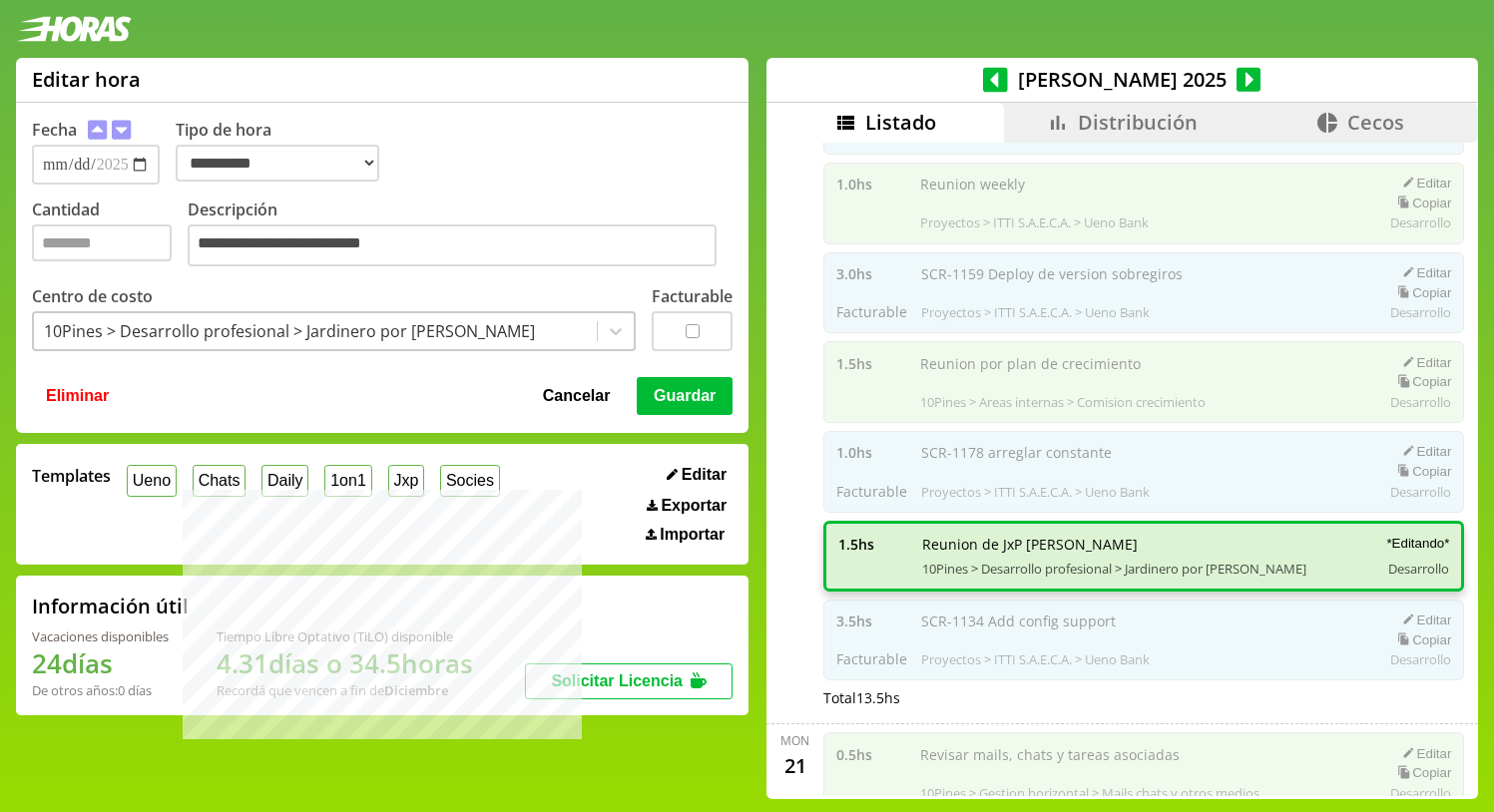 click on "Guardar" at bounding box center (685, 396) 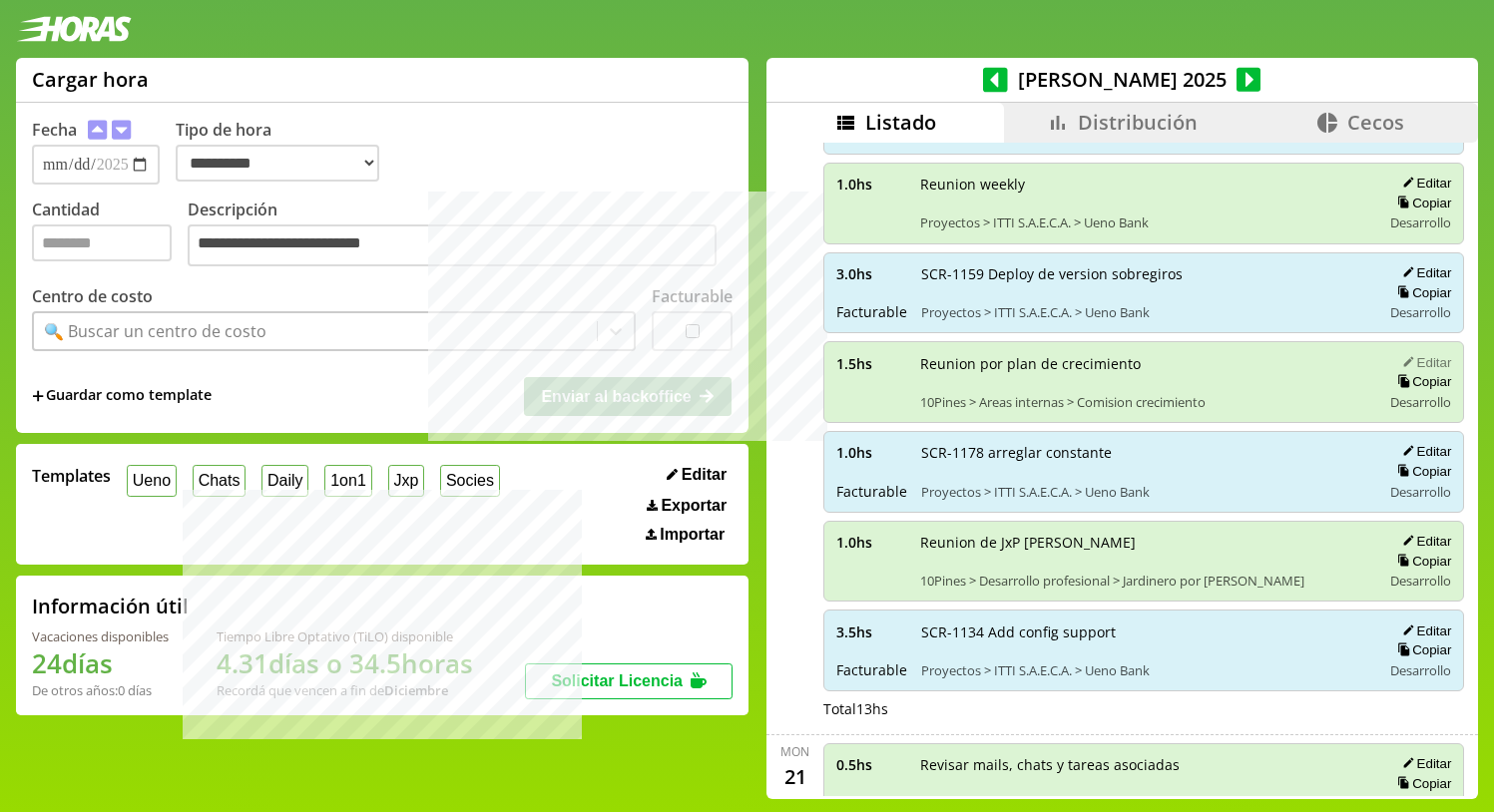 click on "Editar" at bounding box center (1423, 362) 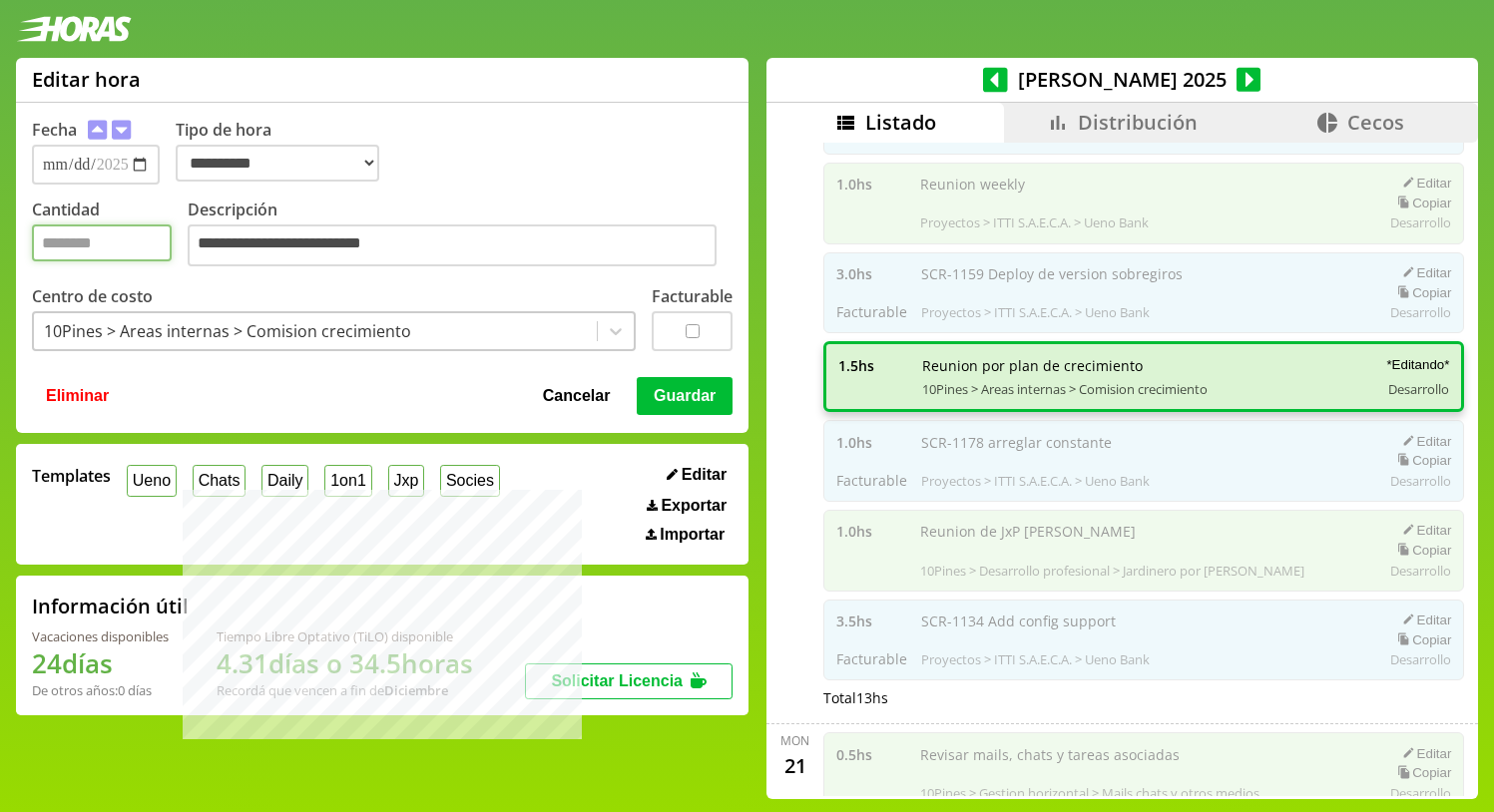 click on "***" at bounding box center (102, 242) 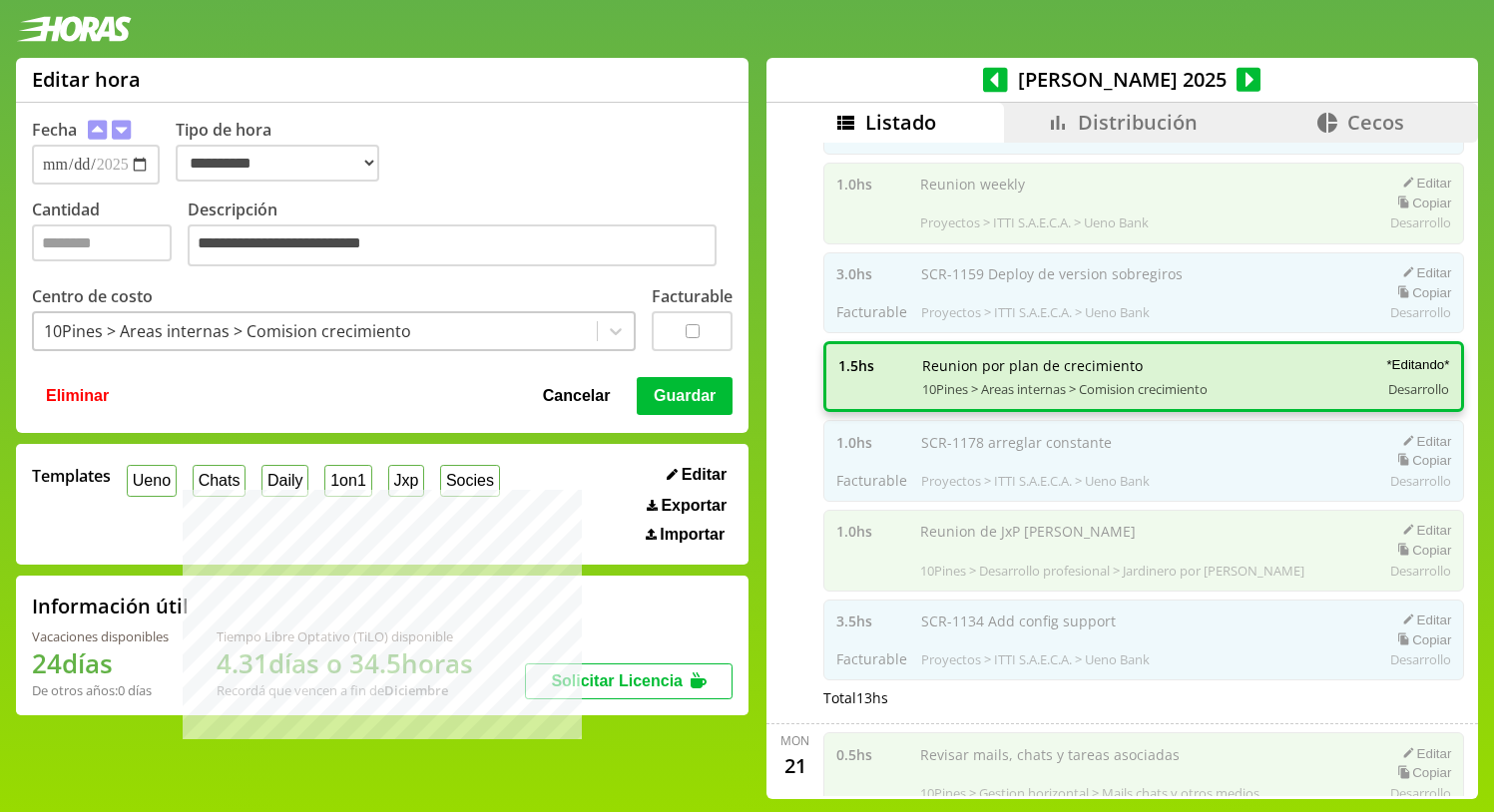click on "Guardar" at bounding box center (685, 396) 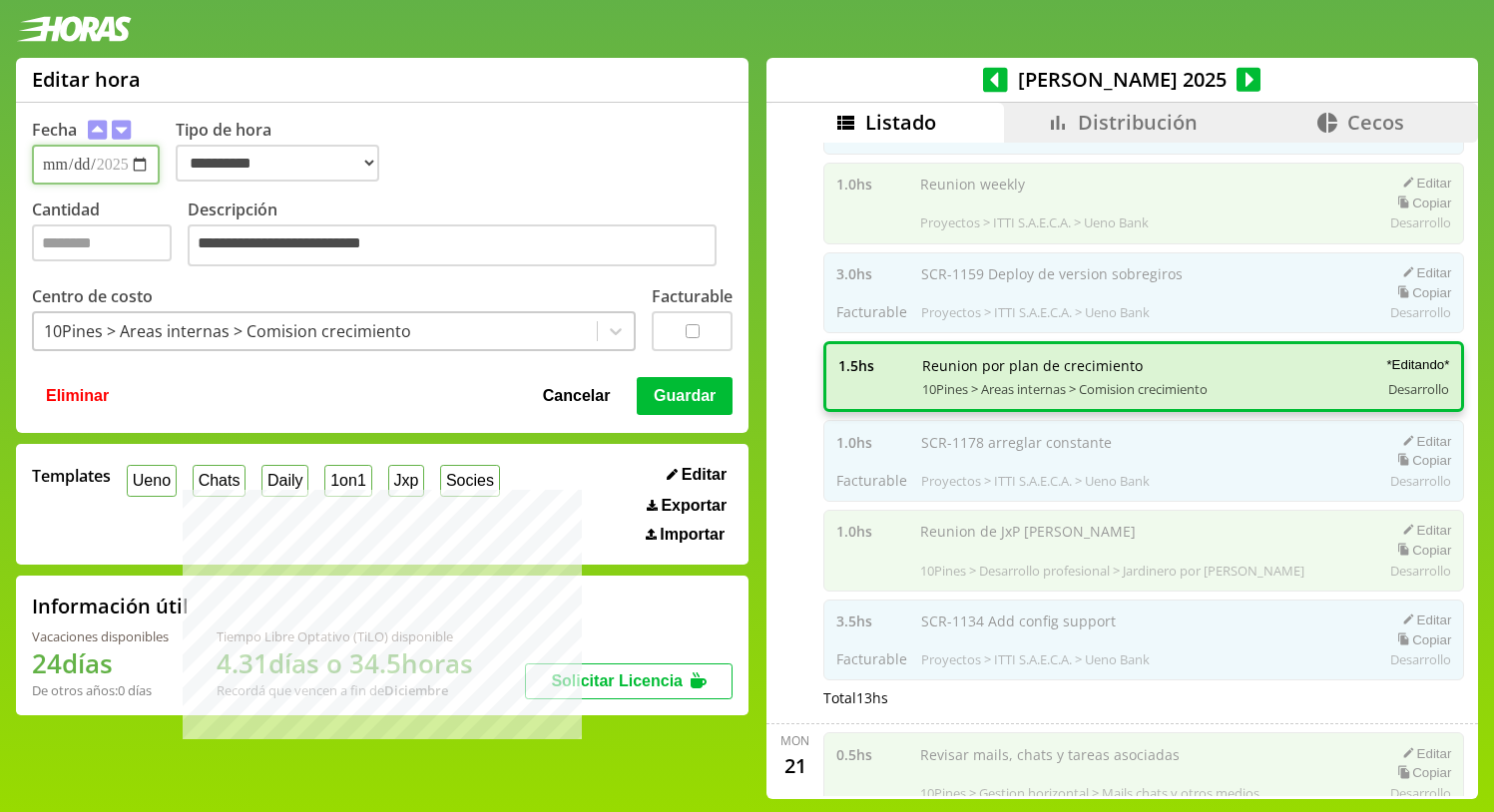 type 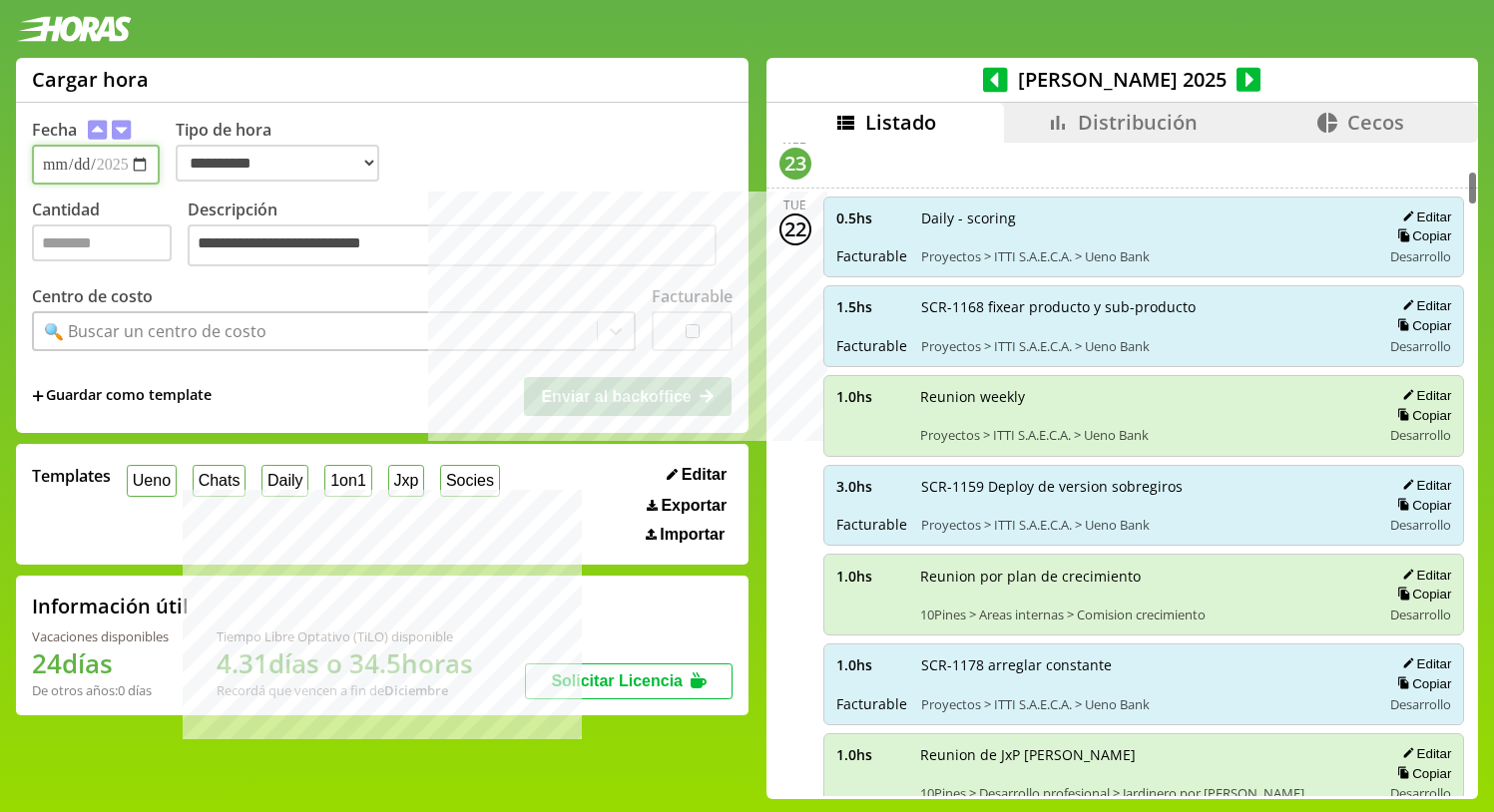scroll, scrollTop: 490, scrollLeft: 0, axis: vertical 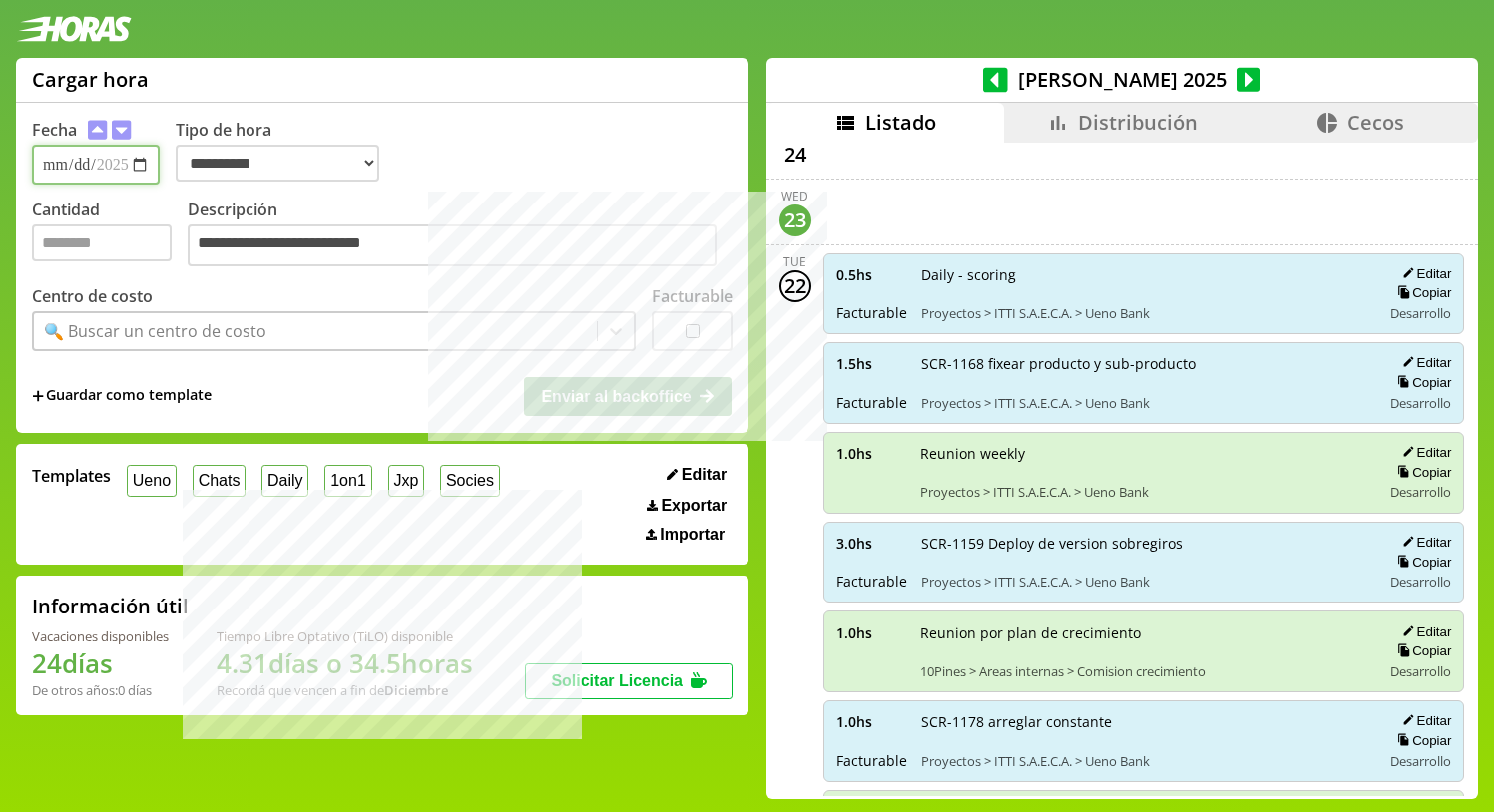 click on "**********" at bounding box center (96, 165) 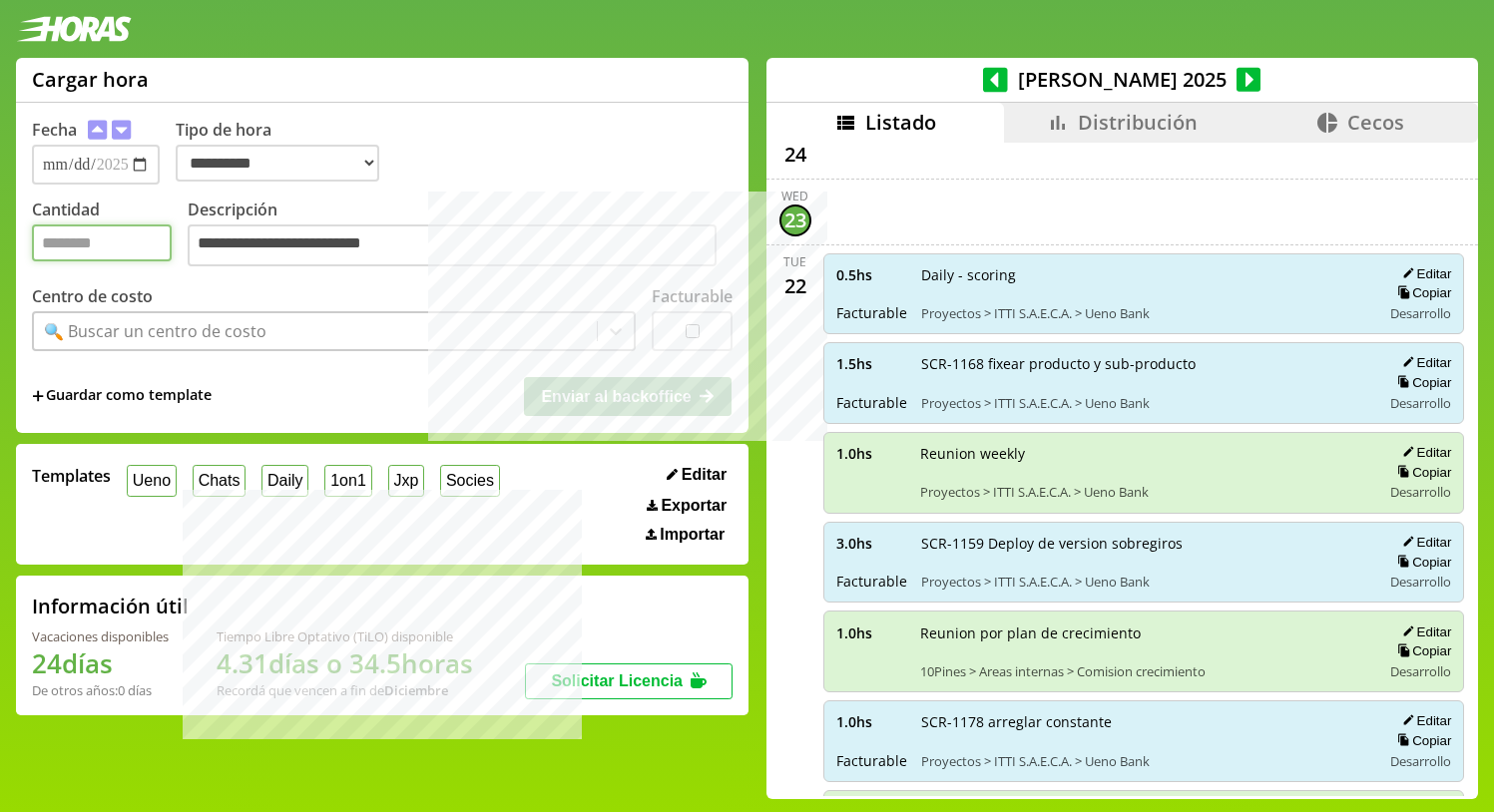click on "Cantidad" at bounding box center (102, 242) 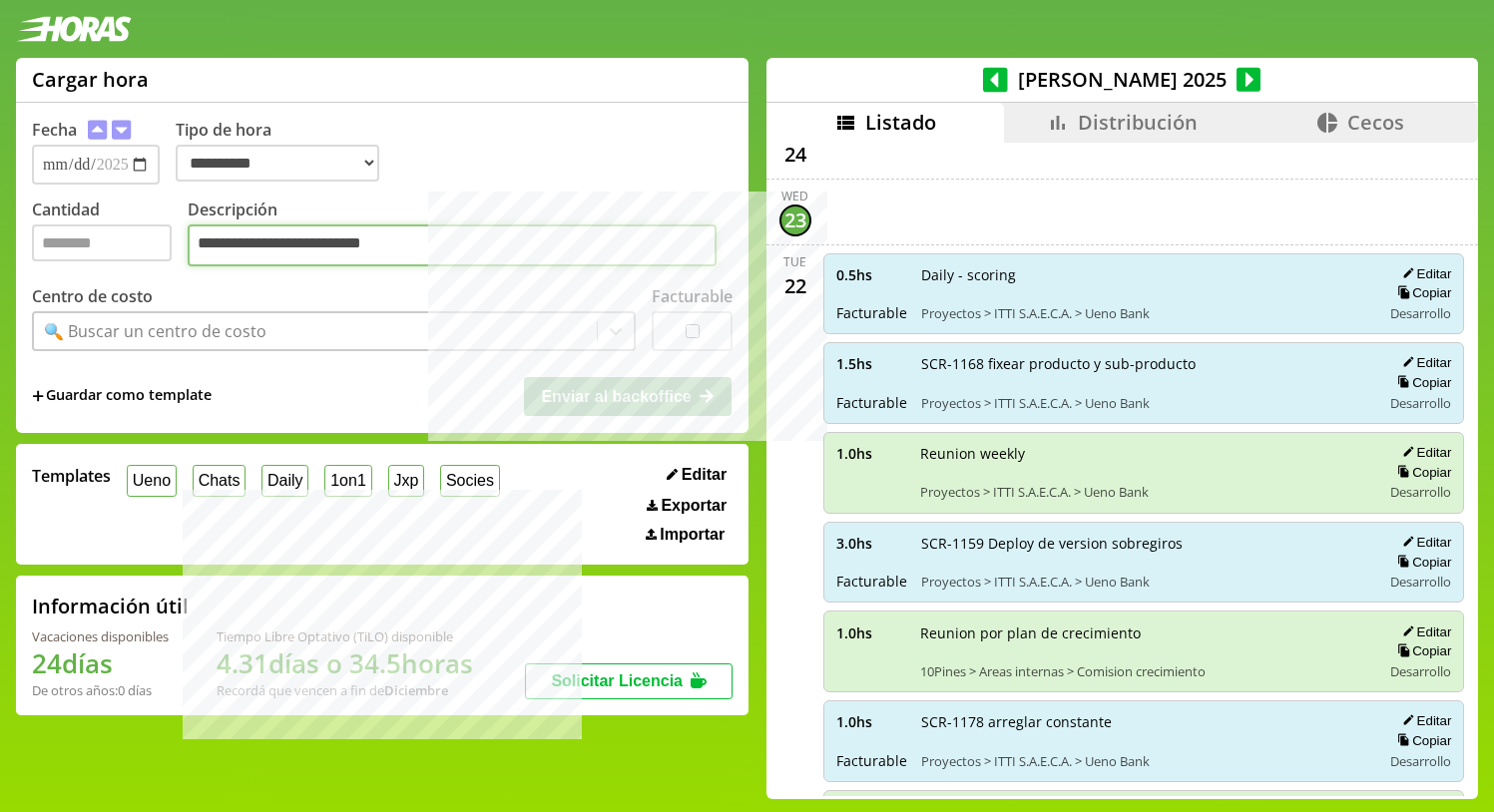 click on "**********" at bounding box center (452, 245) 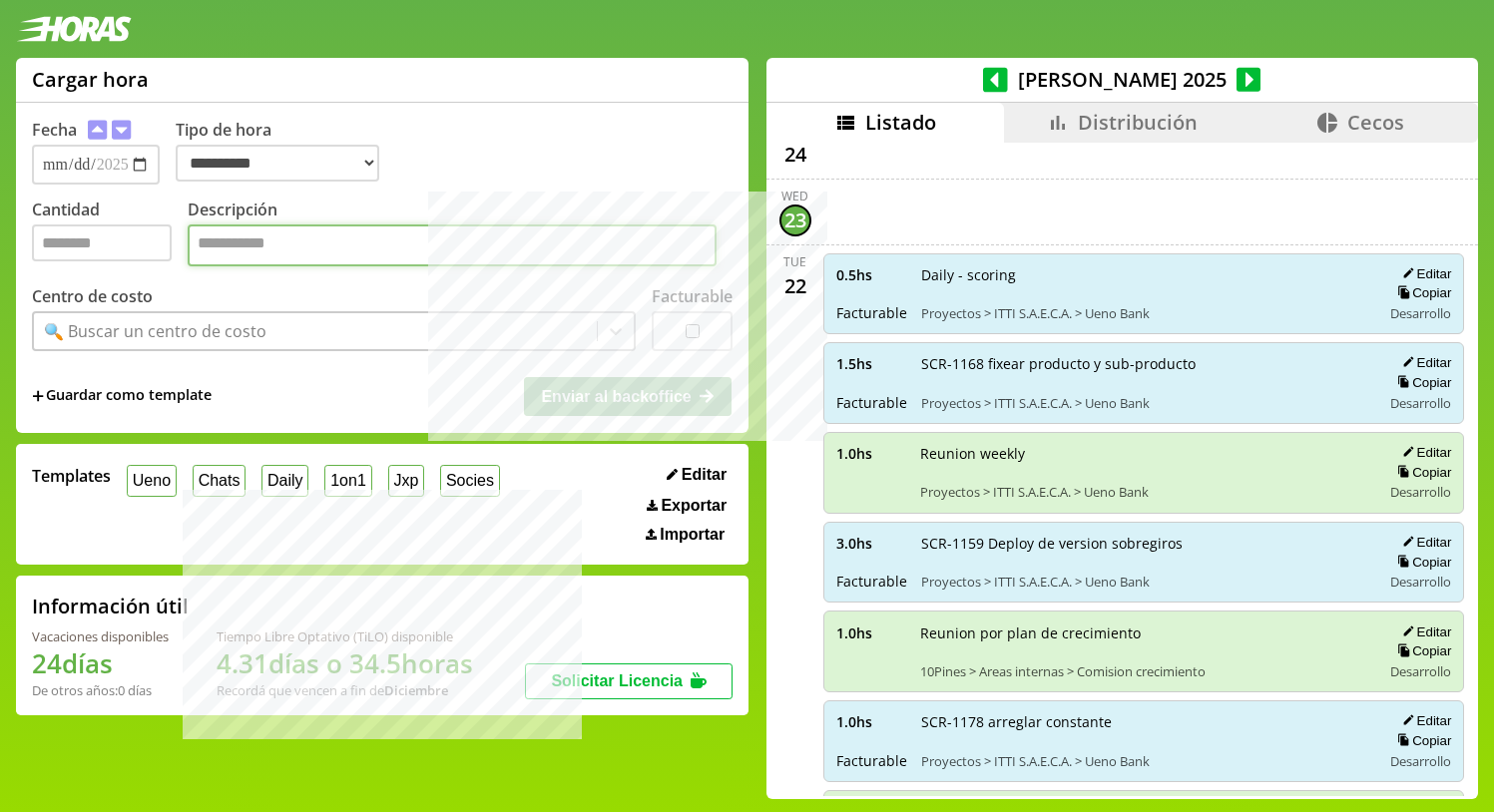 paste on "**********" 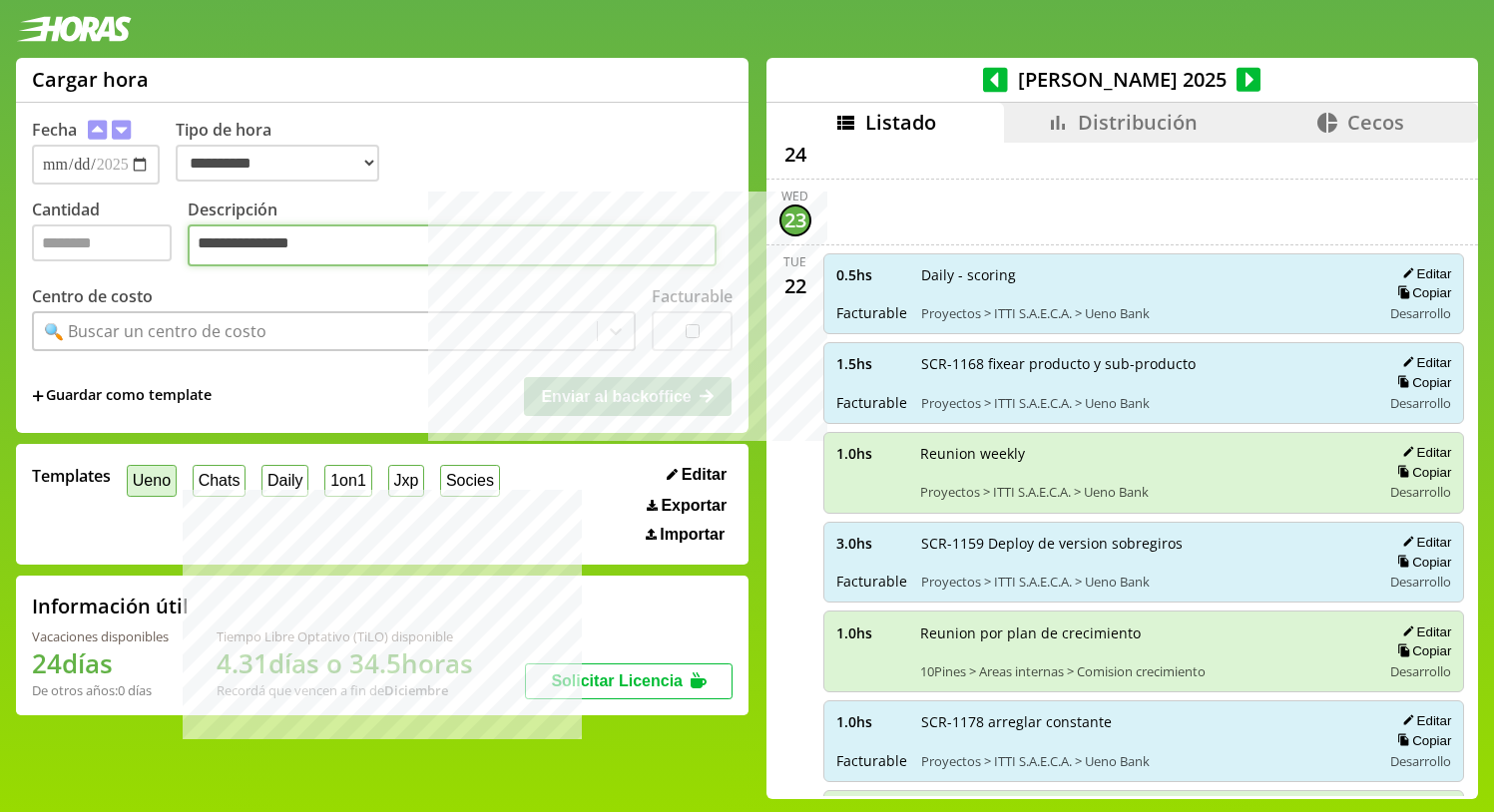 type on "**********" 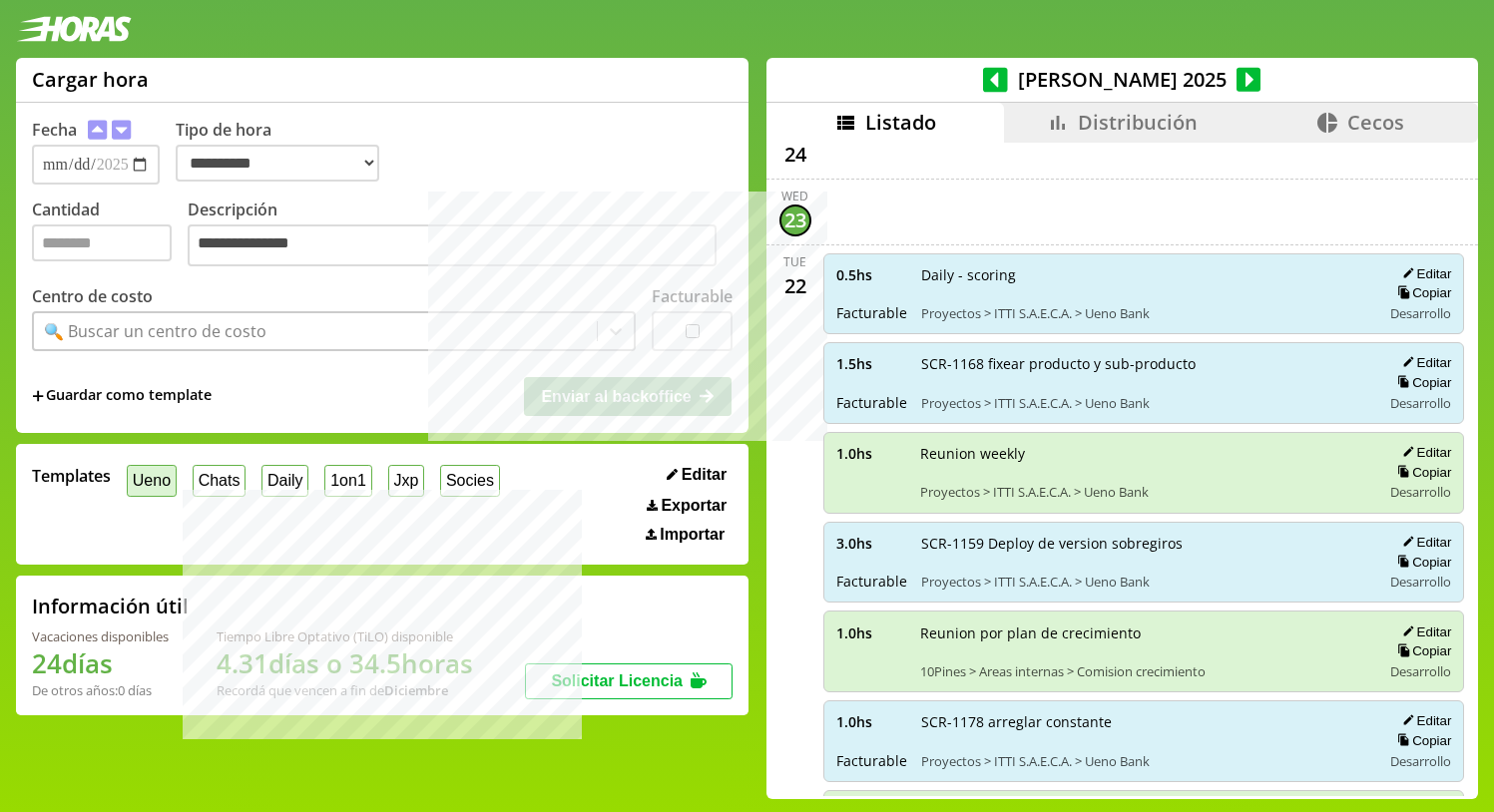 click on "Ueno" at bounding box center (152, 480) 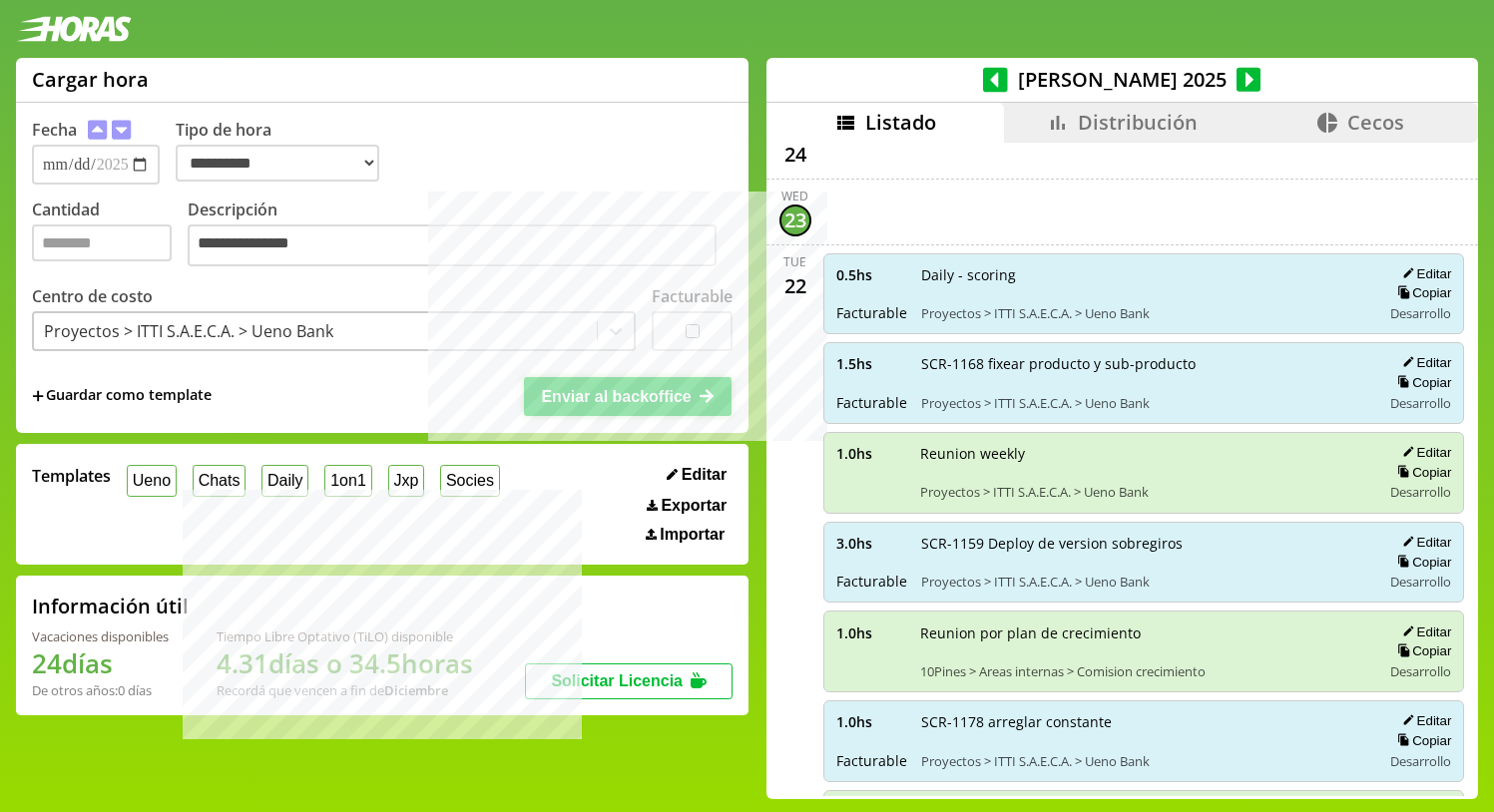 click on "Enviar al backoffice" at bounding box center (616, 396) 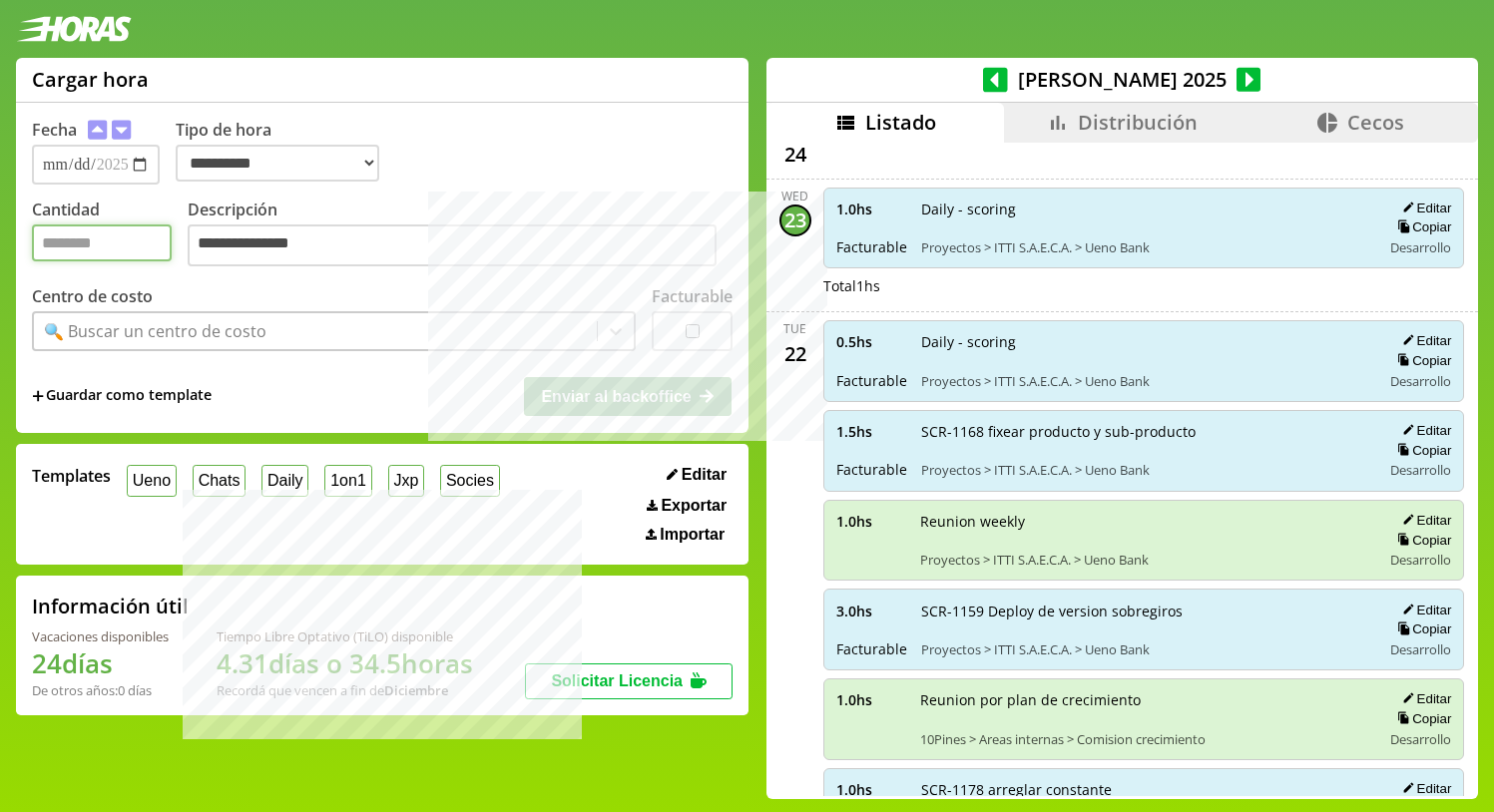 click on "Cantidad" at bounding box center (102, 242) 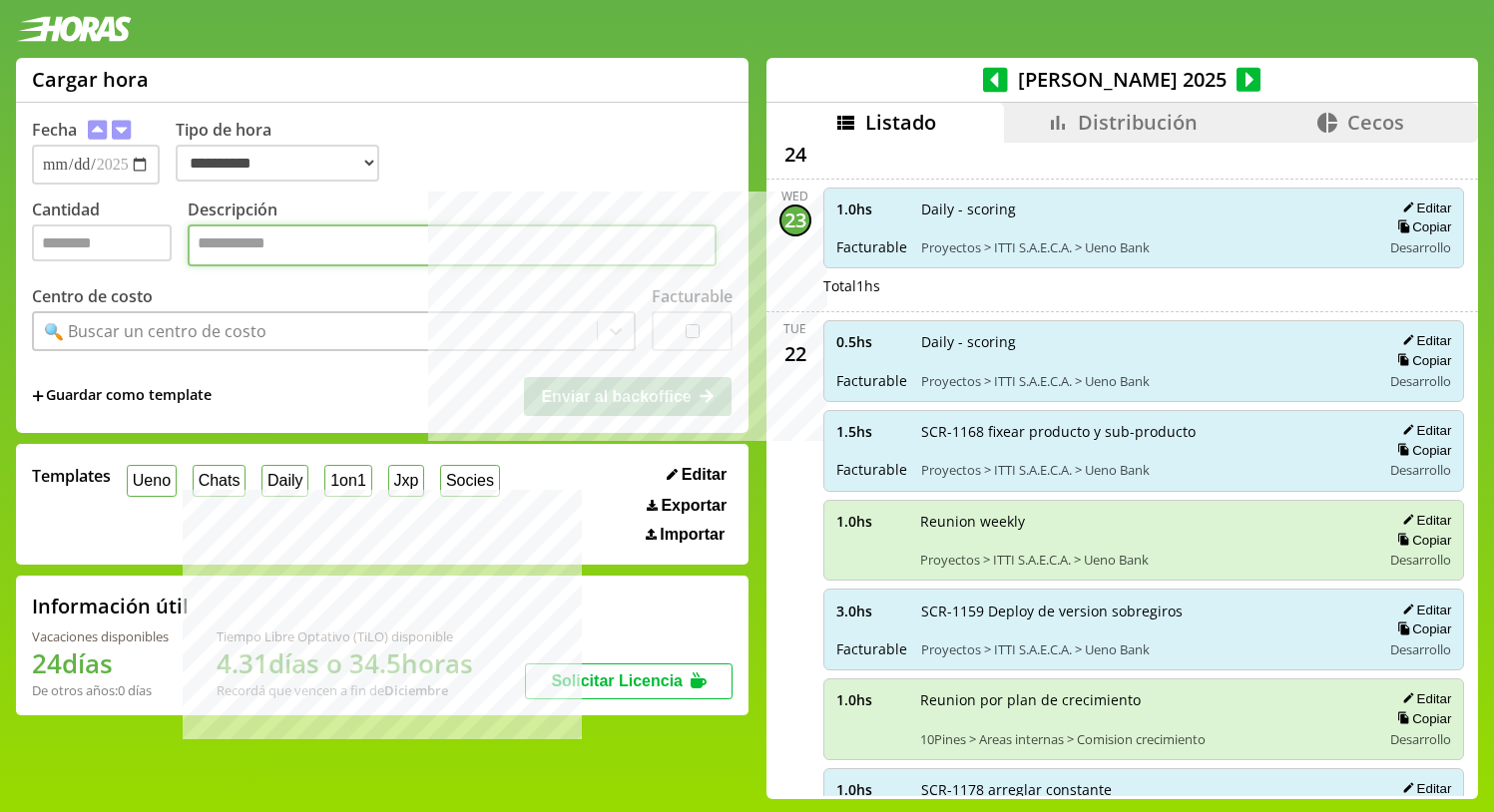 paste on "**********" 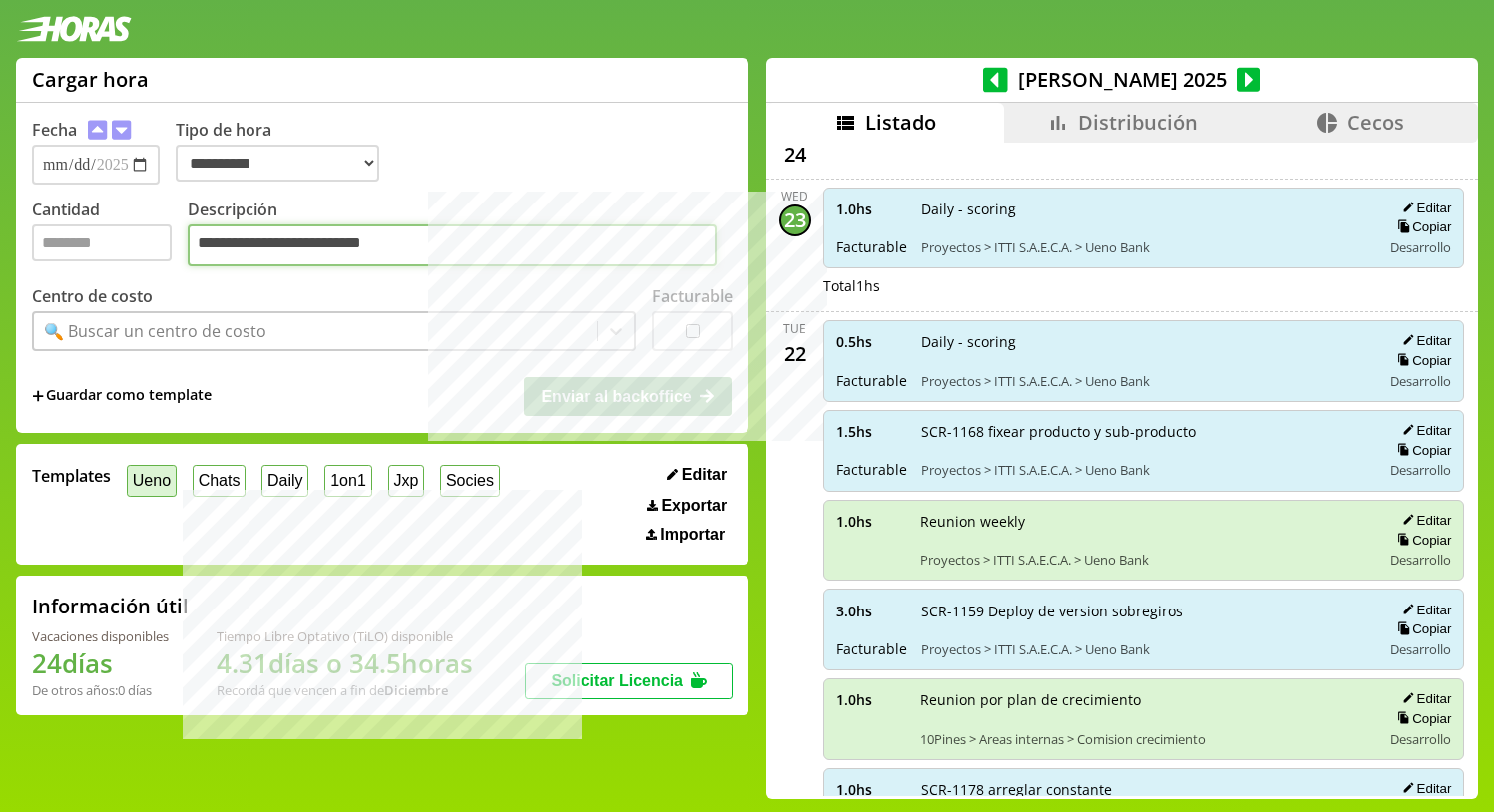 type on "**********" 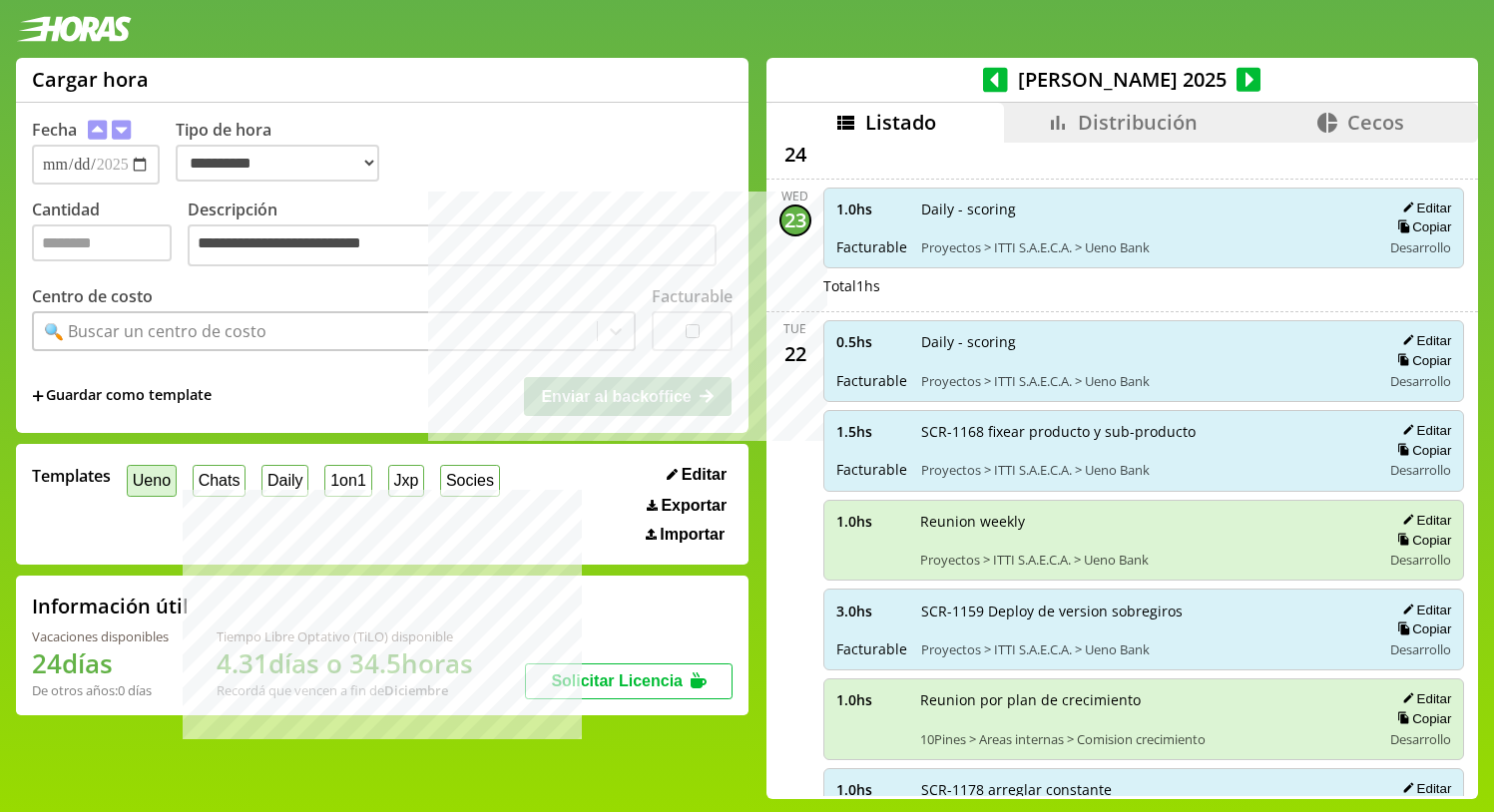 click on "Ueno" at bounding box center (152, 480) 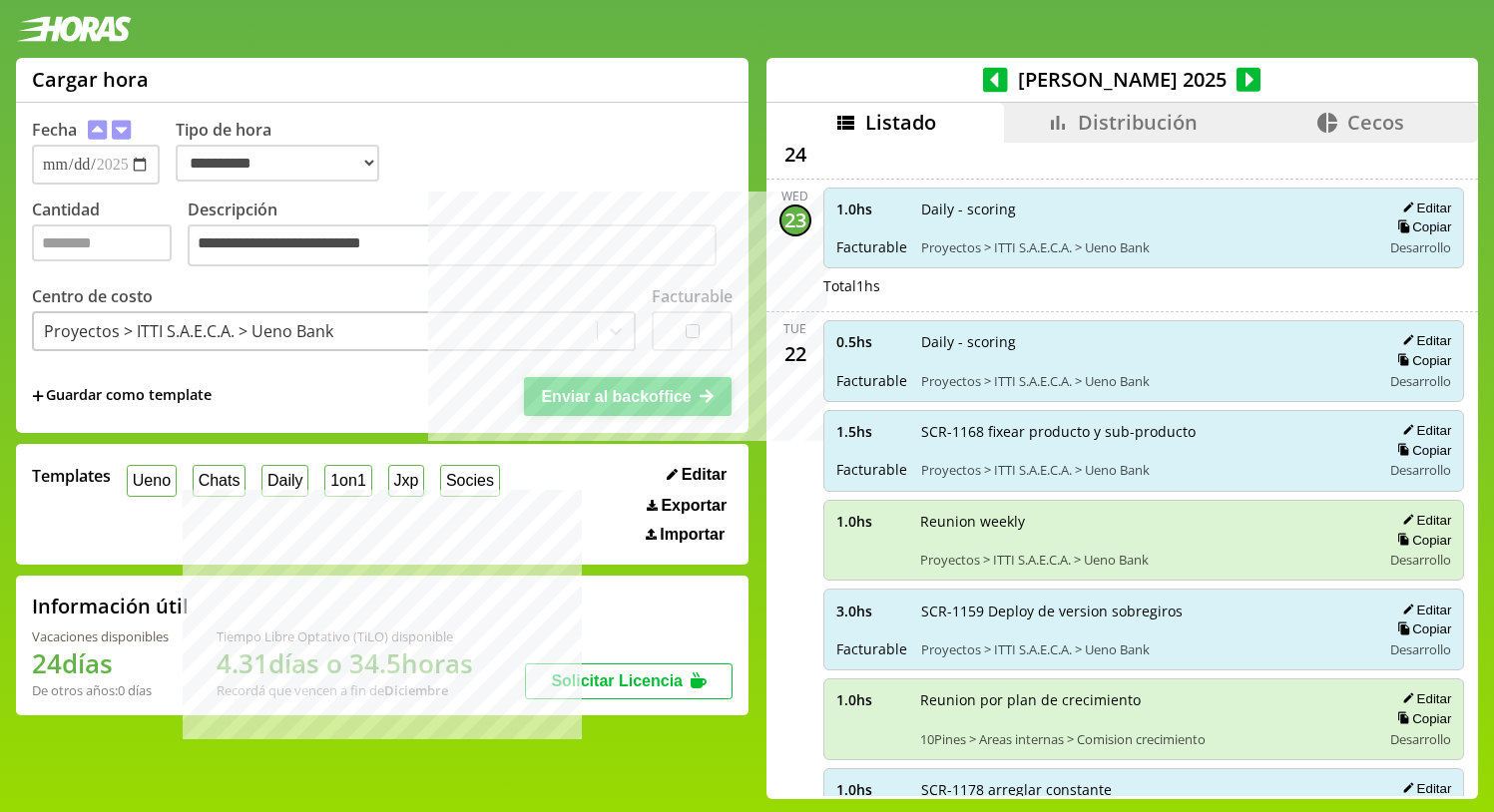 click on "Enviar al backoffice" at bounding box center [616, 396] 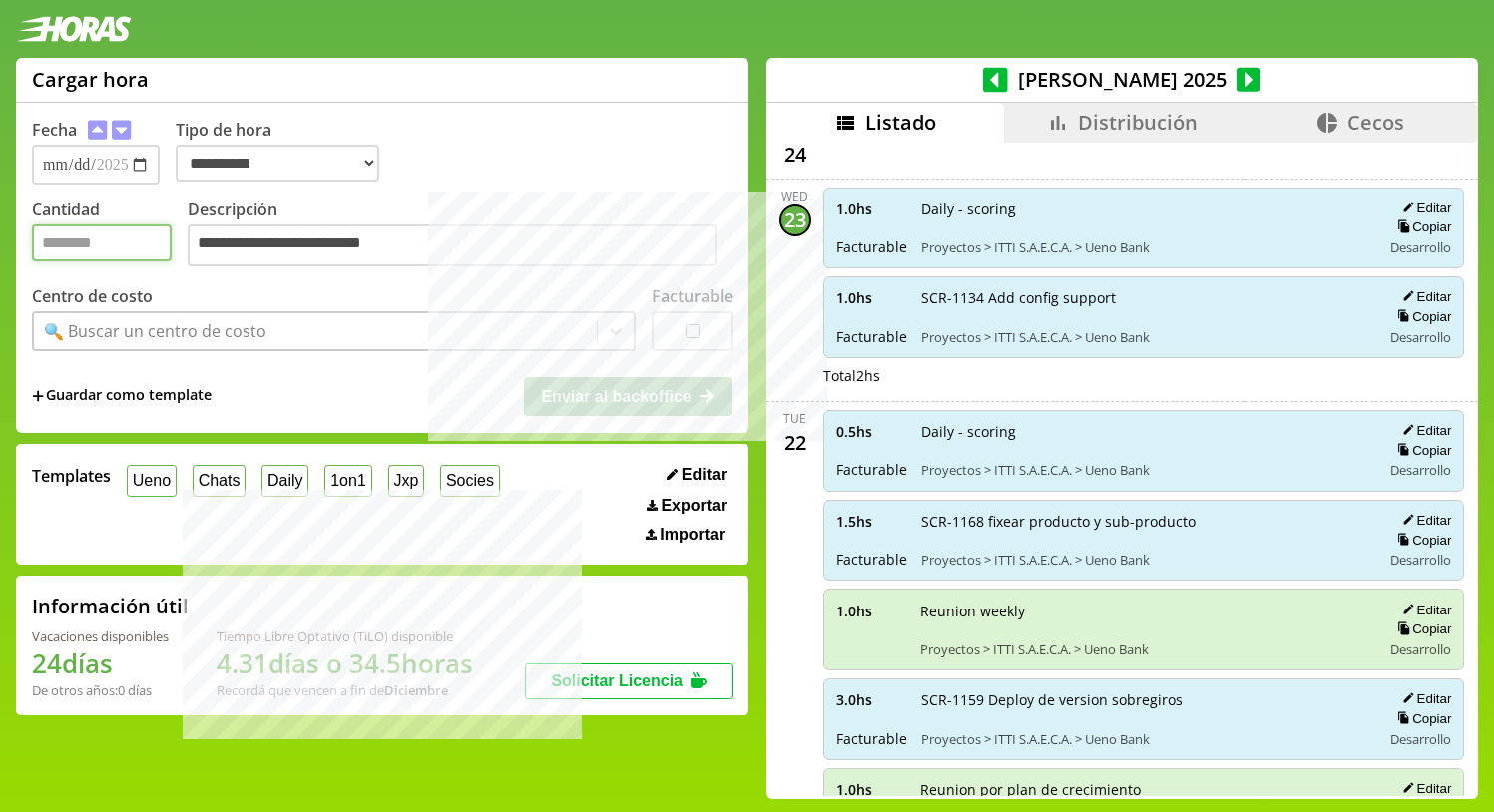 click on "Cantidad" at bounding box center (102, 242) 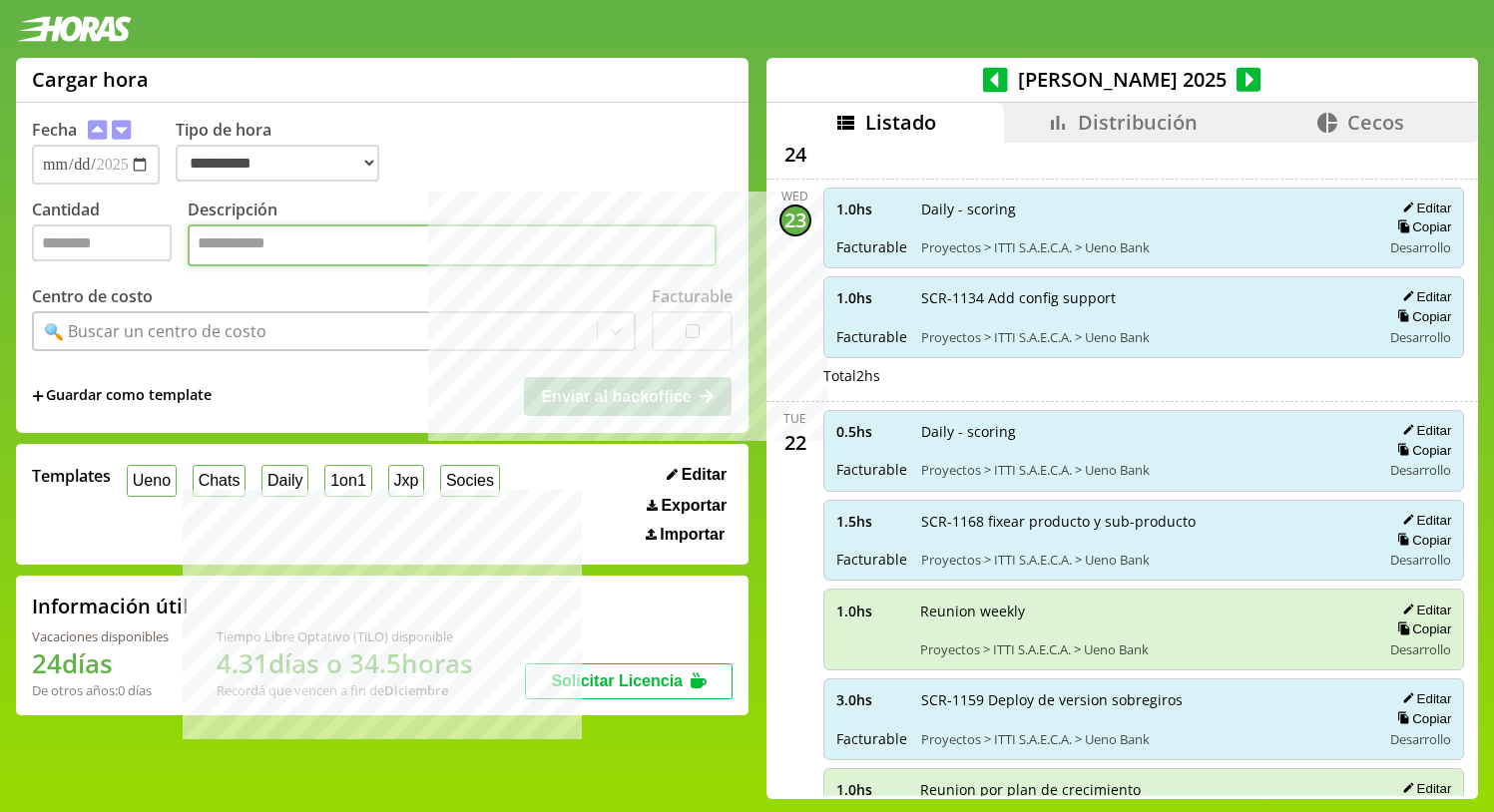 paste on "**********" 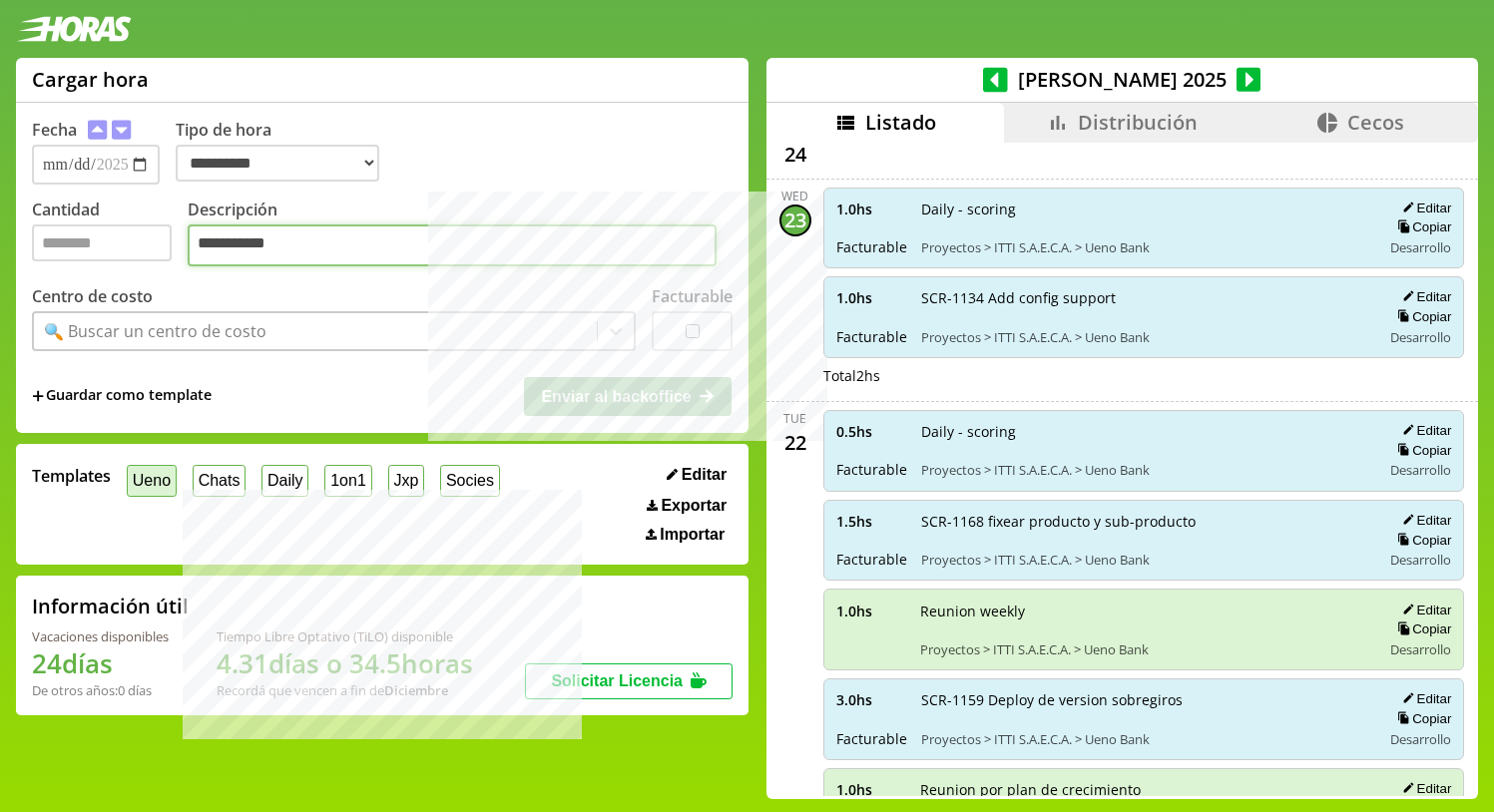 type on "**********" 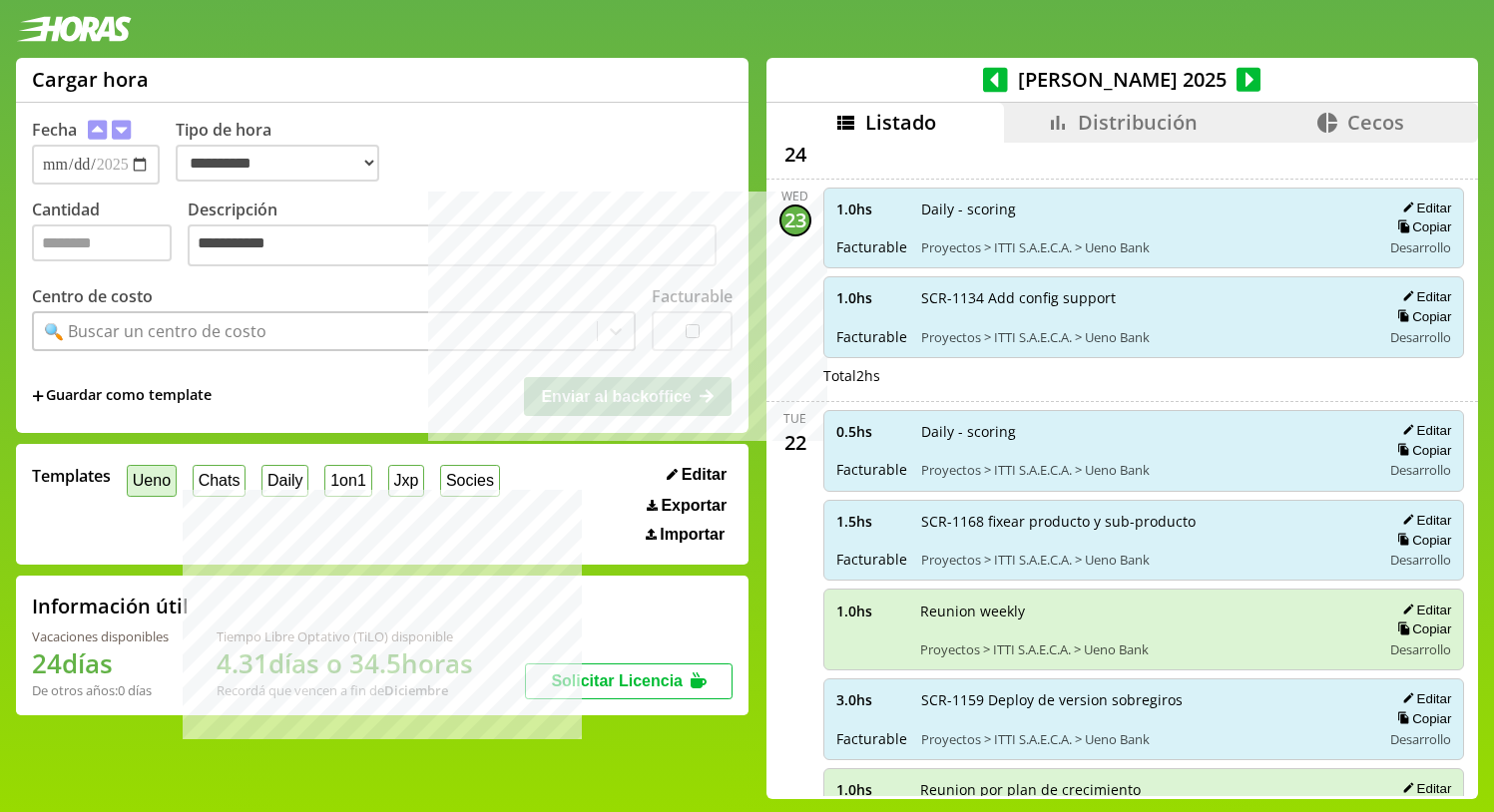click on "Ueno" at bounding box center [152, 480] 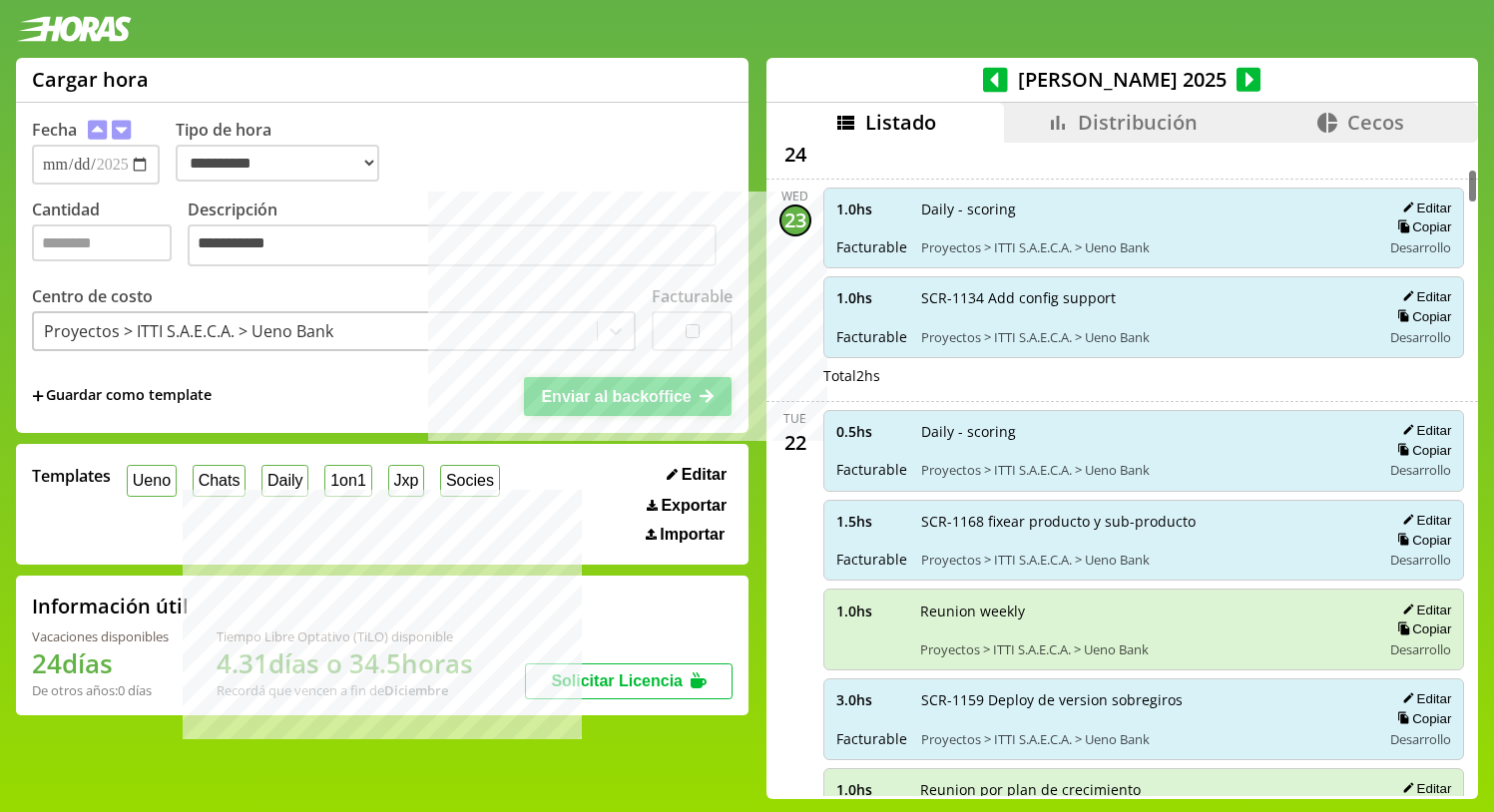 click on "Enviar al backoffice" at bounding box center (628, 396) 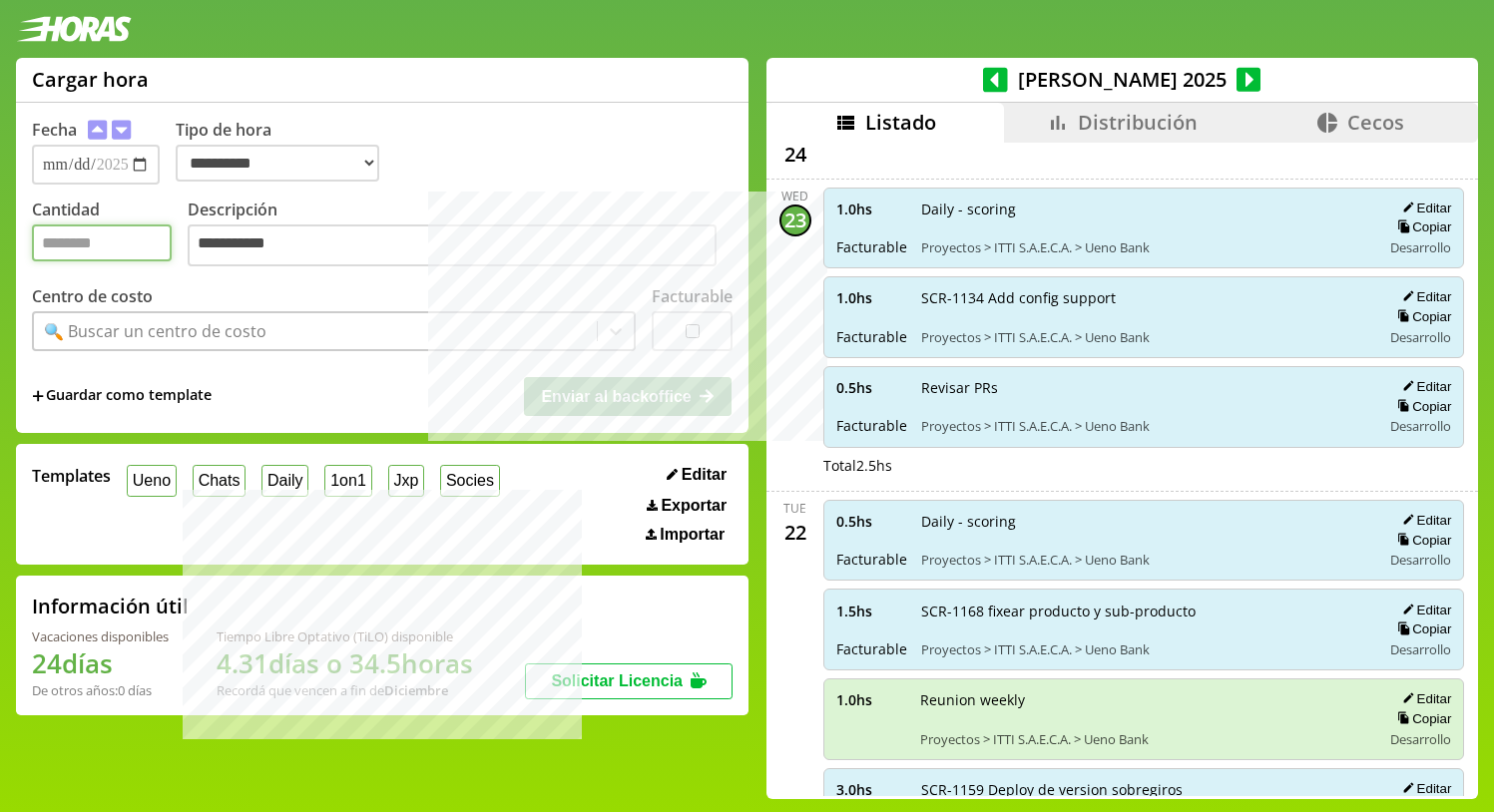 click on "Cantidad" at bounding box center [102, 242] 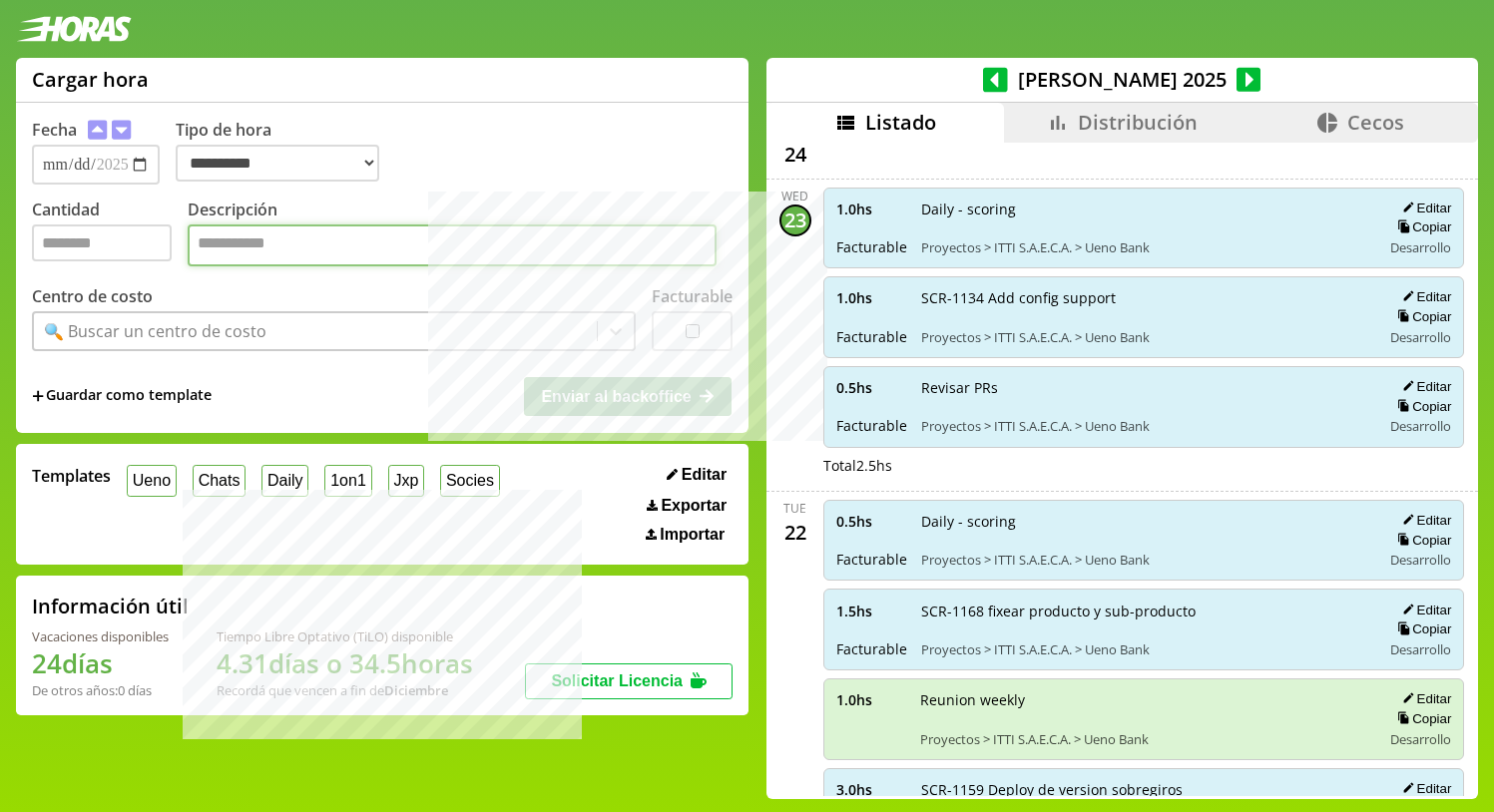 paste on "**********" 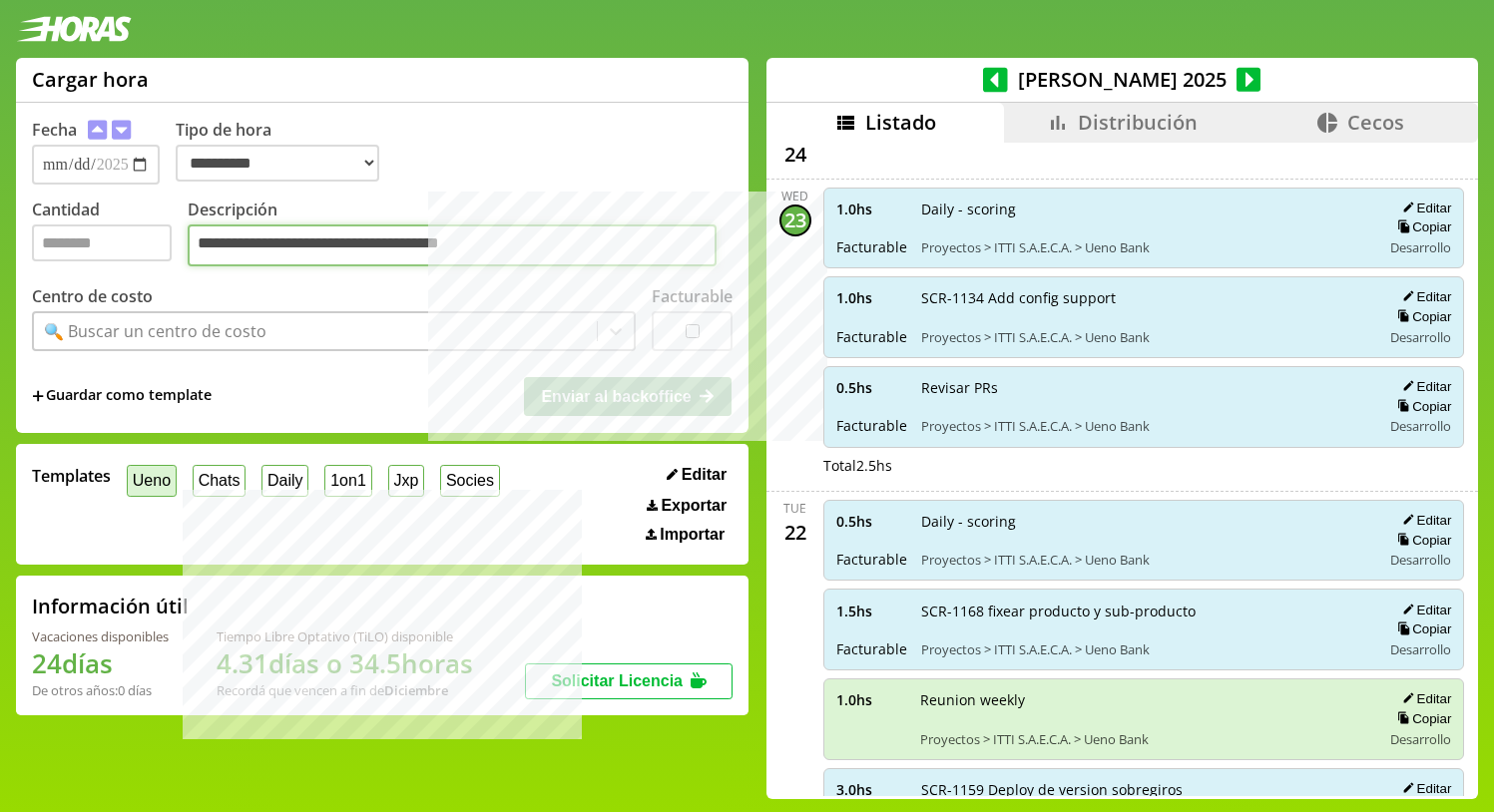 type on "**********" 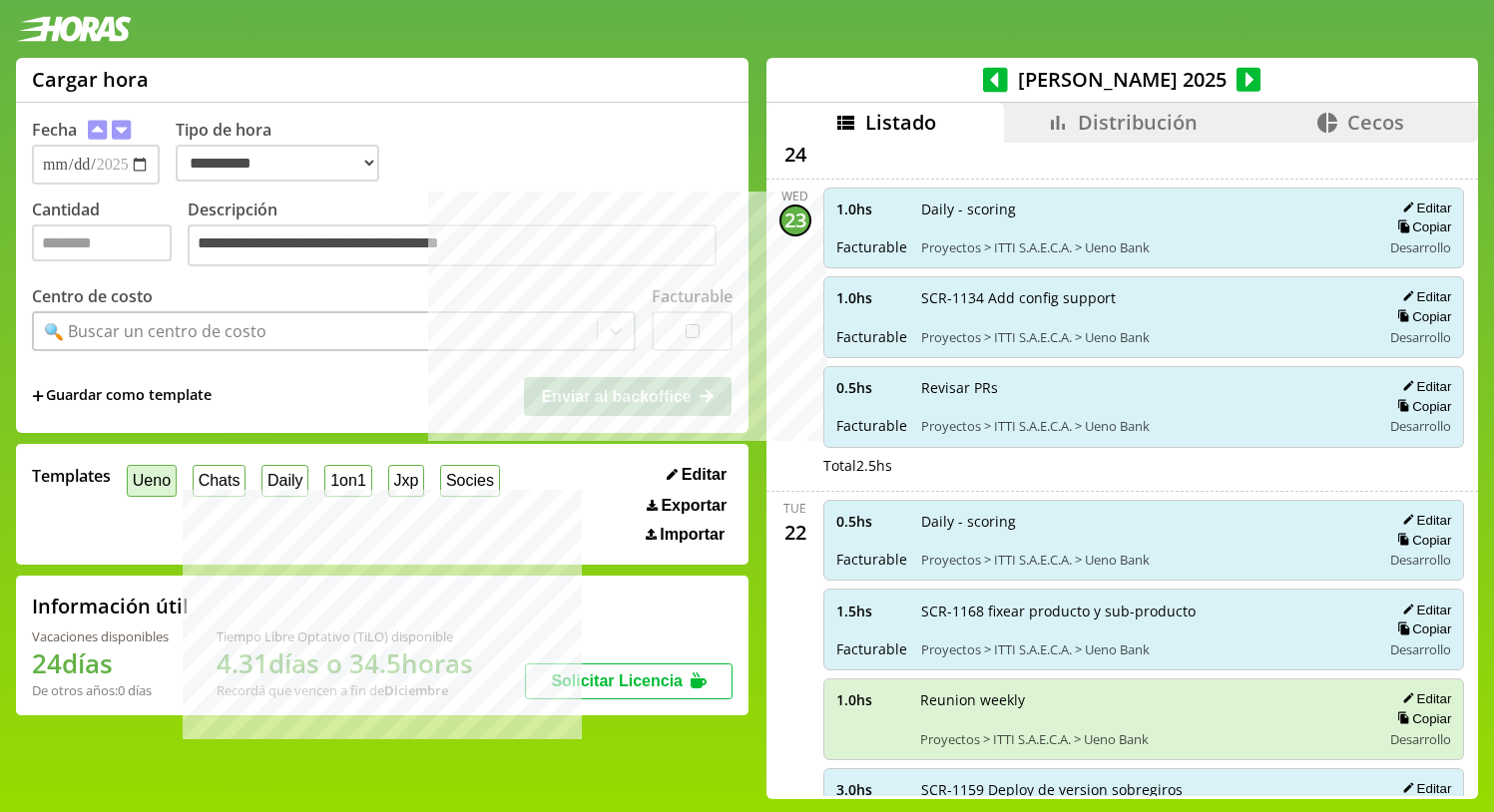 click on "Ueno" at bounding box center (152, 480) 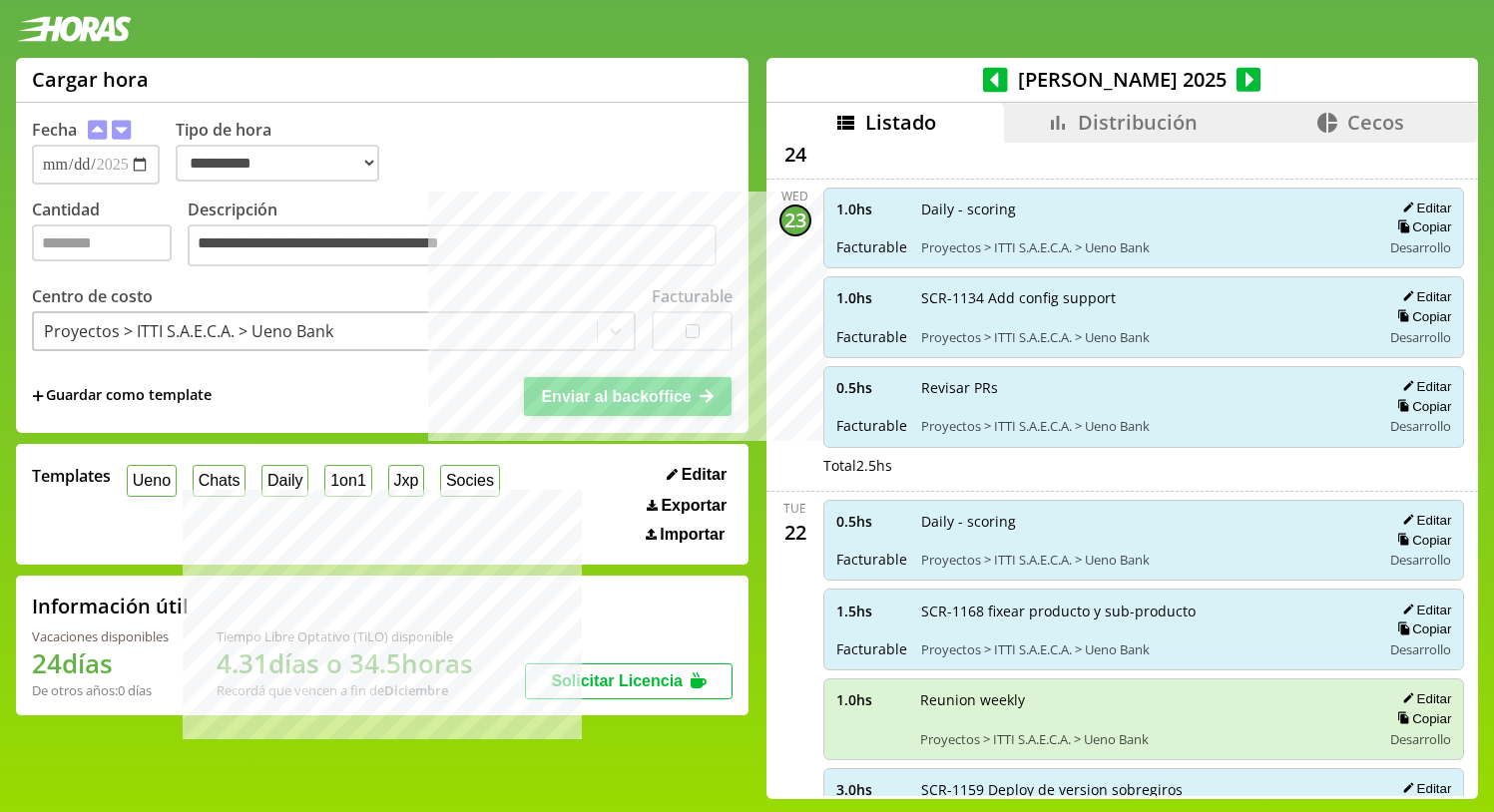 click on "Enviar al backoffice" at bounding box center (616, 396) 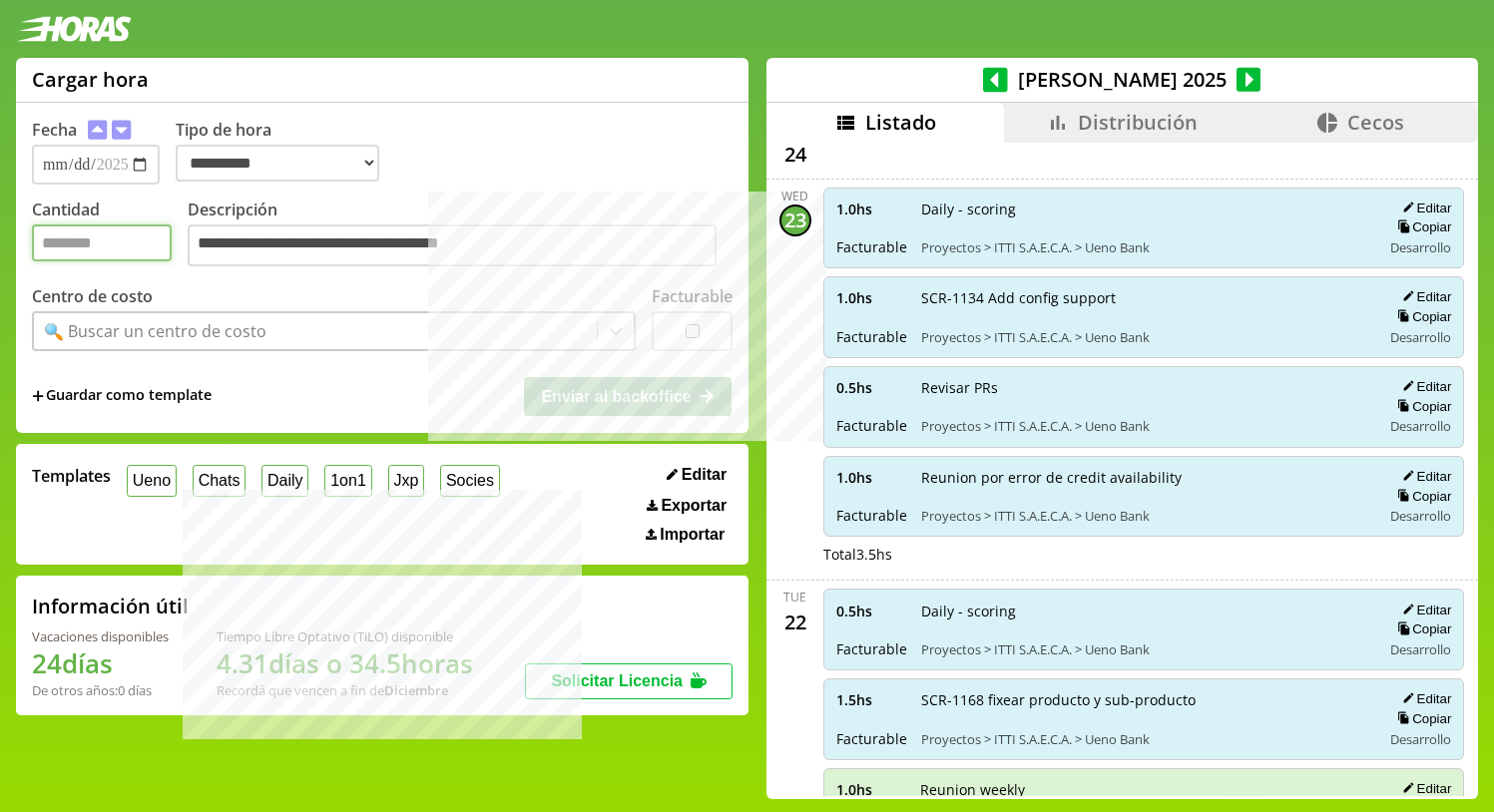 click on "Cantidad" at bounding box center (102, 242) 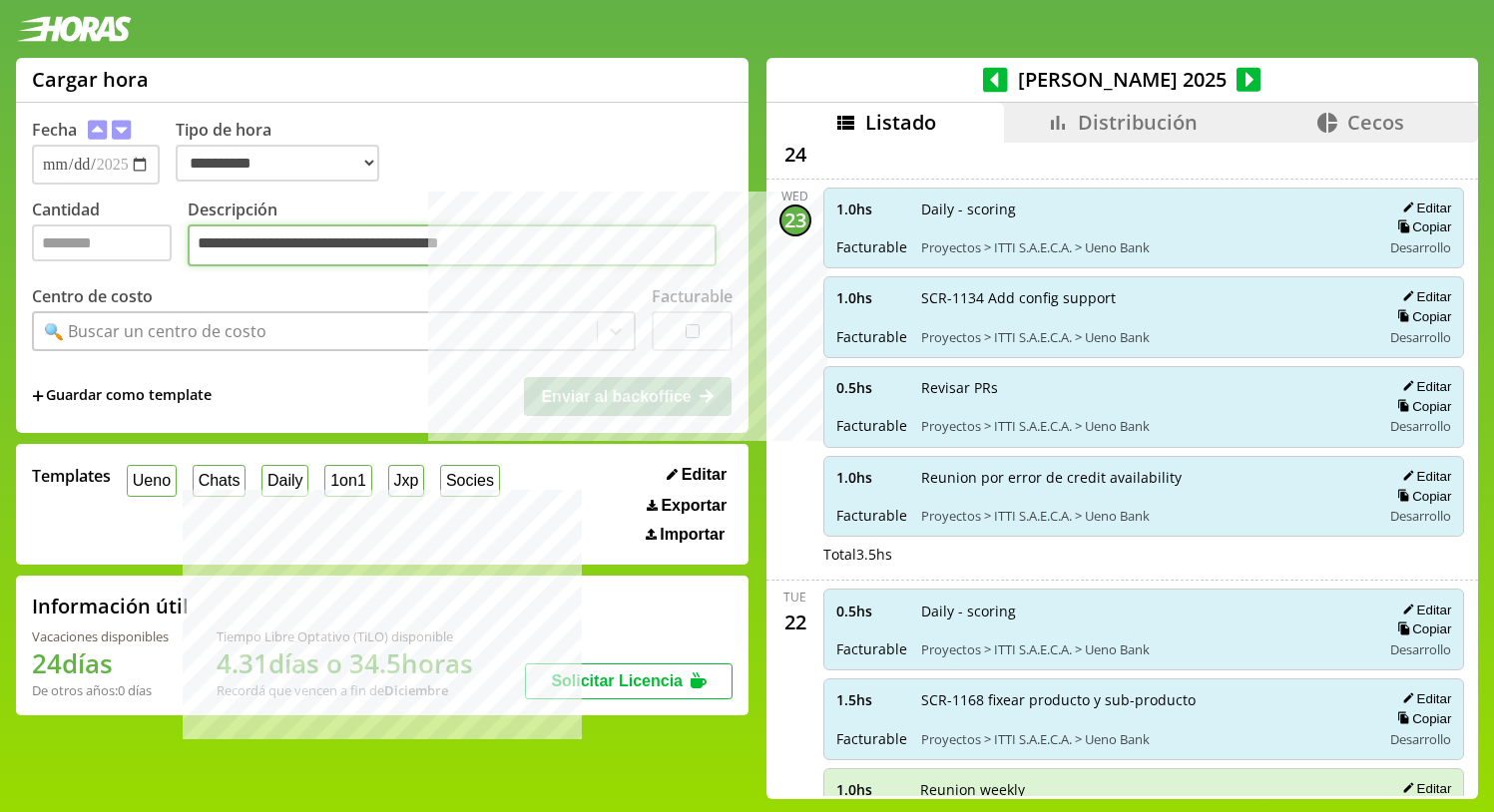 click on "**********" at bounding box center (452, 245) 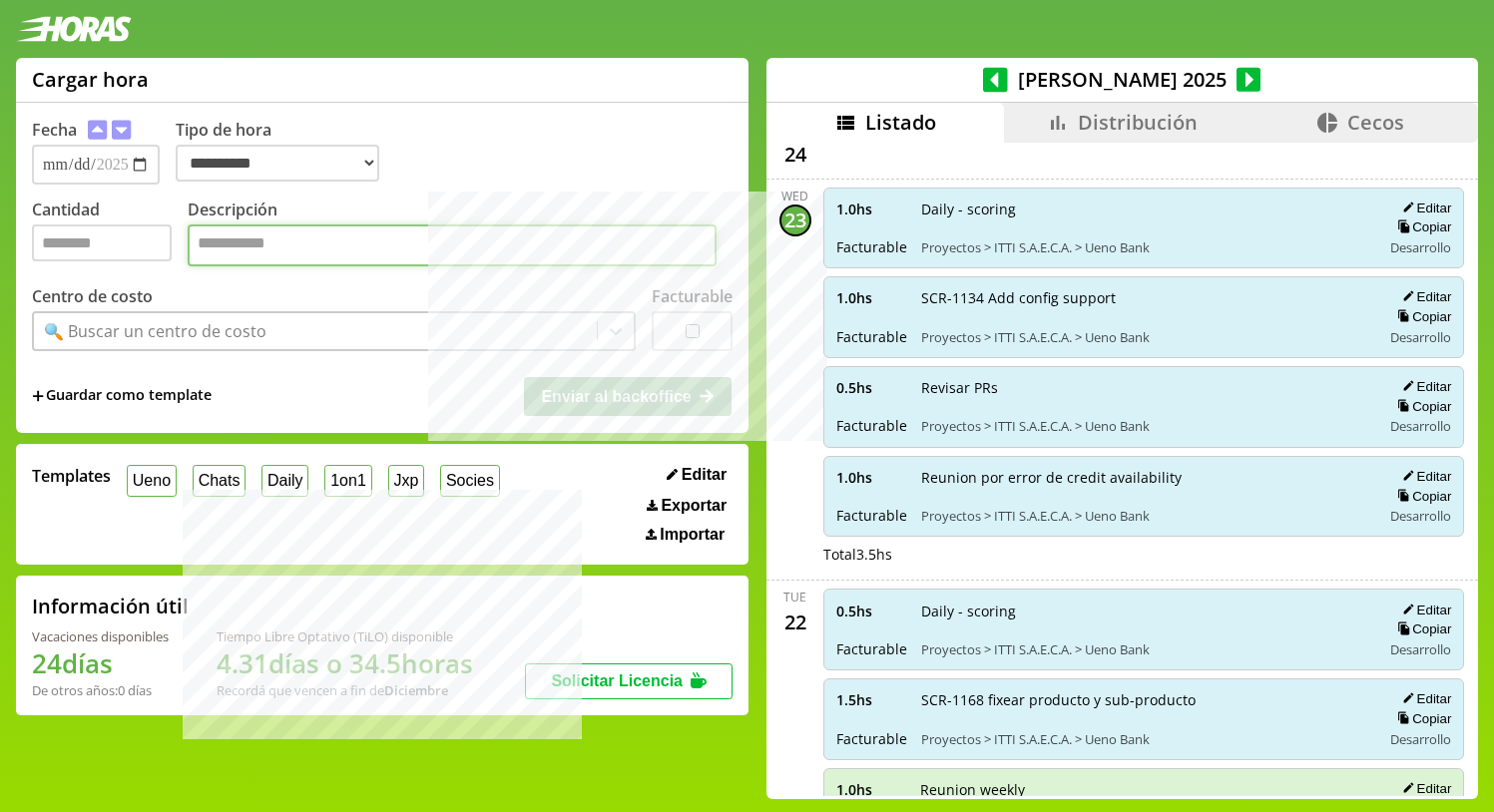 paste on "**********" 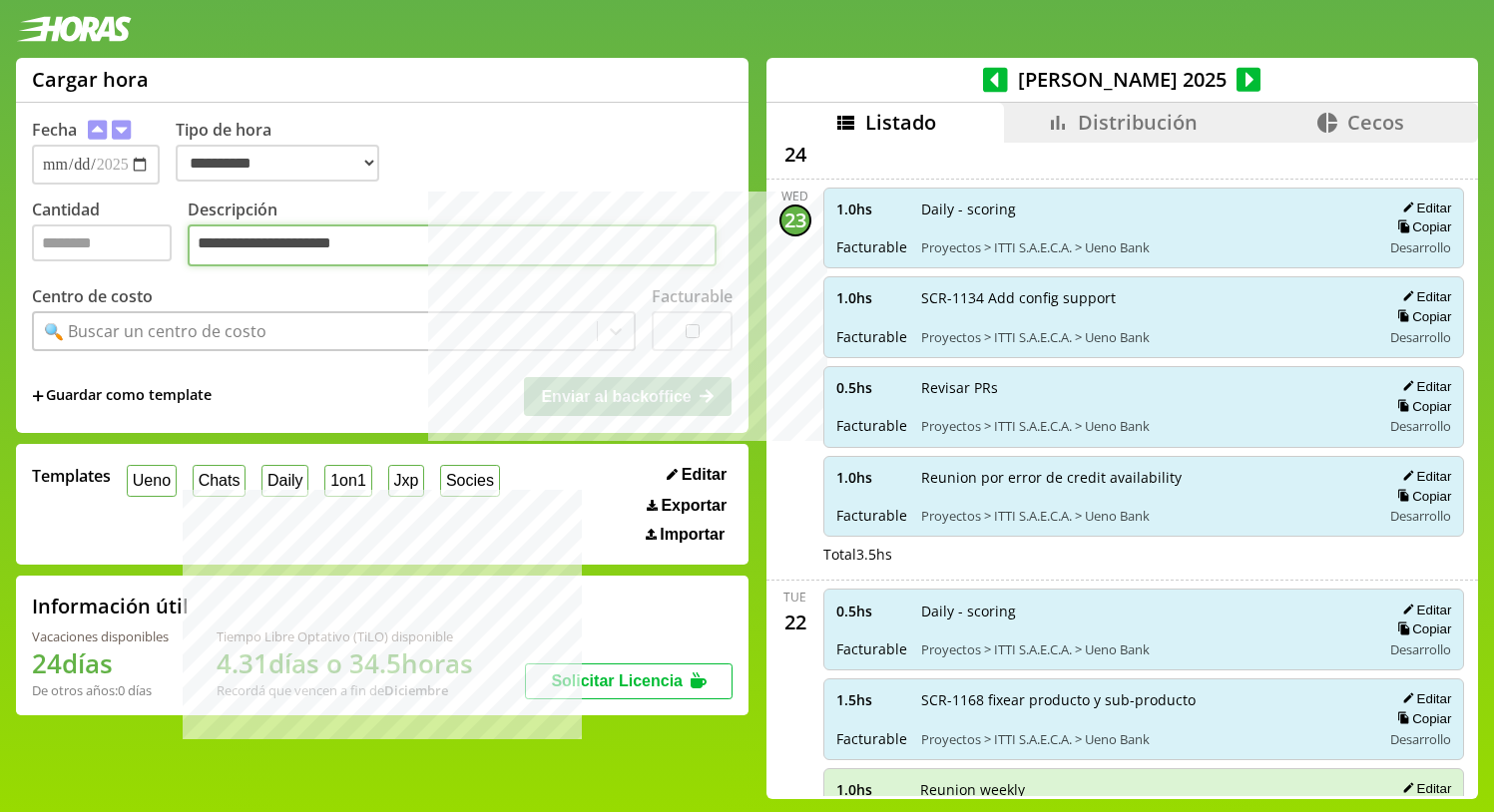 type on "**********" 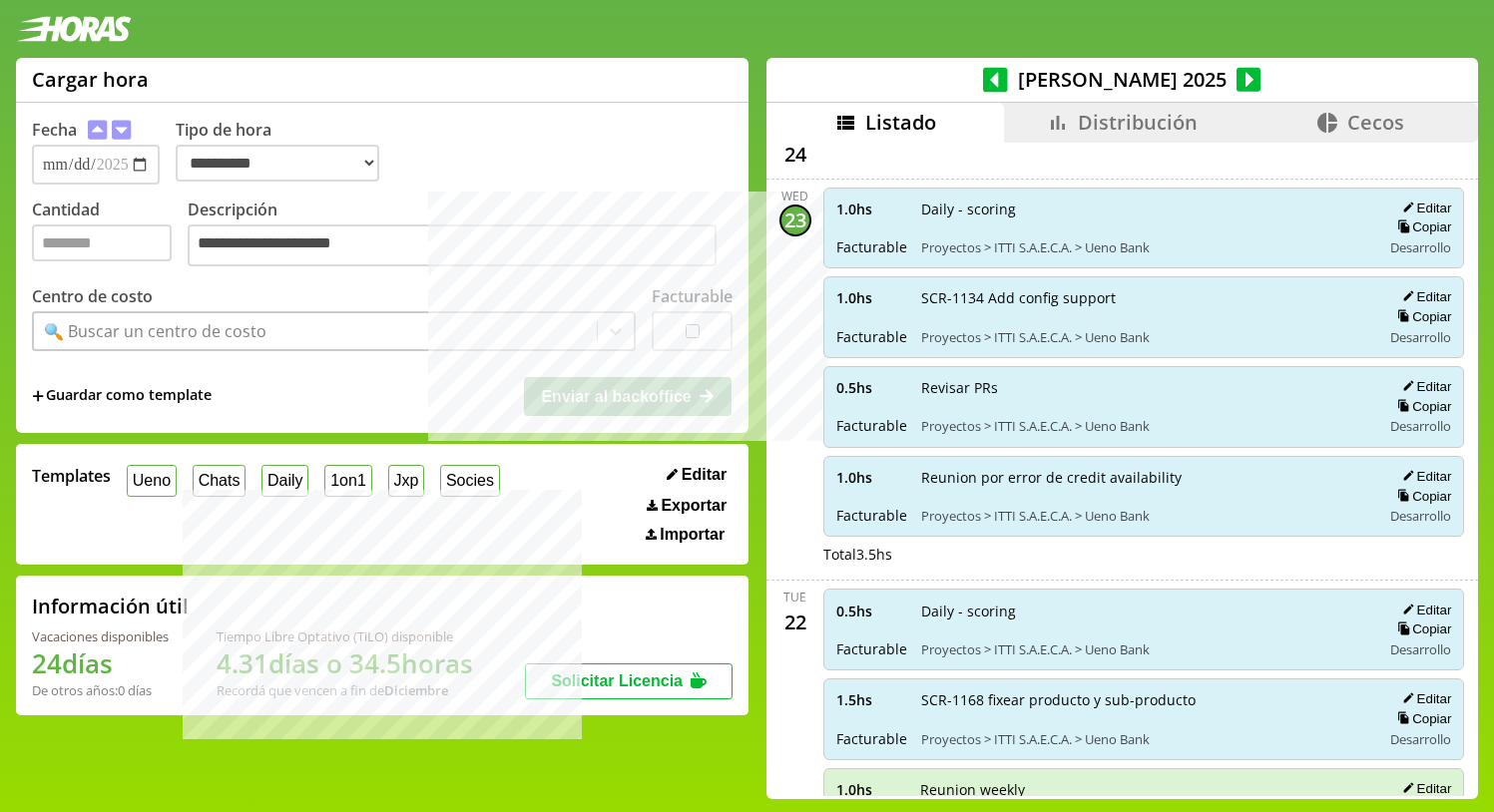 click on "🔍 Buscar un centro de costo" at bounding box center (155, 331) 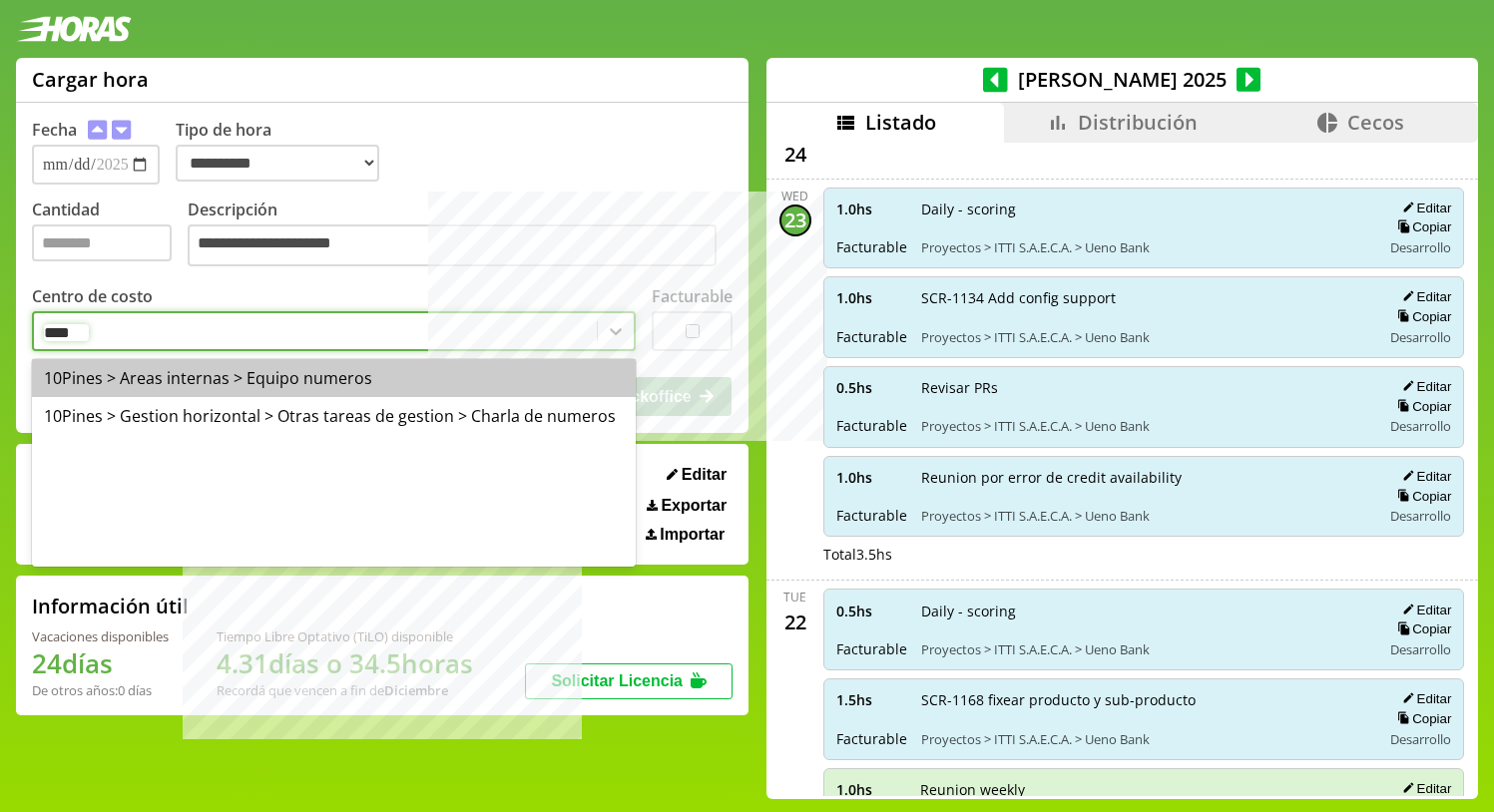 type on "*****" 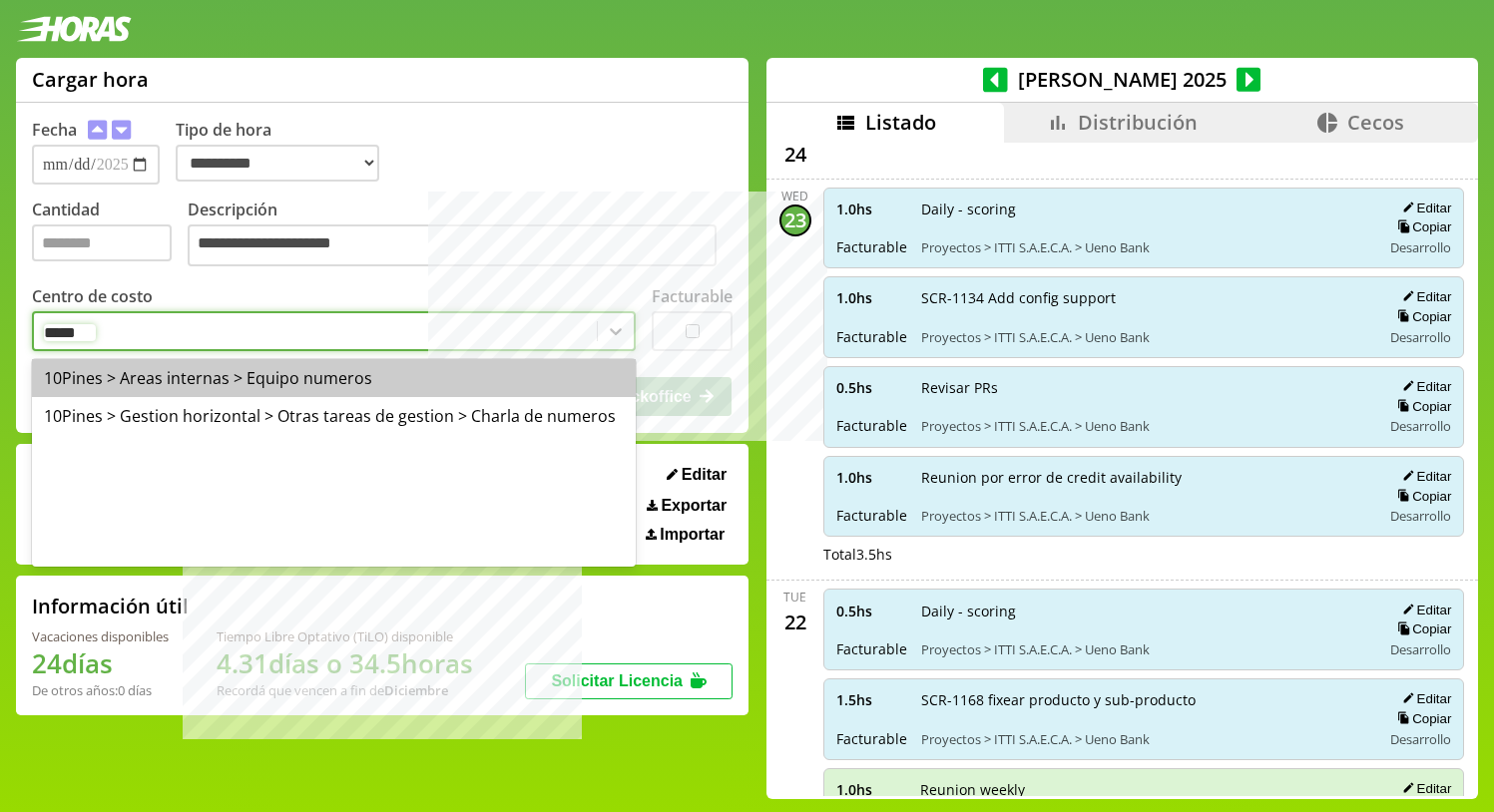 click on "10Pines > Areas internas > Equipo numeros" at bounding box center (333, 378) 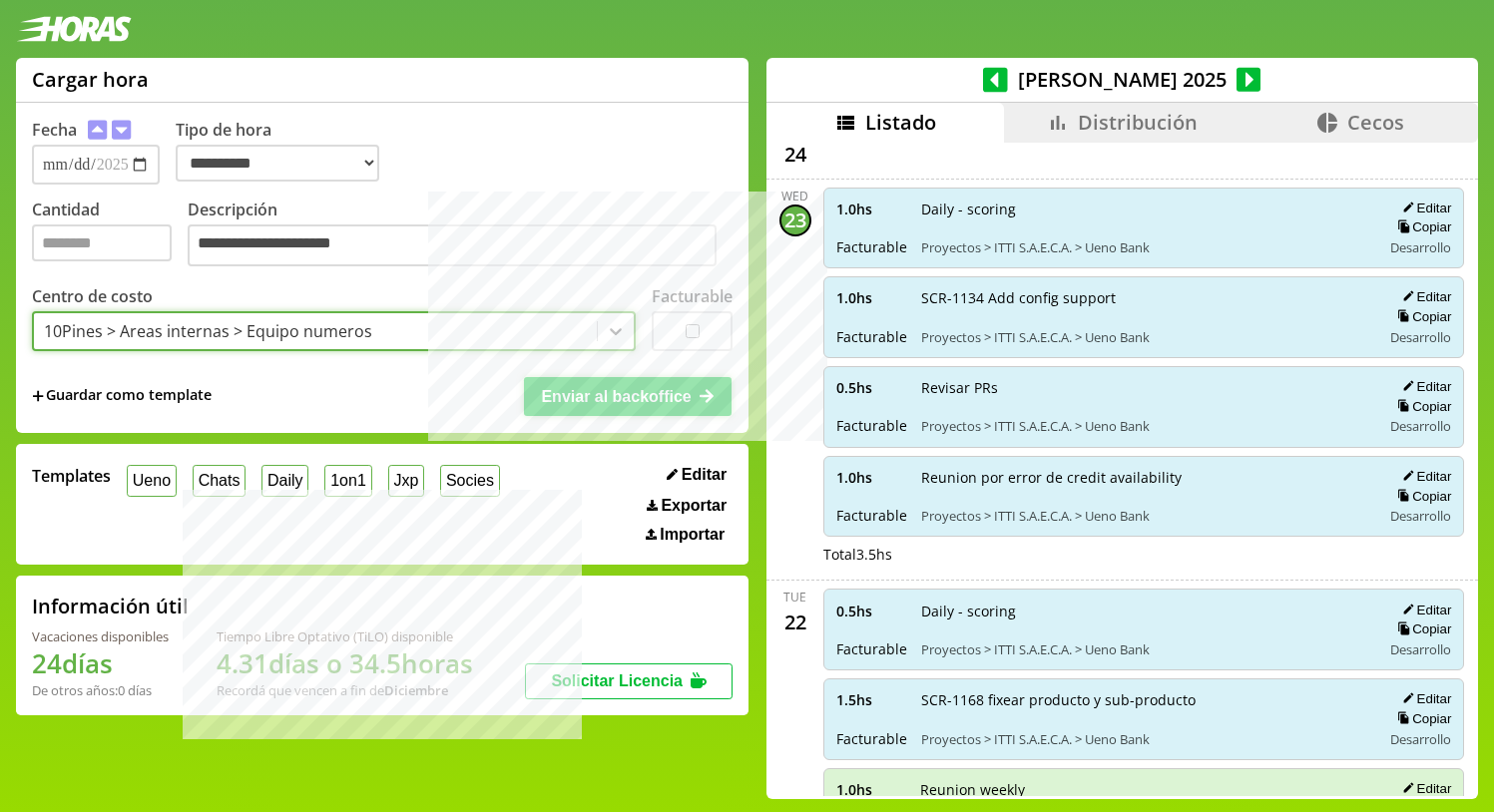 click on "Enviar al backoffice" at bounding box center [616, 396] 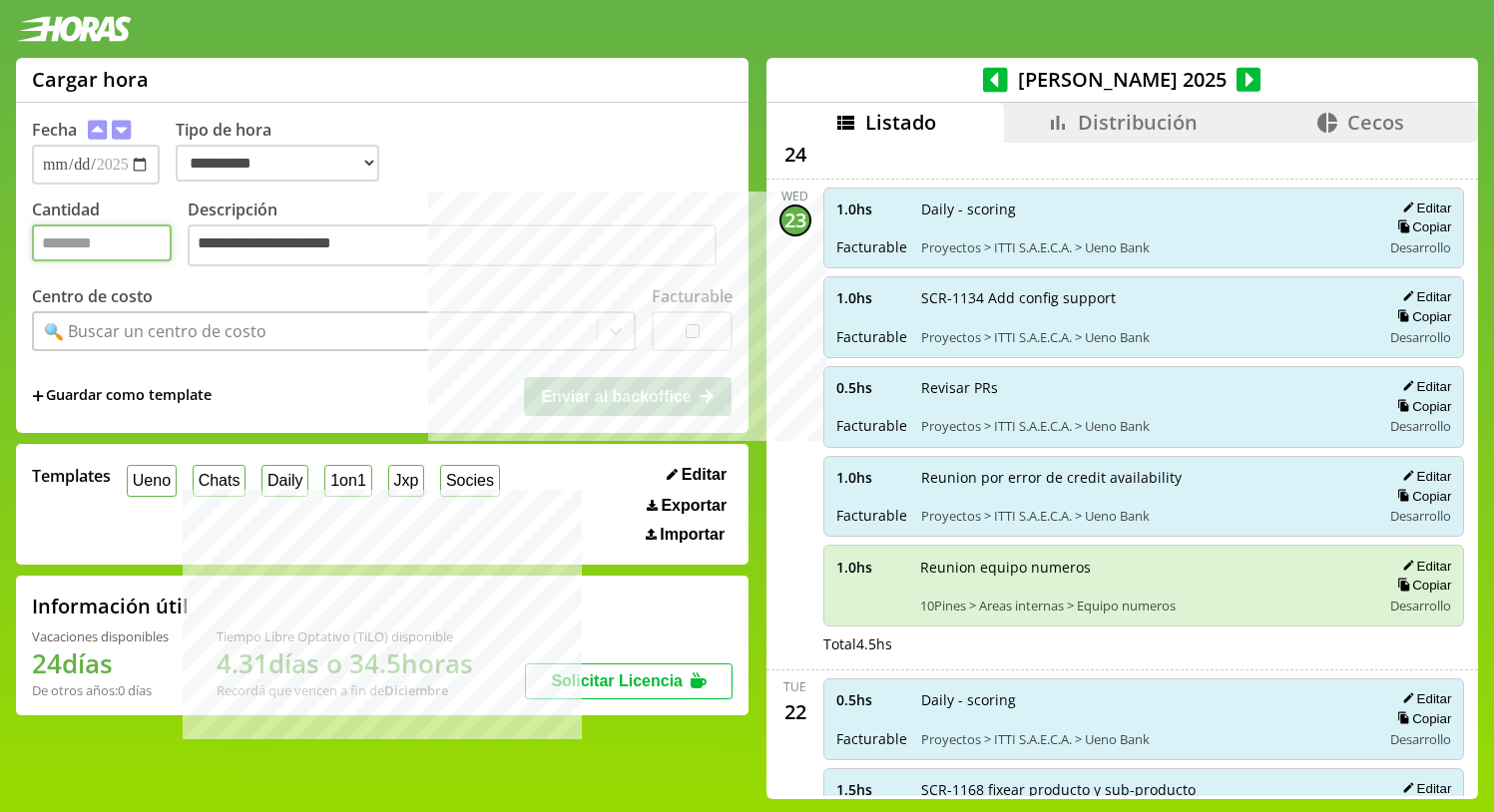click on "Cantidad" at bounding box center [102, 242] 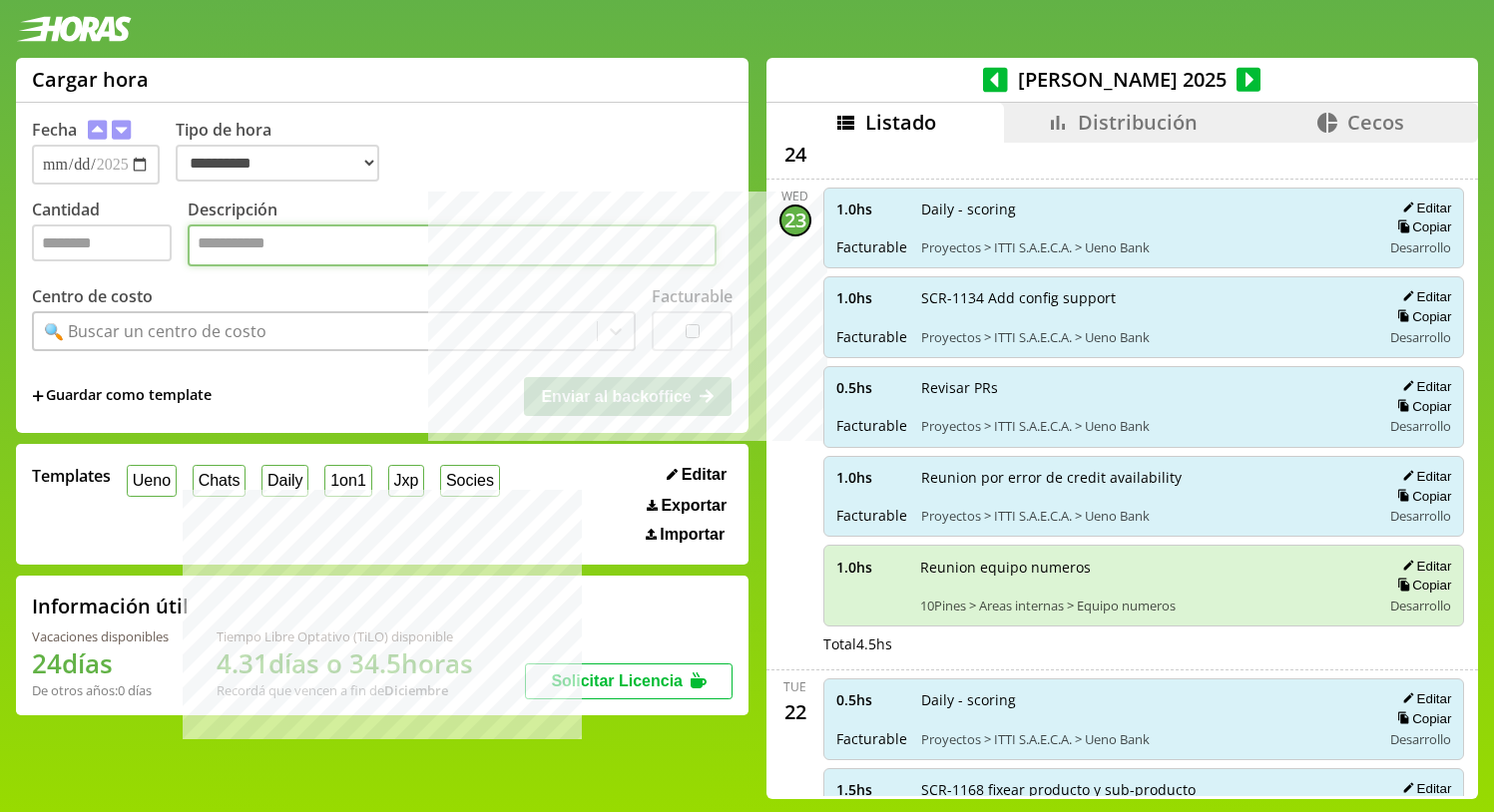 paste on "**********" 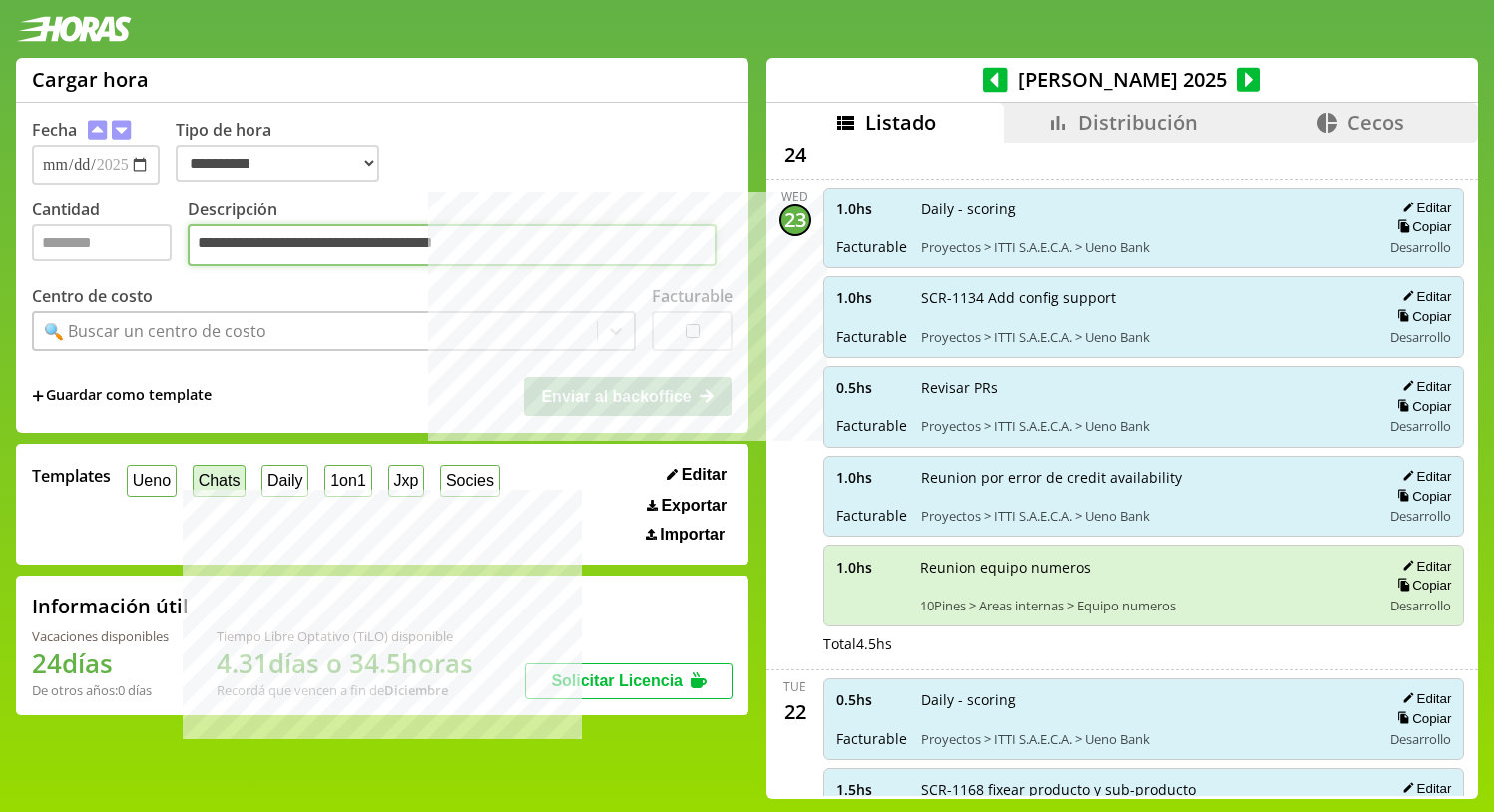 type on "**********" 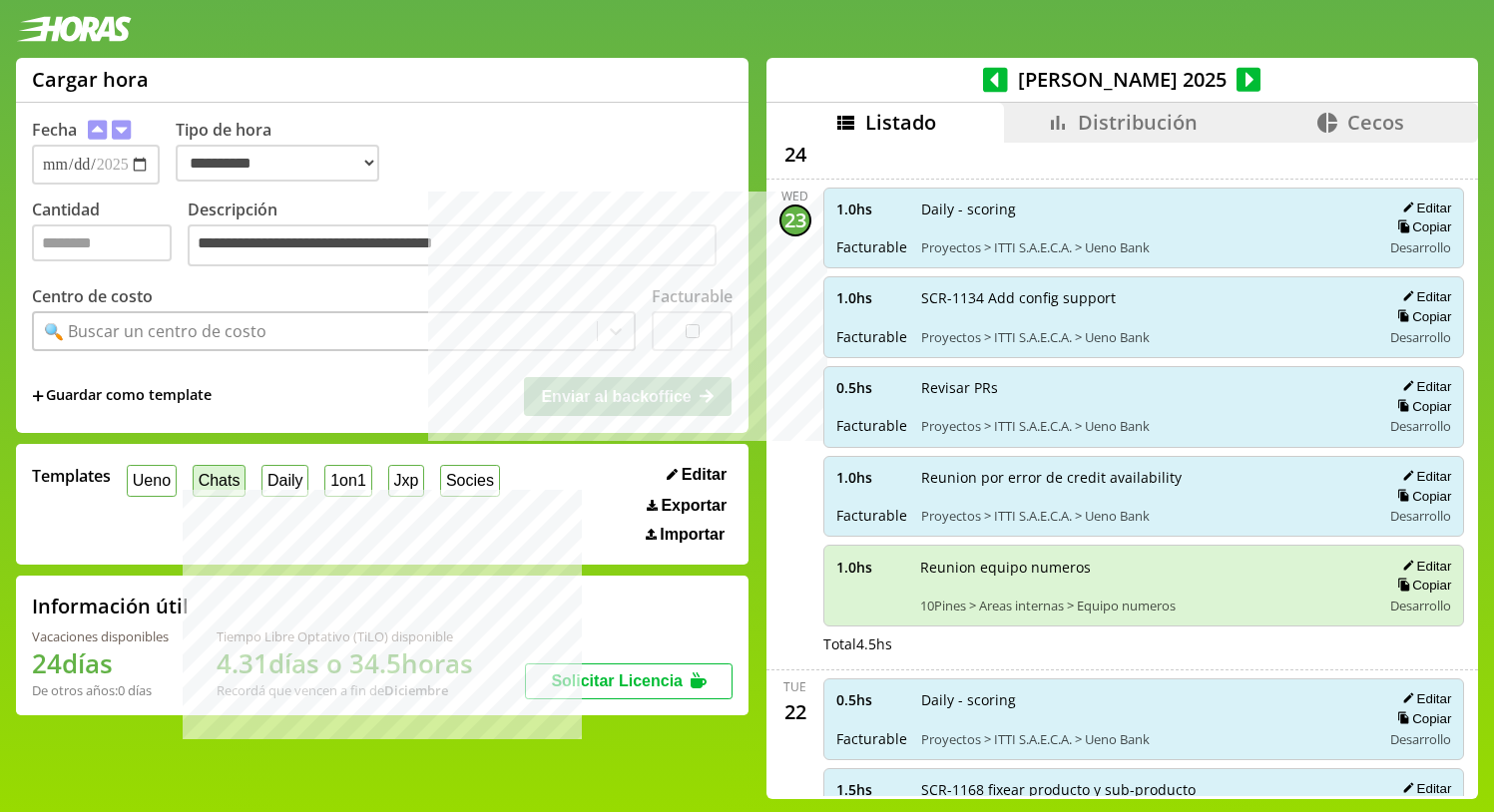 click on "Chats" at bounding box center (219, 480) 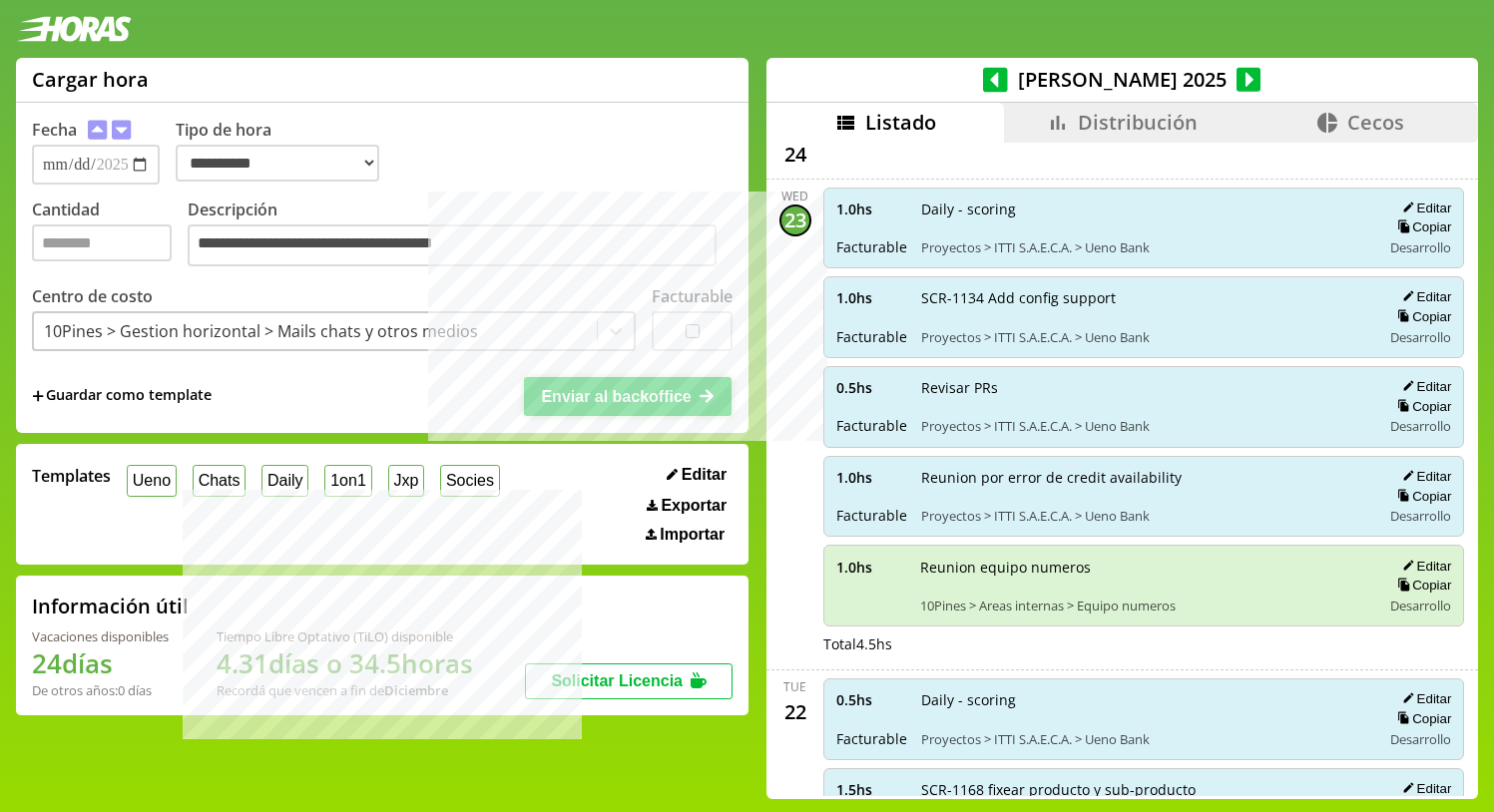 click on "Enviar al backoffice" at bounding box center (628, 396) 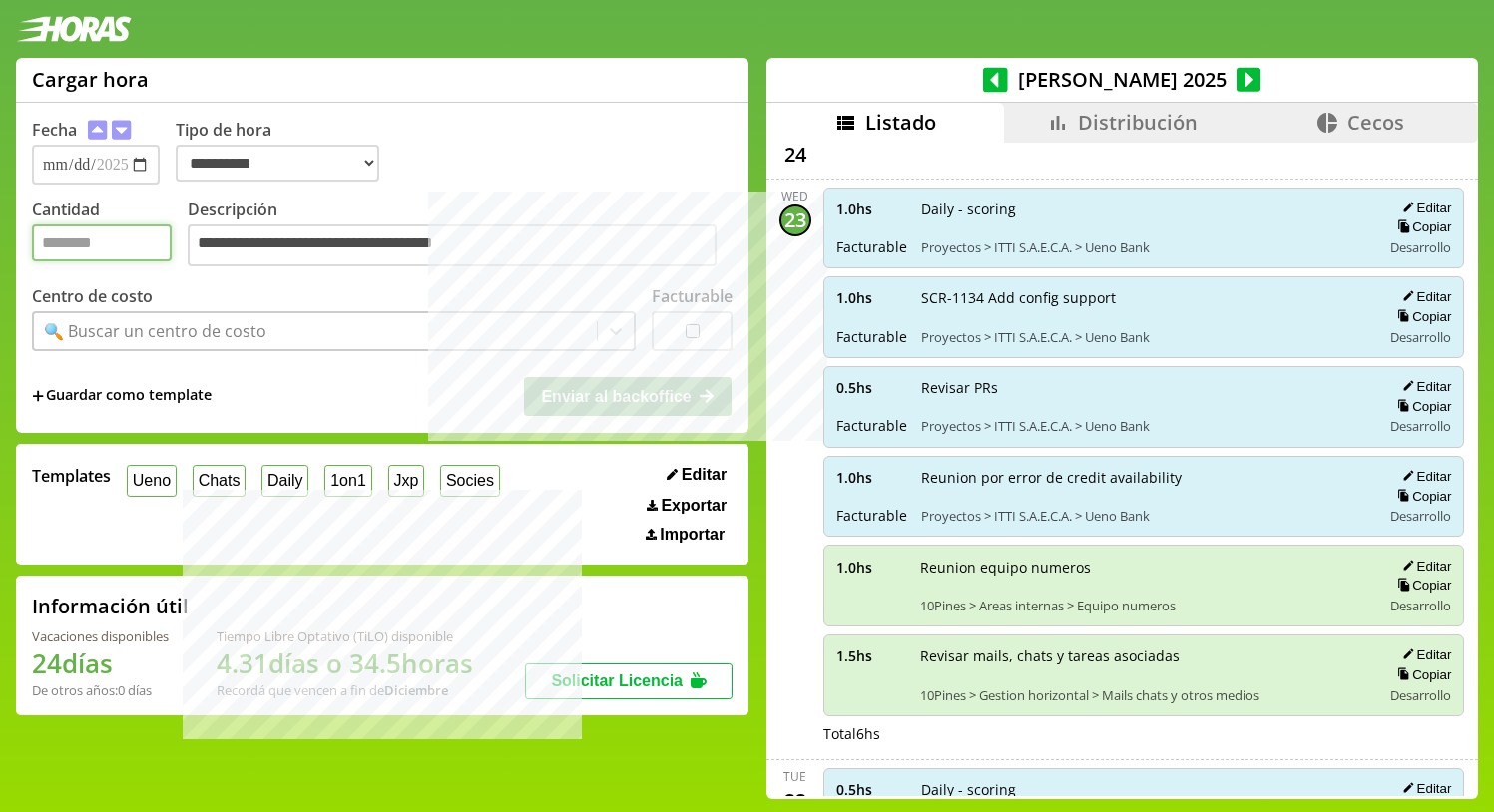 drag, startPoint x: 114, startPoint y: 255, endPoint x: 58, endPoint y: 251, distance: 56.142675 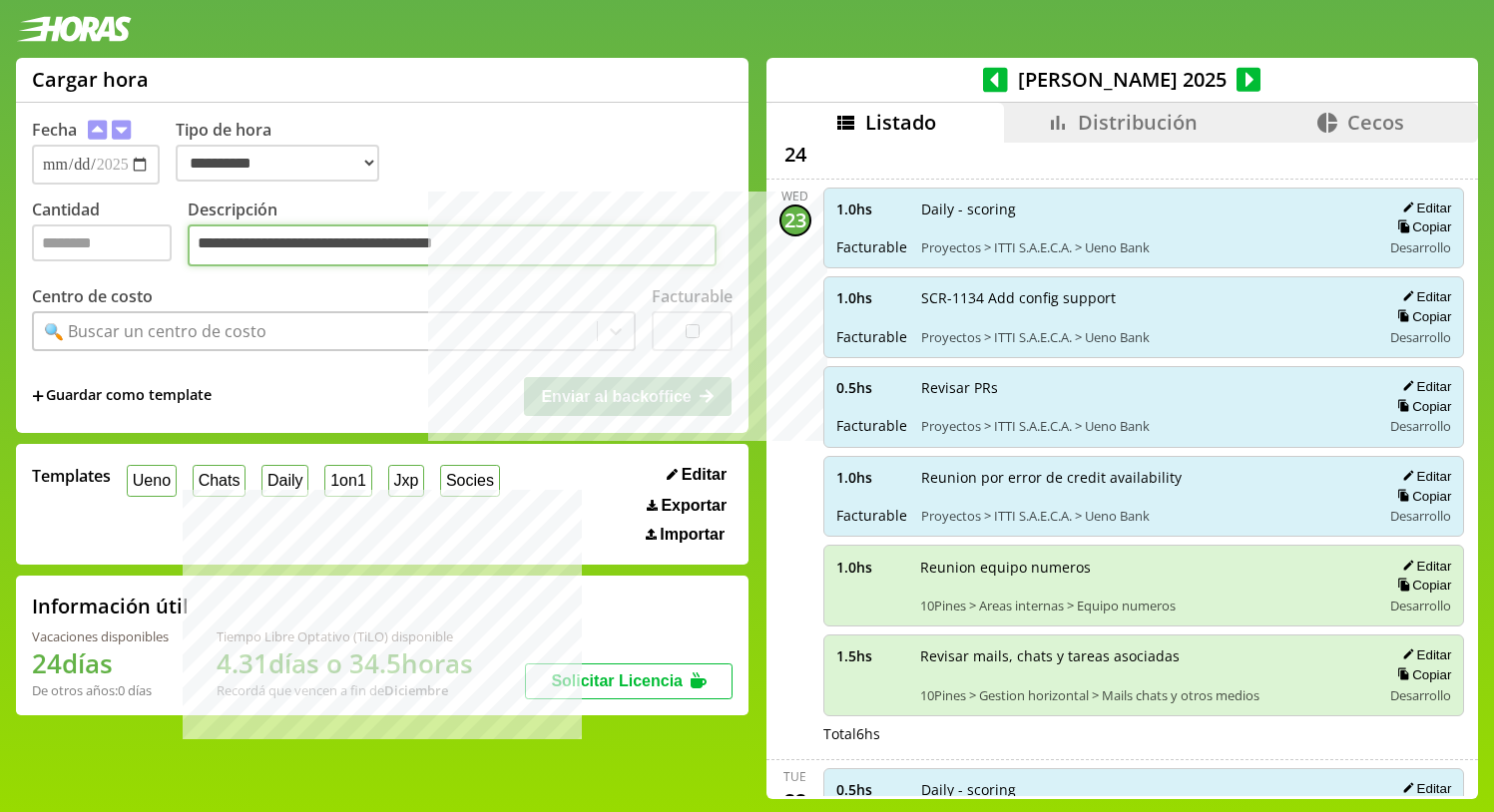 click on "**********" at bounding box center [452, 245] 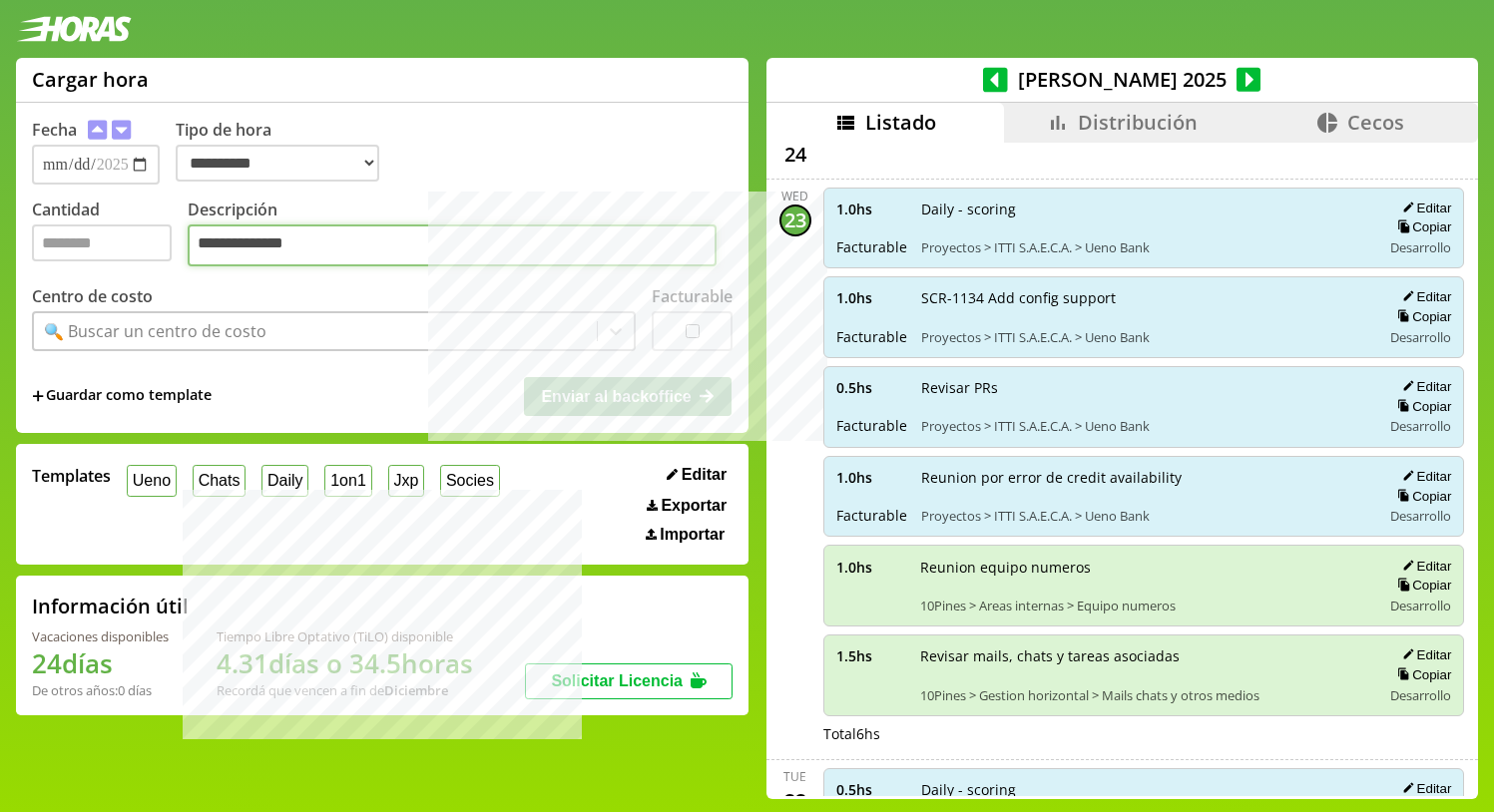 type on "**********" 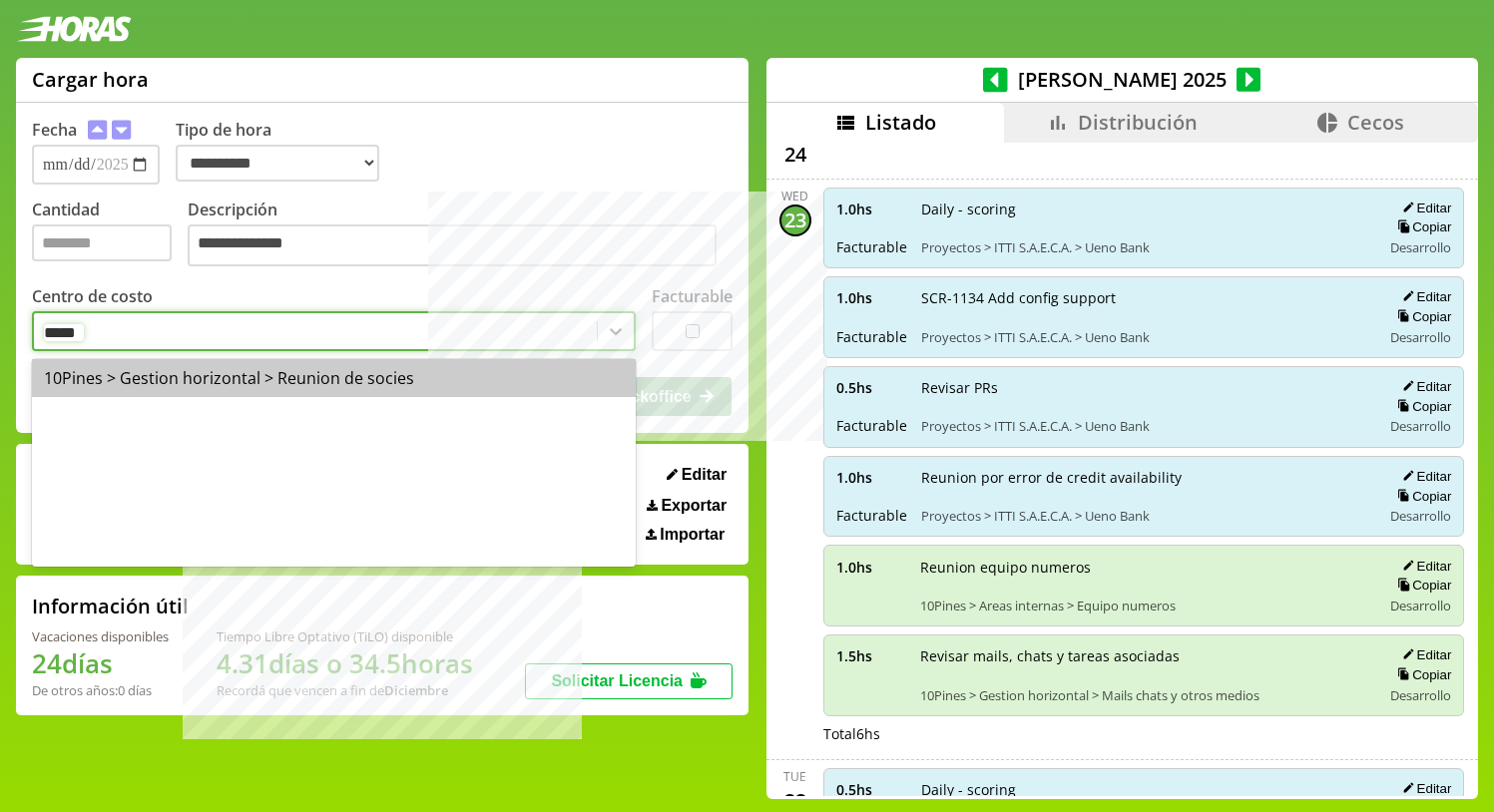 type on "******" 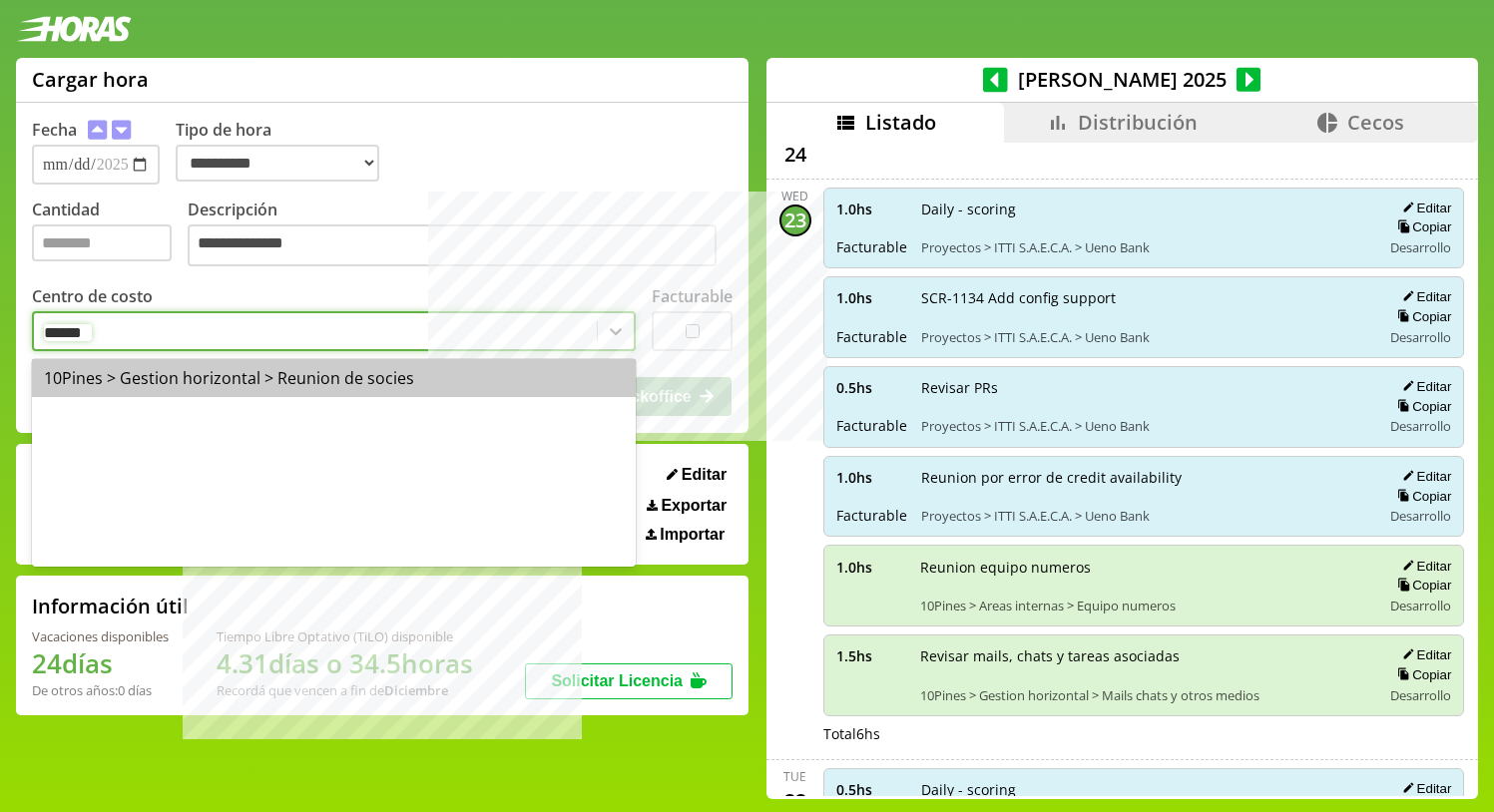 click on "10Pines > Gestion horizontal > Reunion de socies" at bounding box center [333, 378] 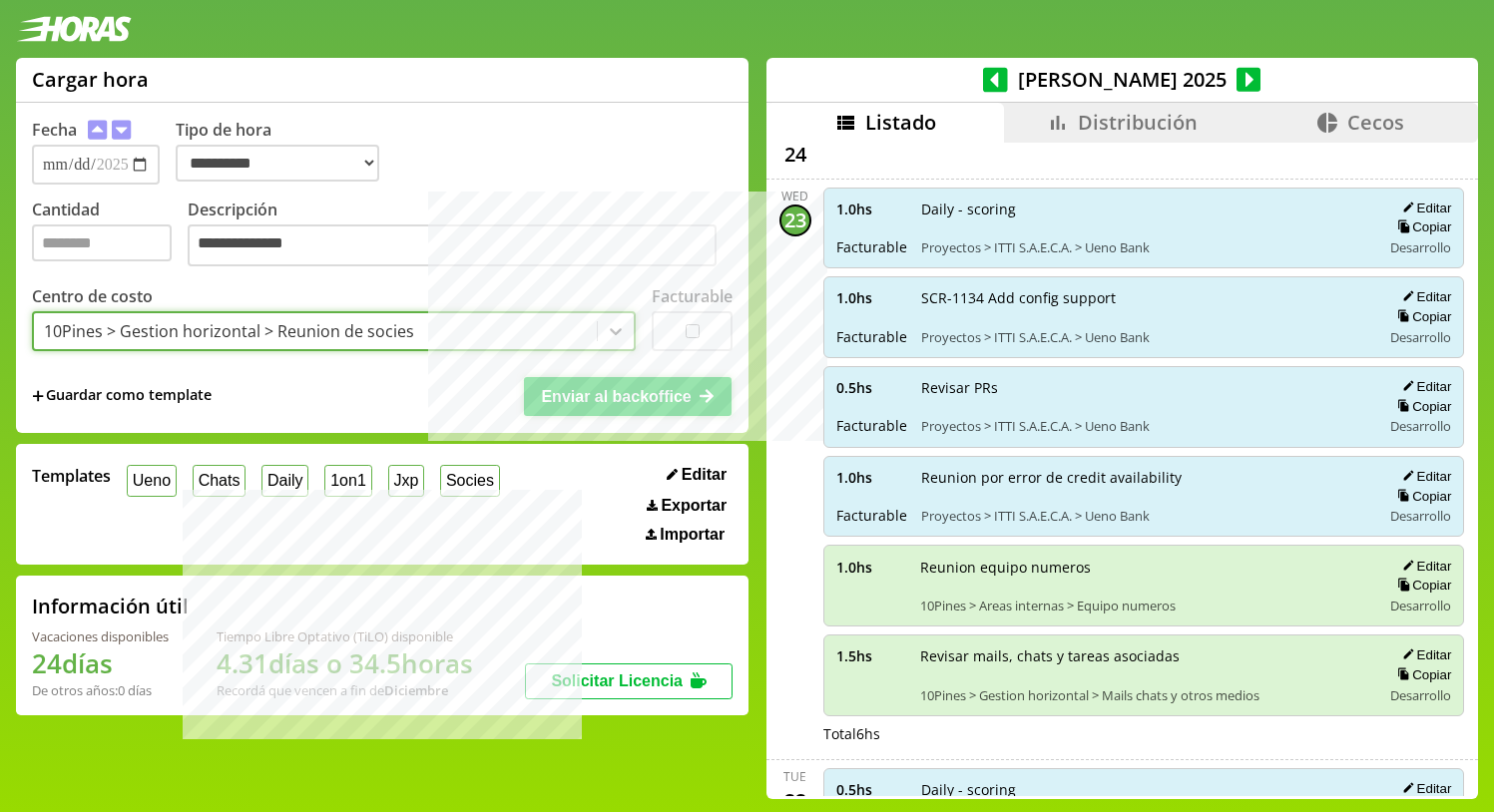 click on "Enviar al backoffice" at bounding box center (616, 396) 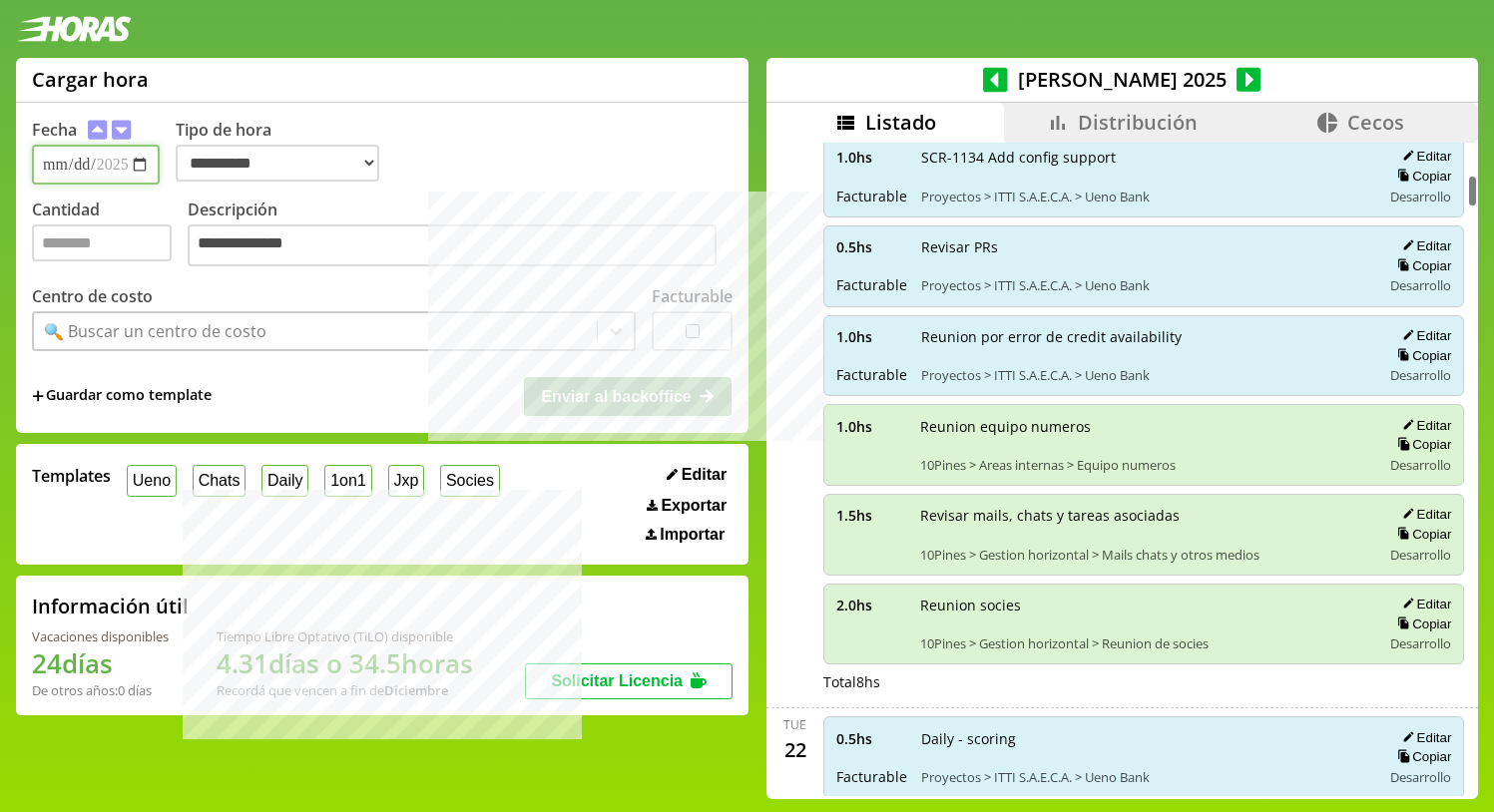 scroll, scrollTop: 624, scrollLeft: 0, axis: vertical 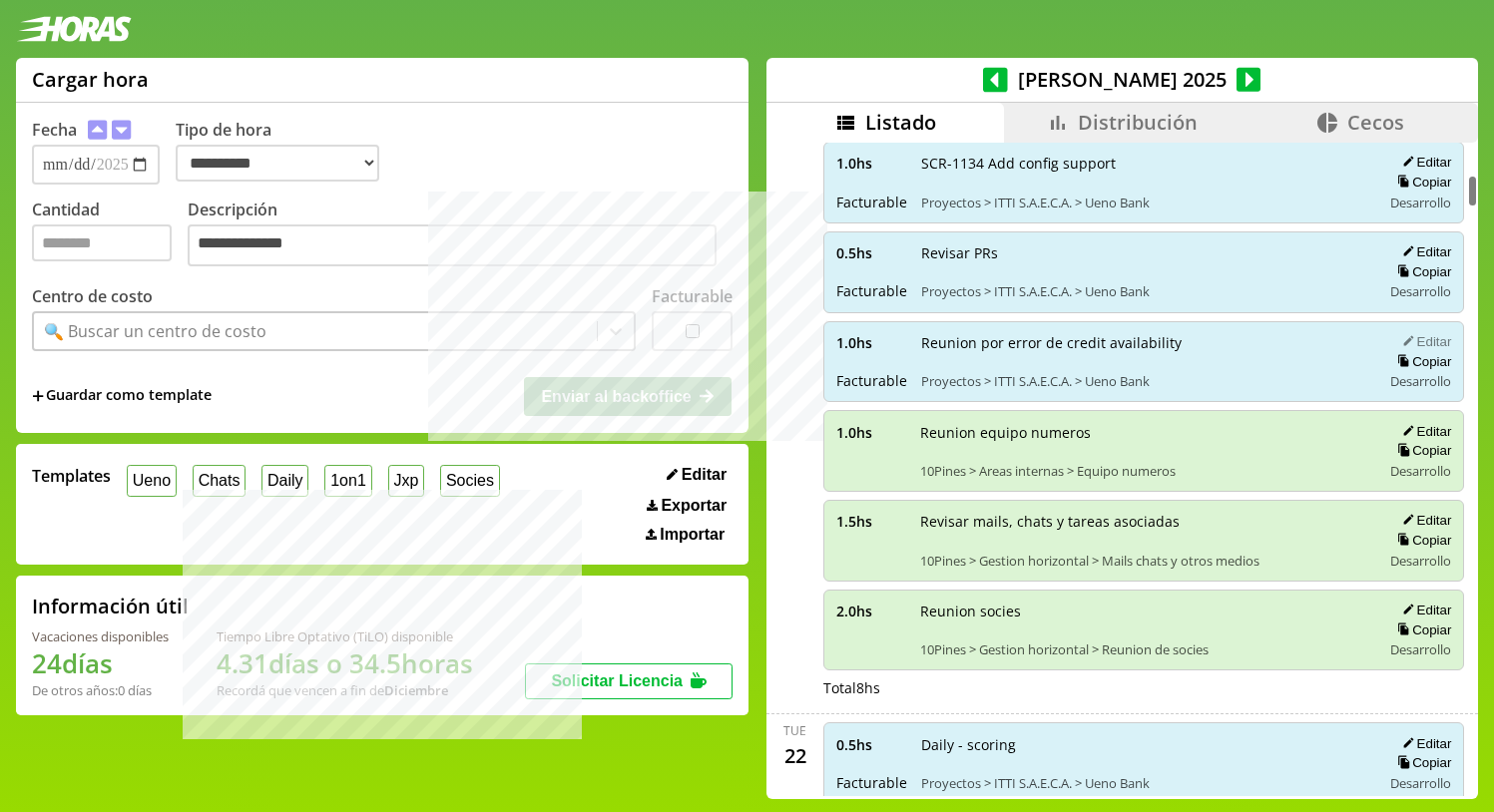 click on "Editar" at bounding box center [1423, 341] 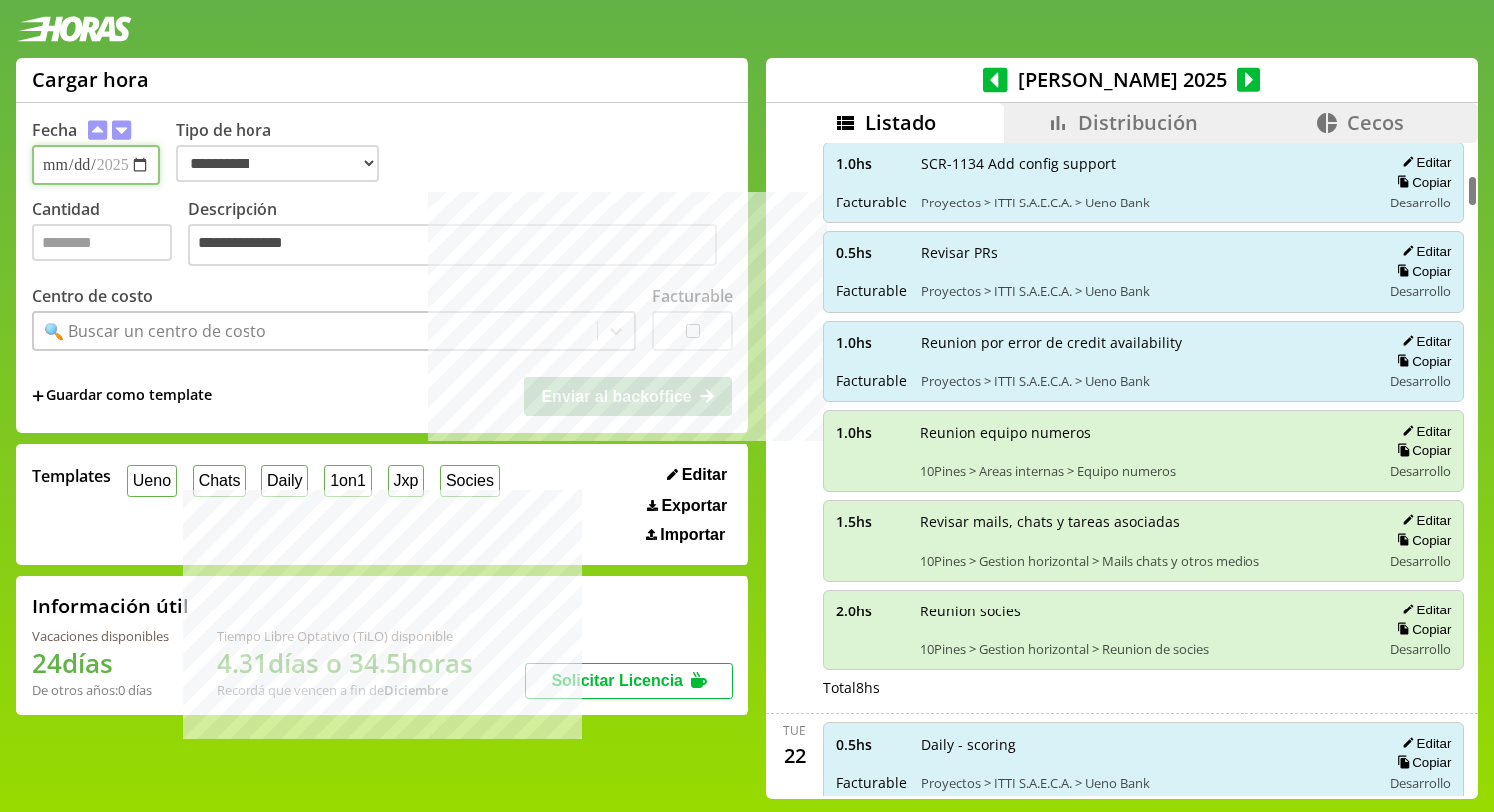type on "*" 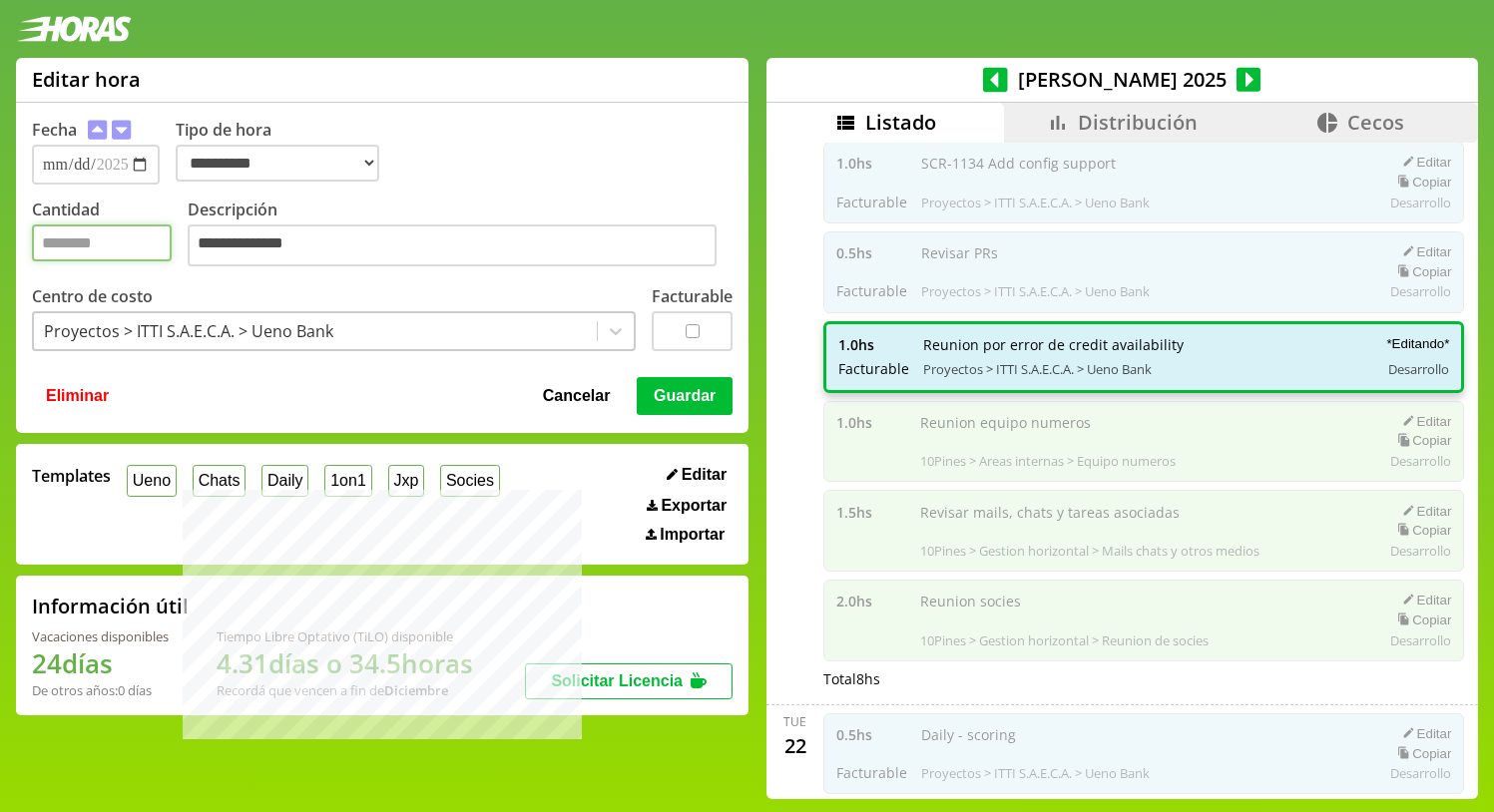 drag, startPoint x: 74, startPoint y: 252, endPoint x: 12, endPoint y: 228, distance: 66.48308 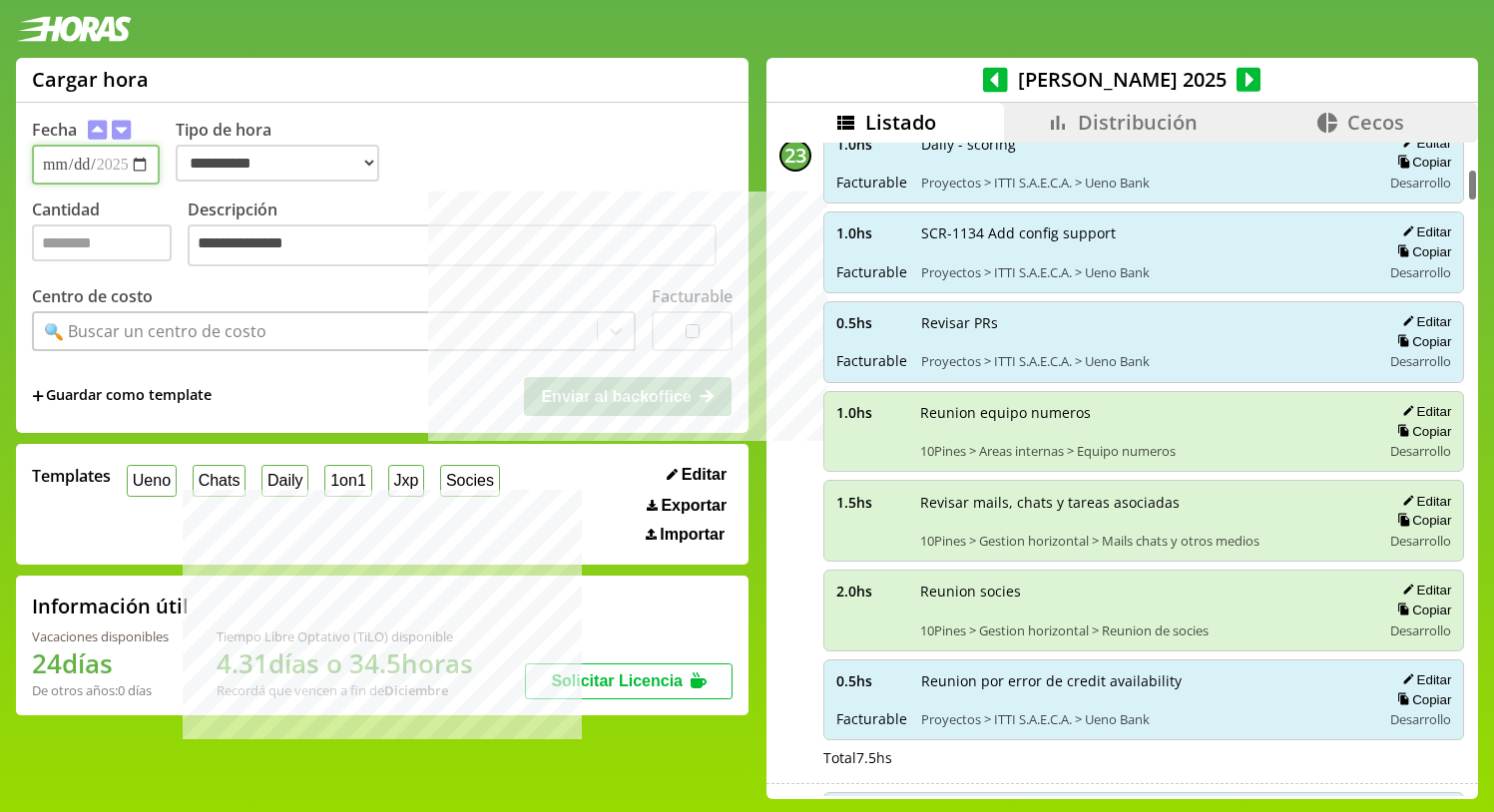 scroll, scrollTop: 558, scrollLeft: 0, axis: vertical 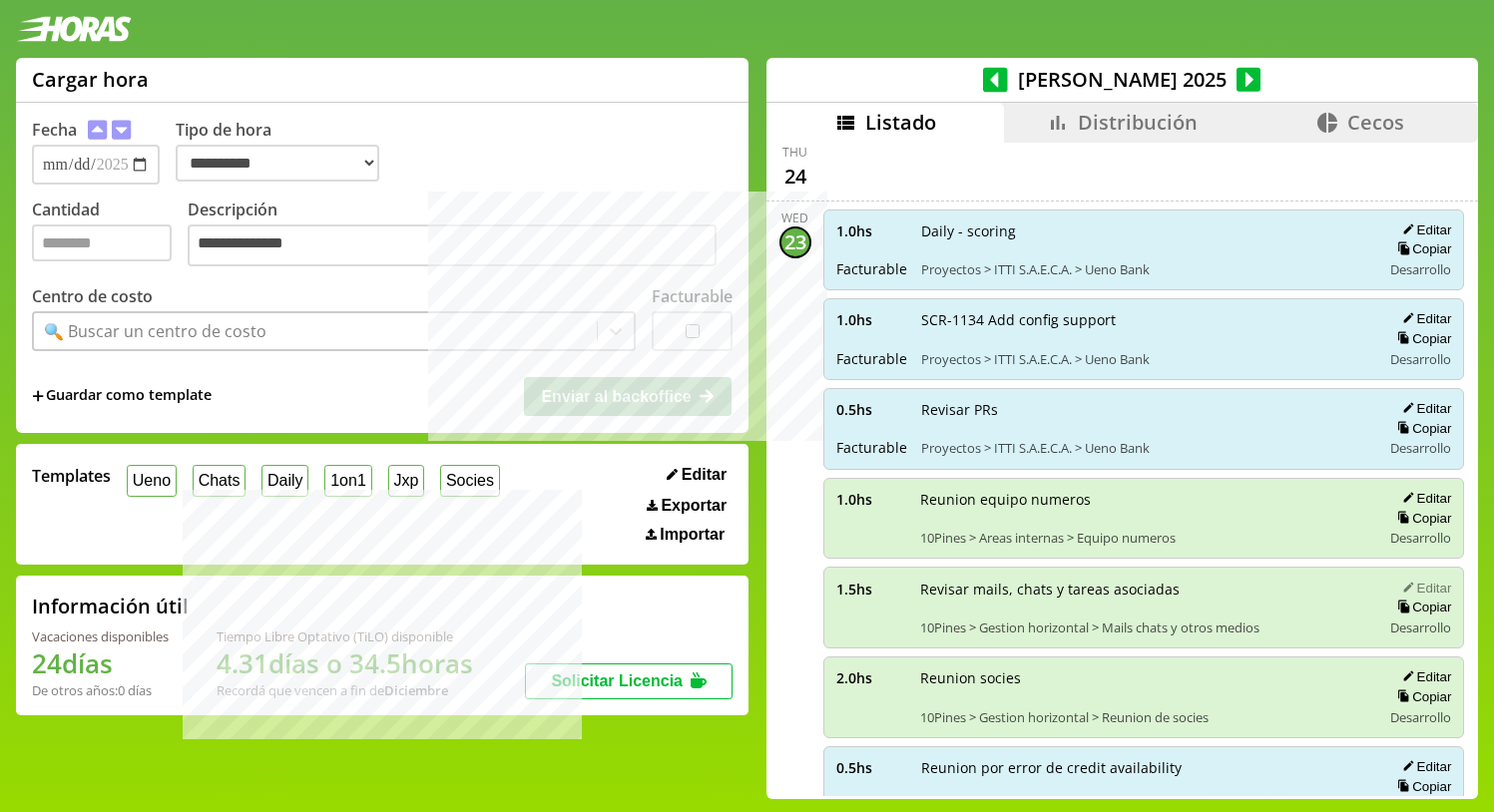 click on "Editar" at bounding box center (1423, 588) 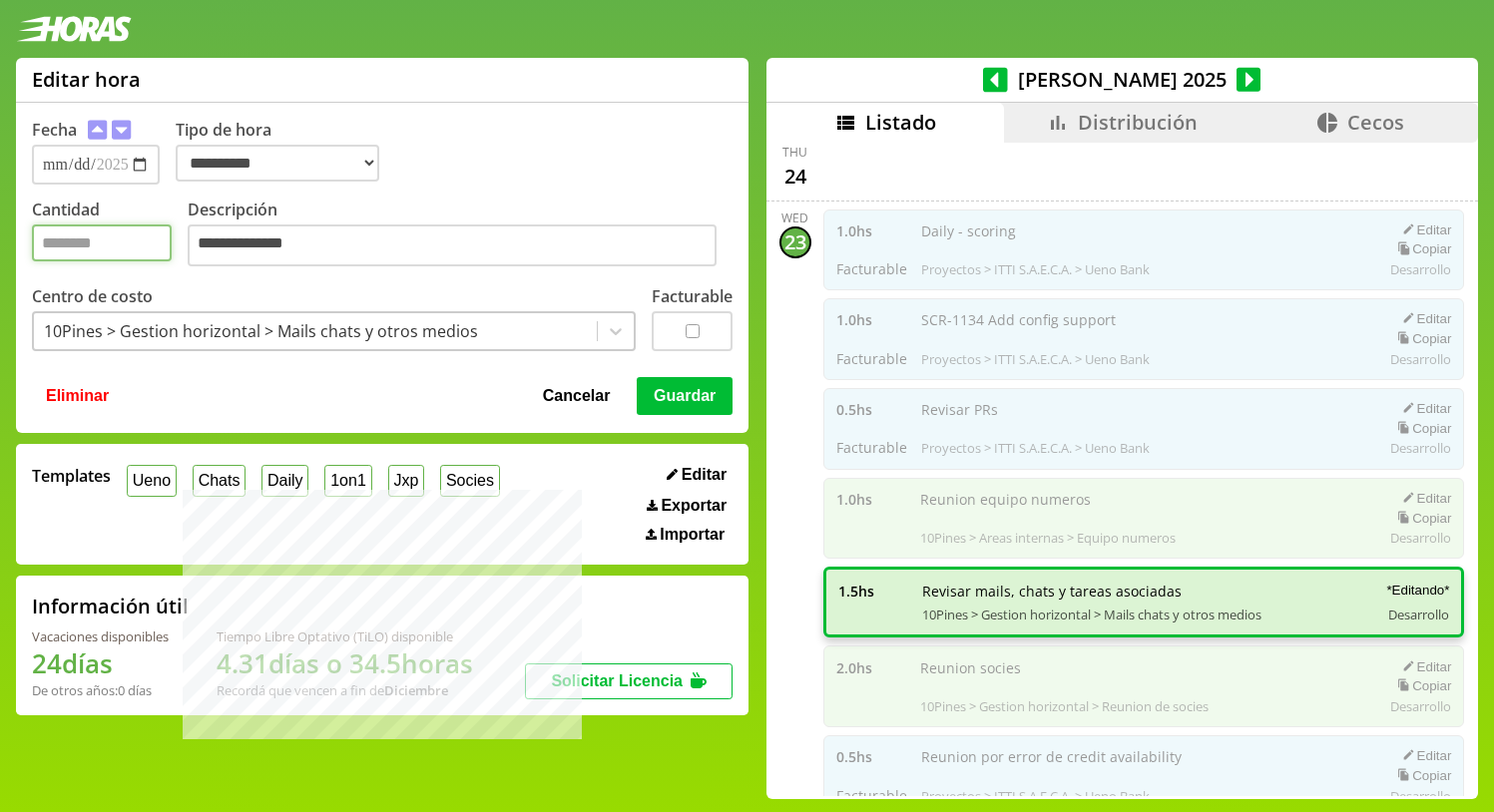 drag, startPoint x: 74, startPoint y: 240, endPoint x: 5, endPoint y: 234, distance: 69.260378 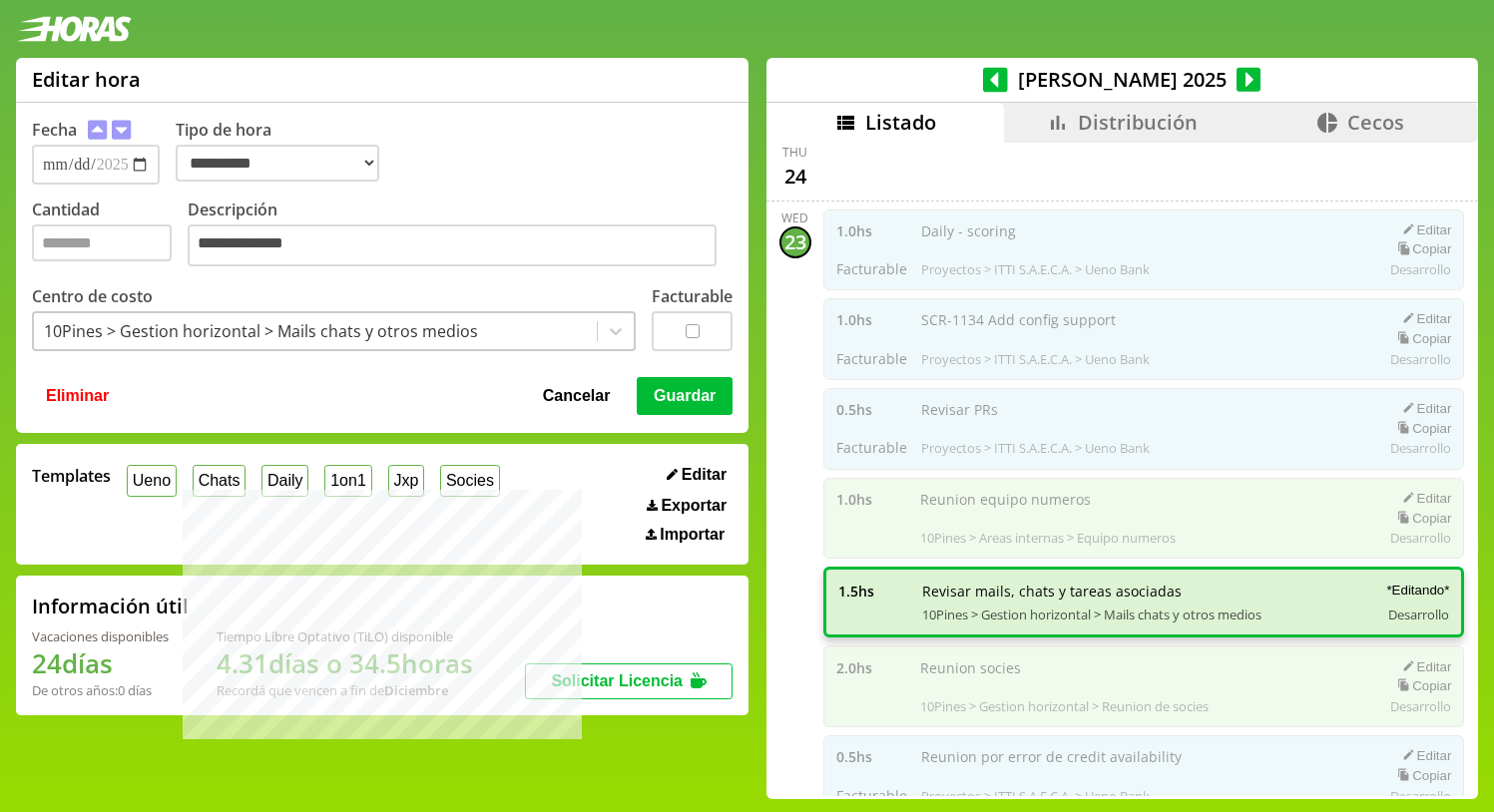 click on "Guardar" at bounding box center (685, 396) 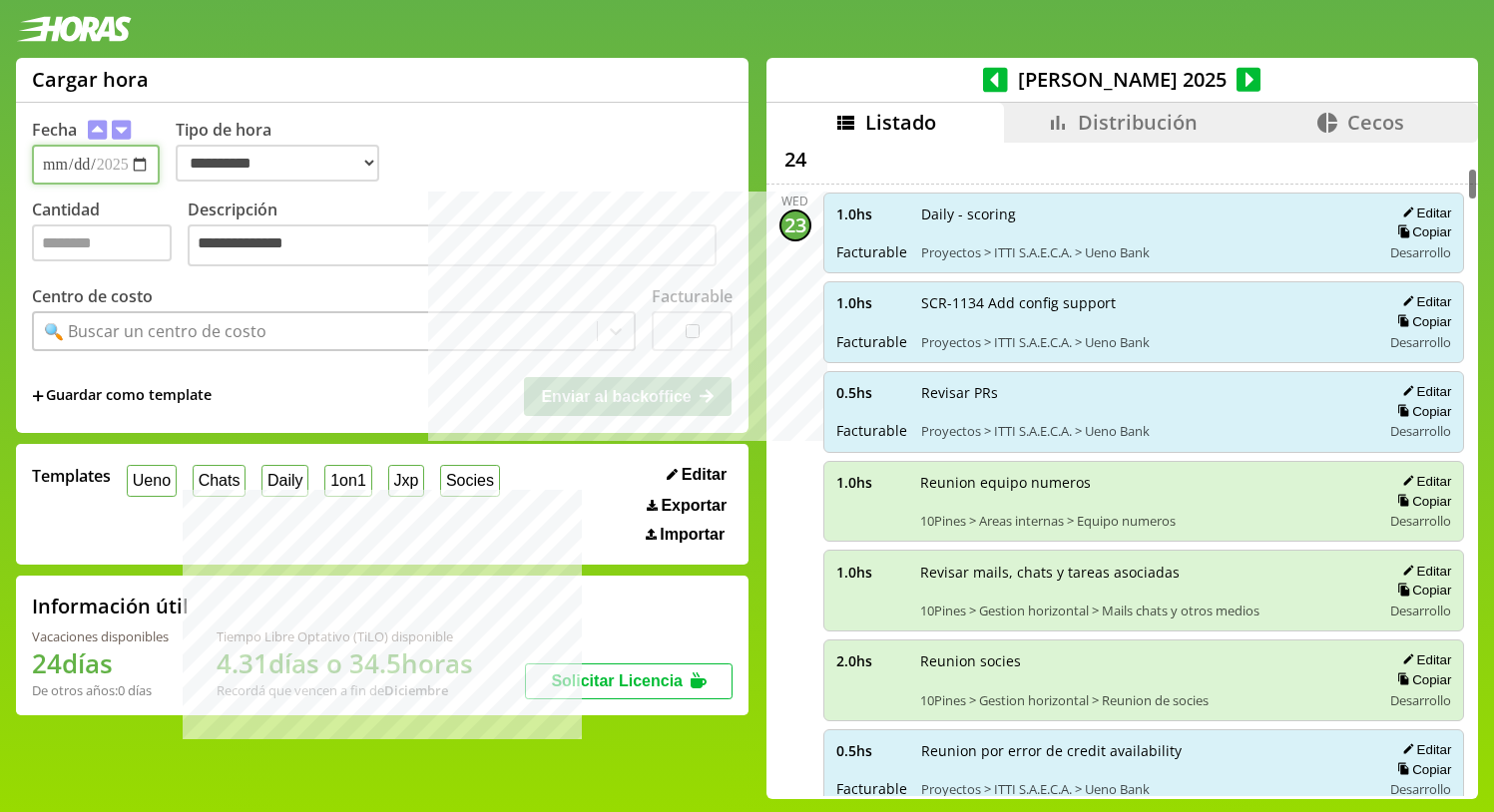 scroll, scrollTop: 513, scrollLeft: 0, axis: vertical 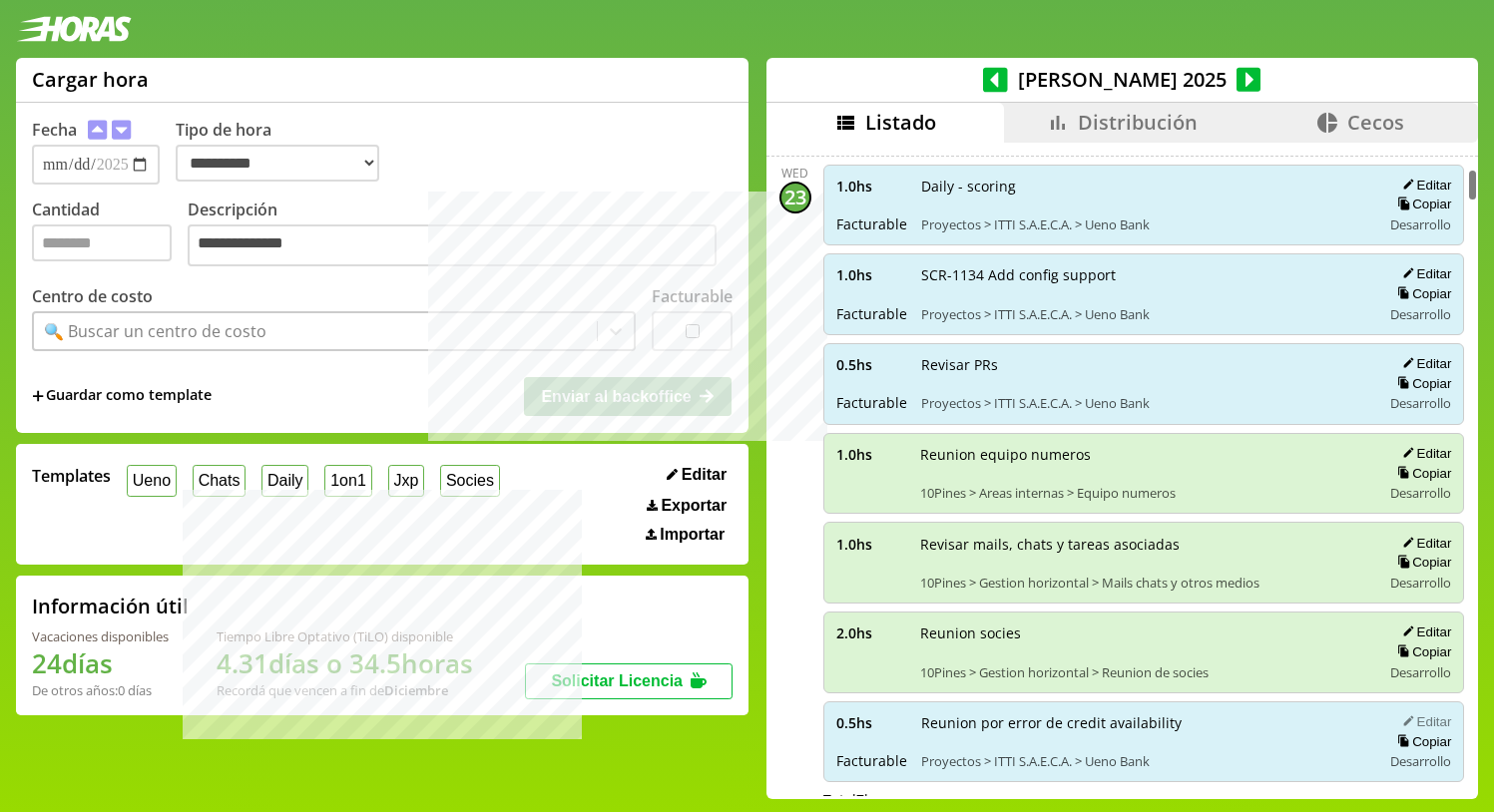 click on "Editar" at bounding box center [1423, 721] 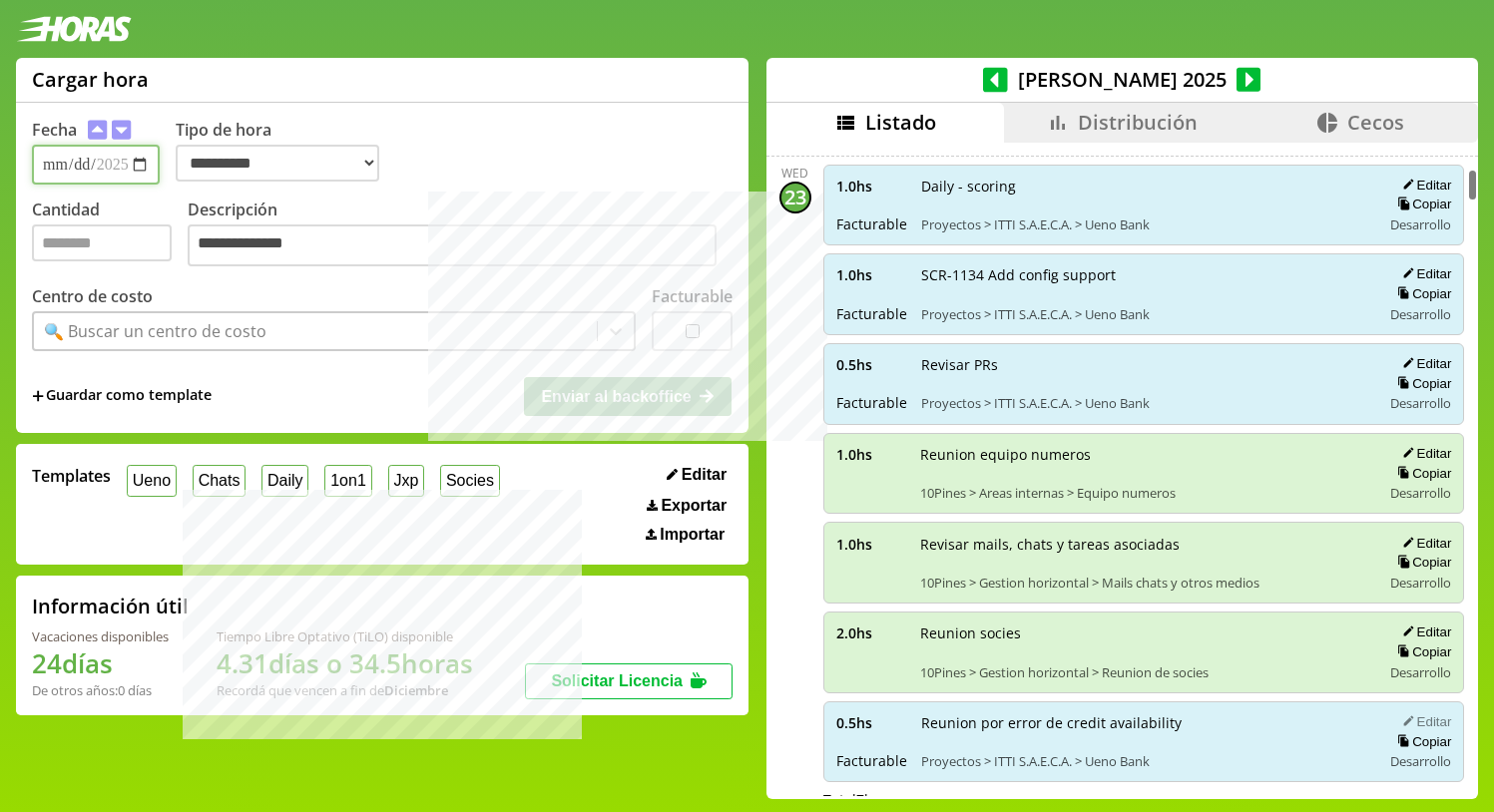 type on "***" 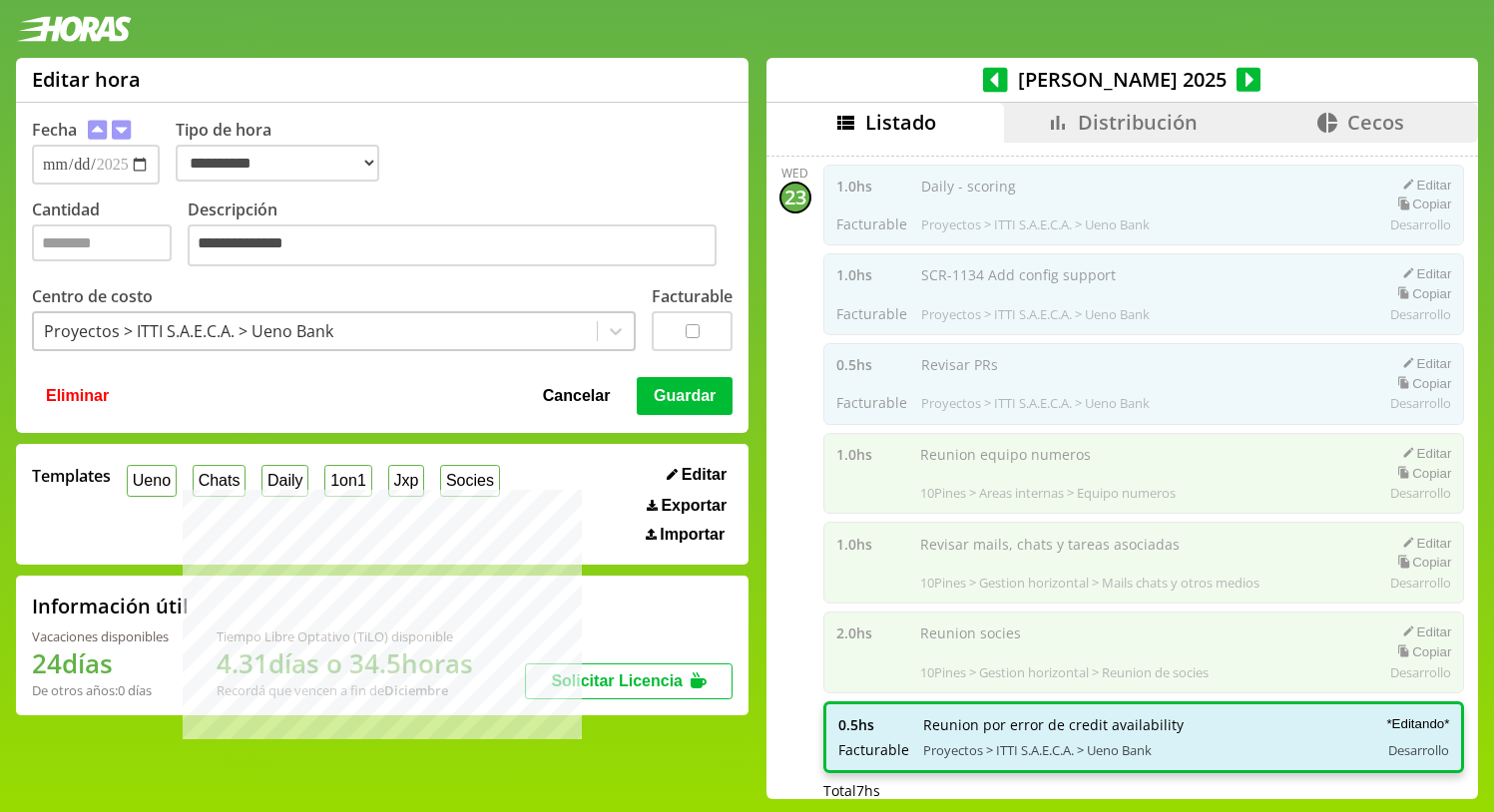 click on "1.0  hs  Facturable Daily - scoring Proyectos > ITTI S.A.E.C.A. > Ueno Bank Editar Copiar Desarrollo 1.0  hs  Facturable SCR-1134 Add config support Proyectos > ITTI S.A.E.C.A. > Ueno Bank Editar Copiar Desarrollo 0.5  hs  Facturable Revisar PRs Proyectos > ITTI S.A.E.C.A. > Ueno Bank Editar Copiar Desarrollo 1.0  hs  Reunion equipo numeros 10Pines > Areas internas > Equipo numeros Editar Copiar Desarrollo 1.0  hs  Revisar mails, chats y tareas asociadas 10Pines > Gestion horizontal > Mails chats y otros medios  Editar Copiar Desarrollo 2.0  hs  Reunion socies 10Pines > Gestion horizontal > Reunion de socies Editar Copiar Desarrollo 0.5  hs  Facturable Reunion por error de credit availability Proyectos > ITTI S.A.E.C.A. > Ueno Bank *Editando* Desarrollo Total  7 hs" at bounding box center [1144, 486] 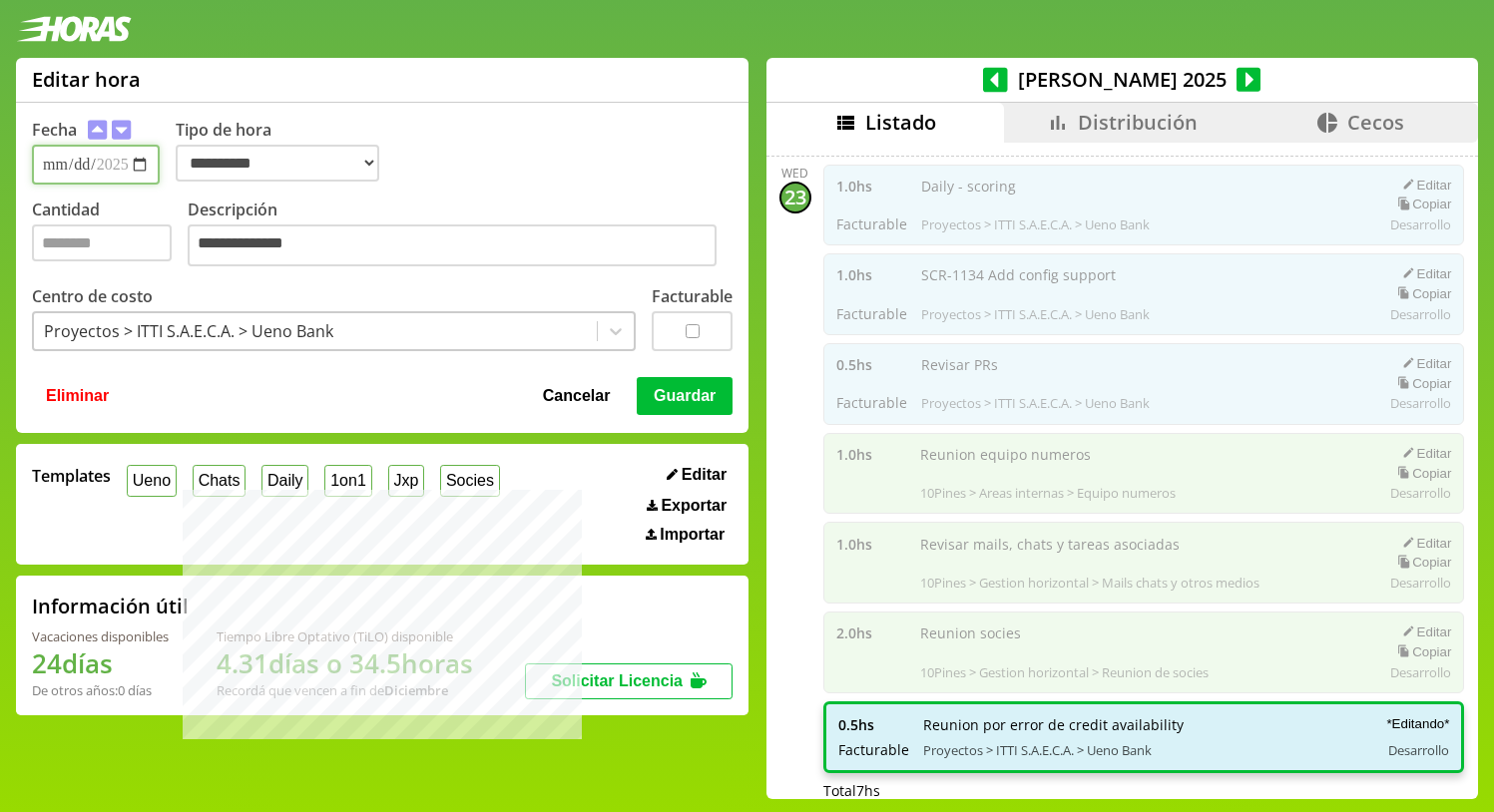 type 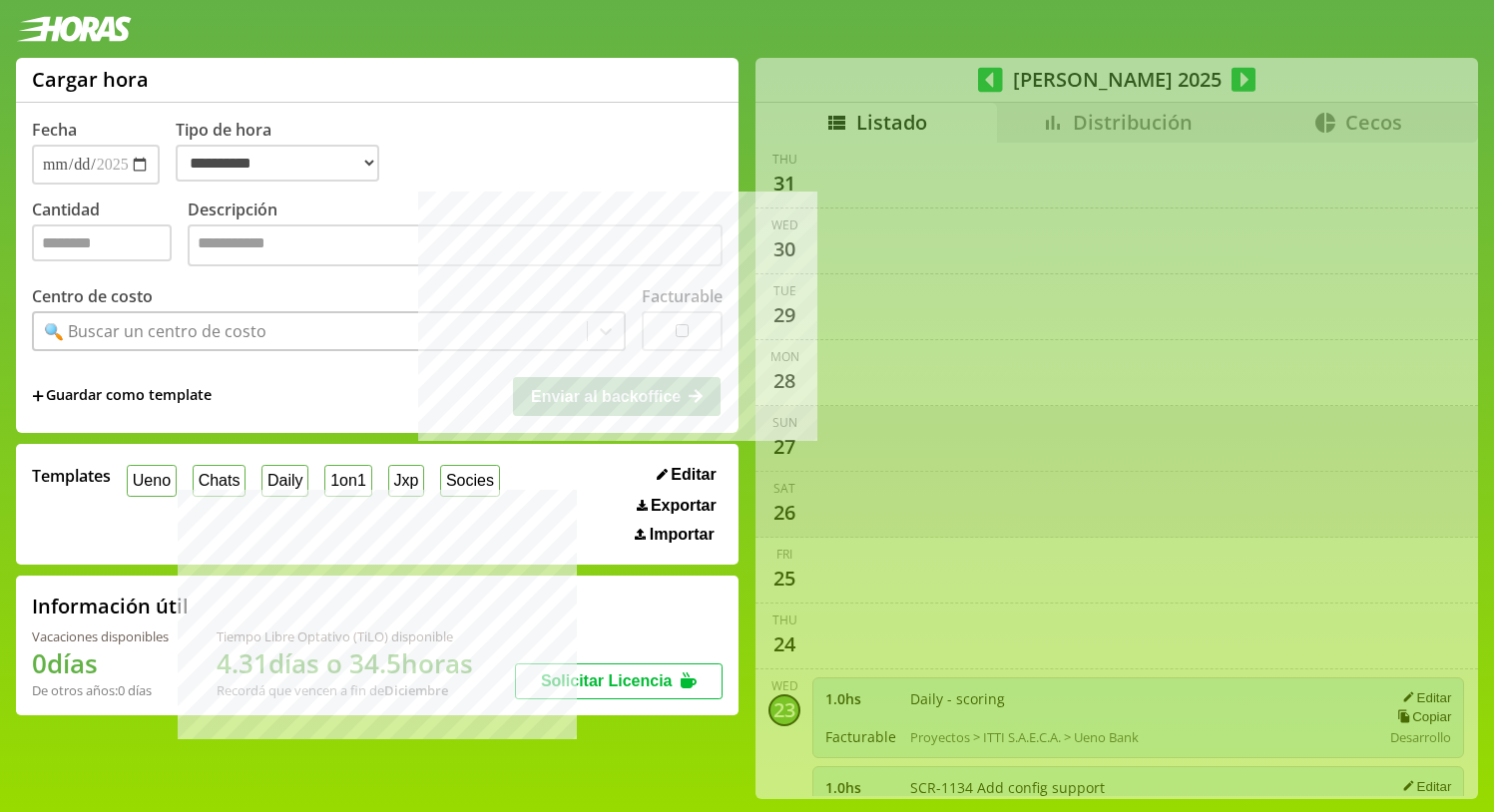 select on "**********" 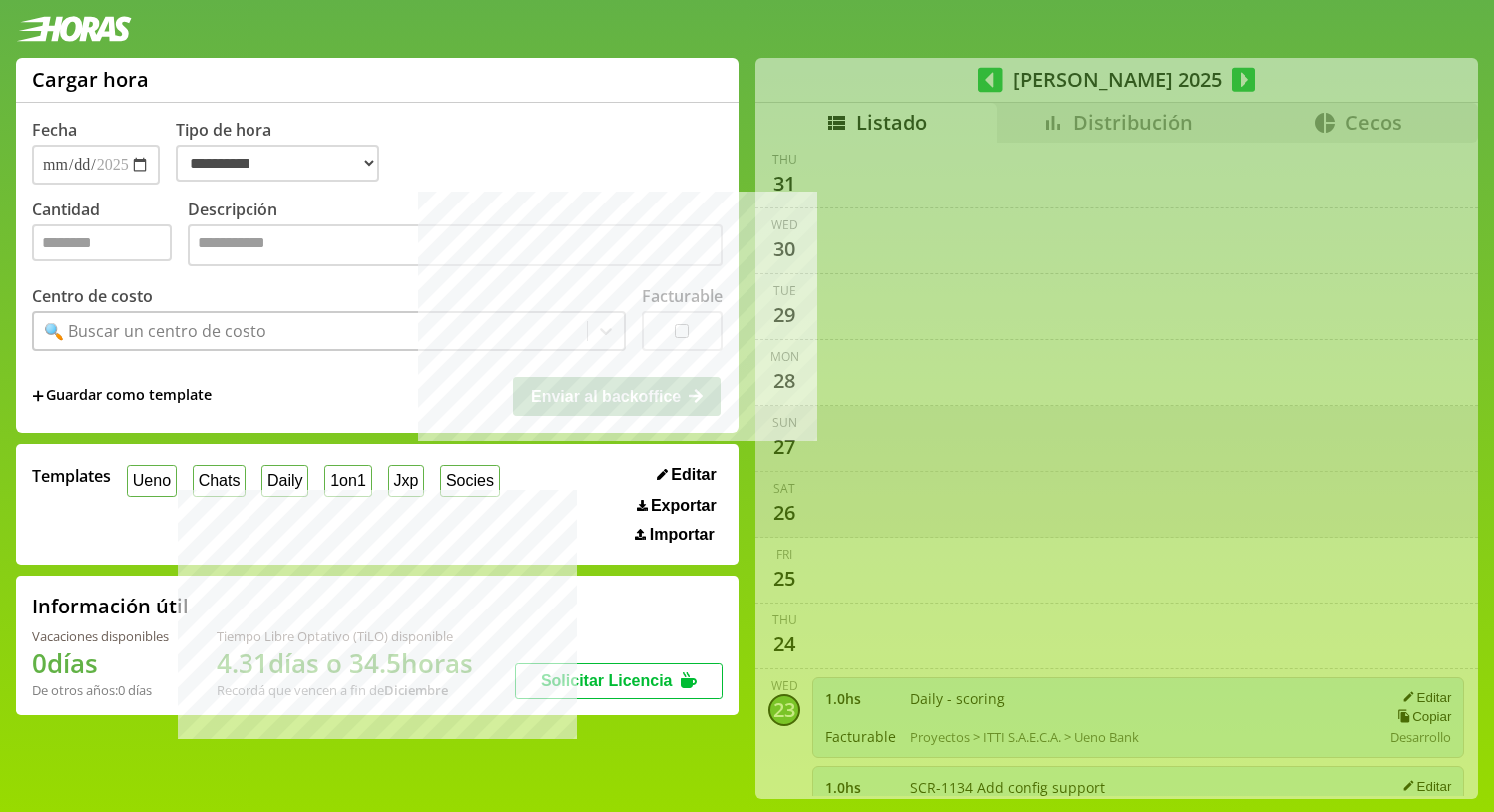 scroll, scrollTop: 1, scrollLeft: 0, axis: vertical 